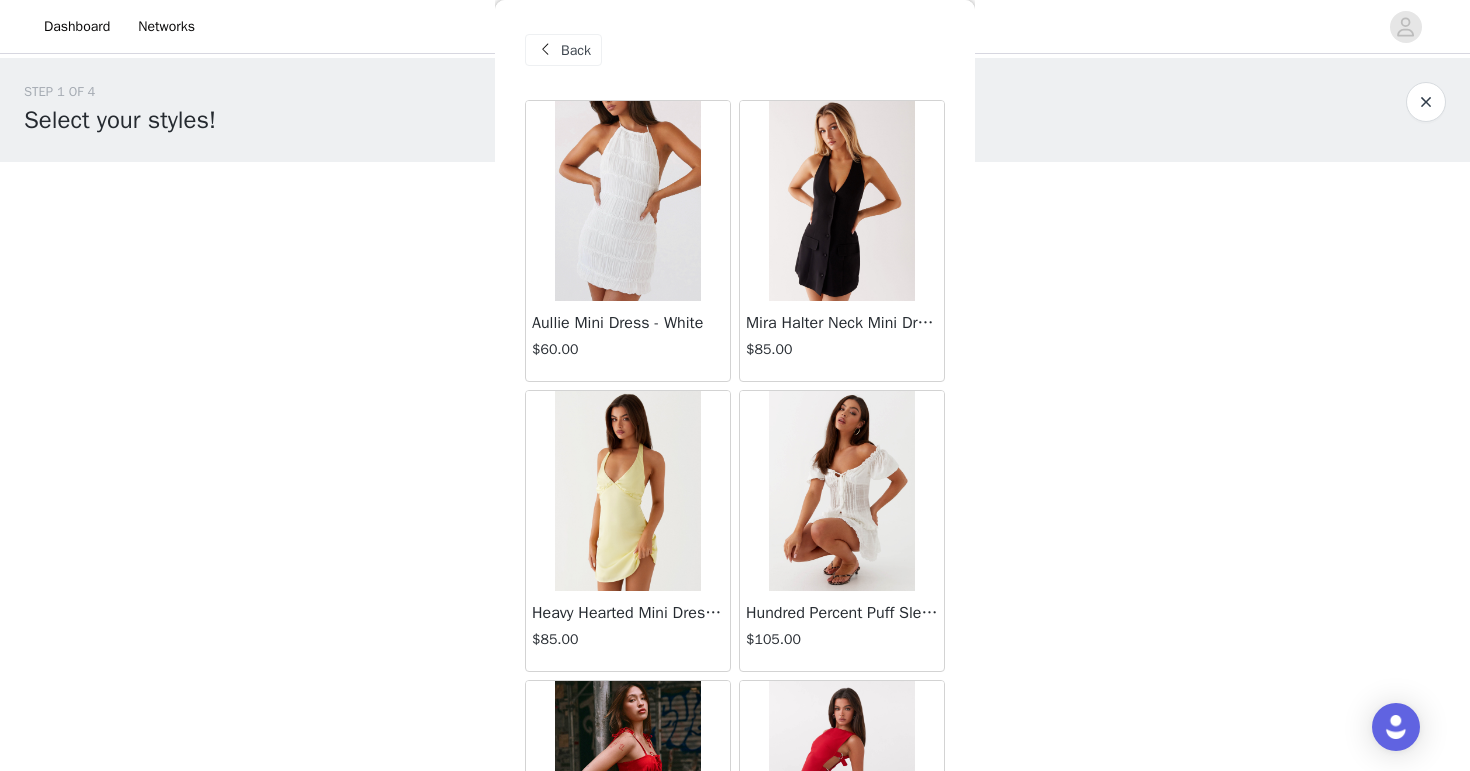 scroll, scrollTop: 0, scrollLeft: 0, axis: both 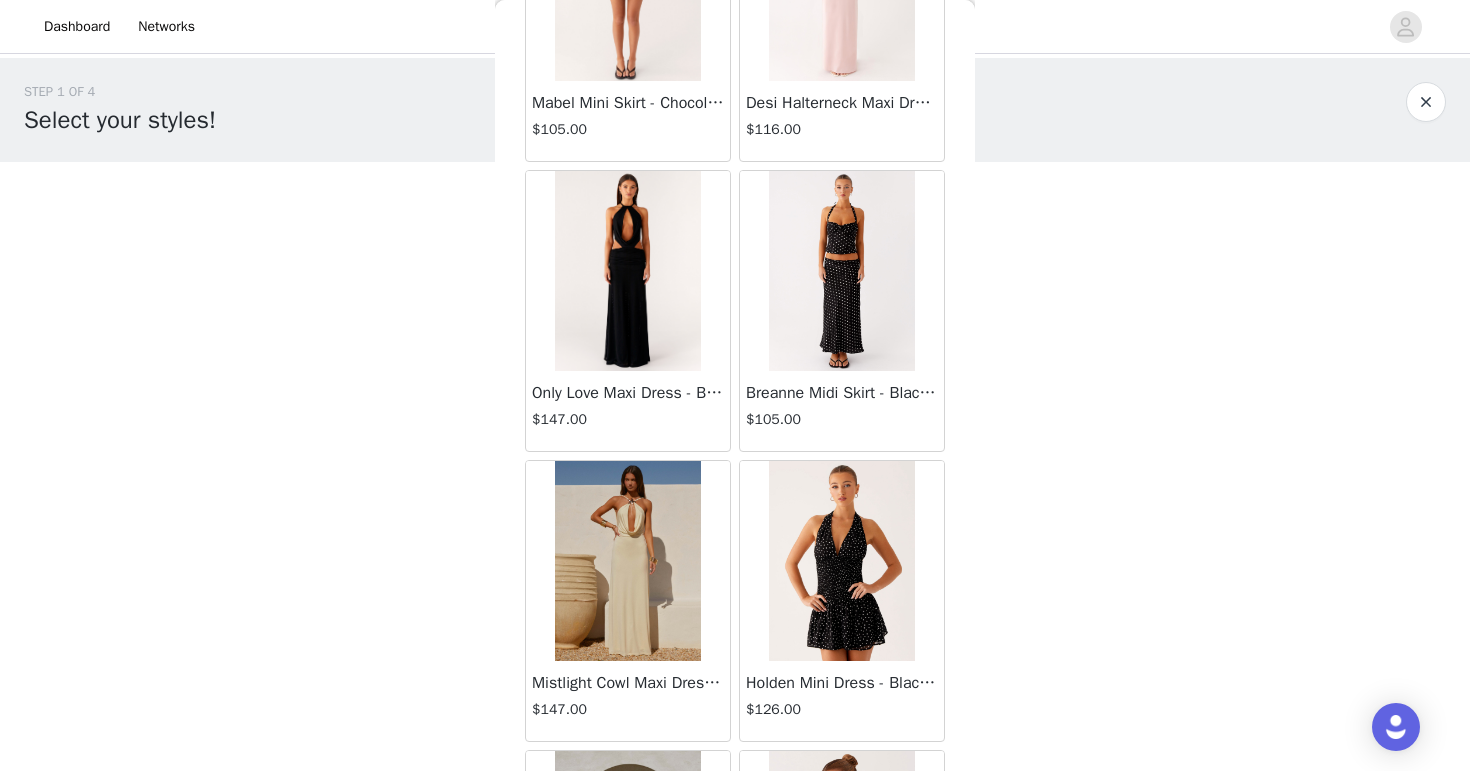 drag, startPoint x: 846, startPoint y: 282, endPoint x: 359, endPoint y: 0, distance: 562.7548 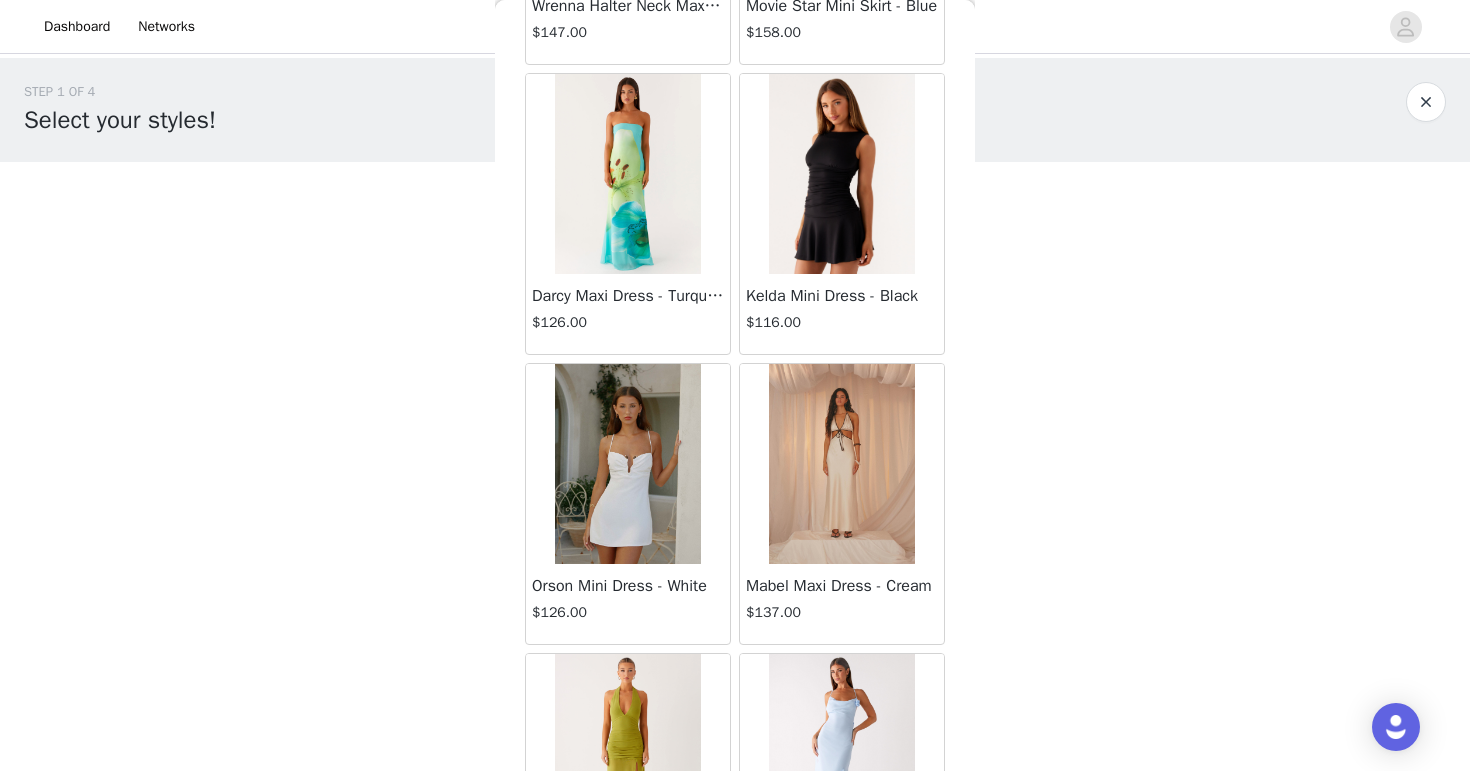 scroll, scrollTop: 88175, scrollLeft: 0, axis: vertical 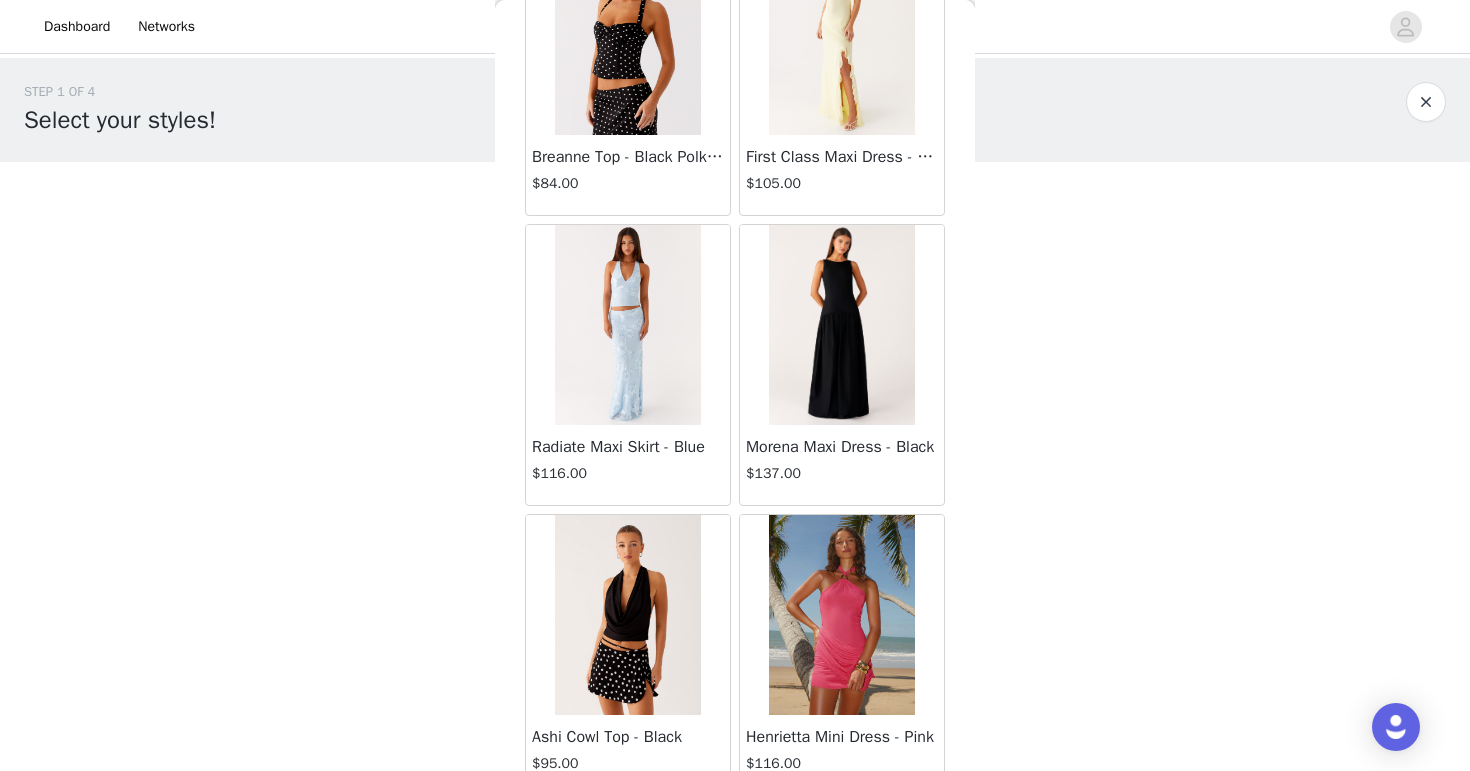 drag, startPoint x: 614, startPoint y: 292, endPoint x: 407, endPoint y: 1, distance: 357.11343 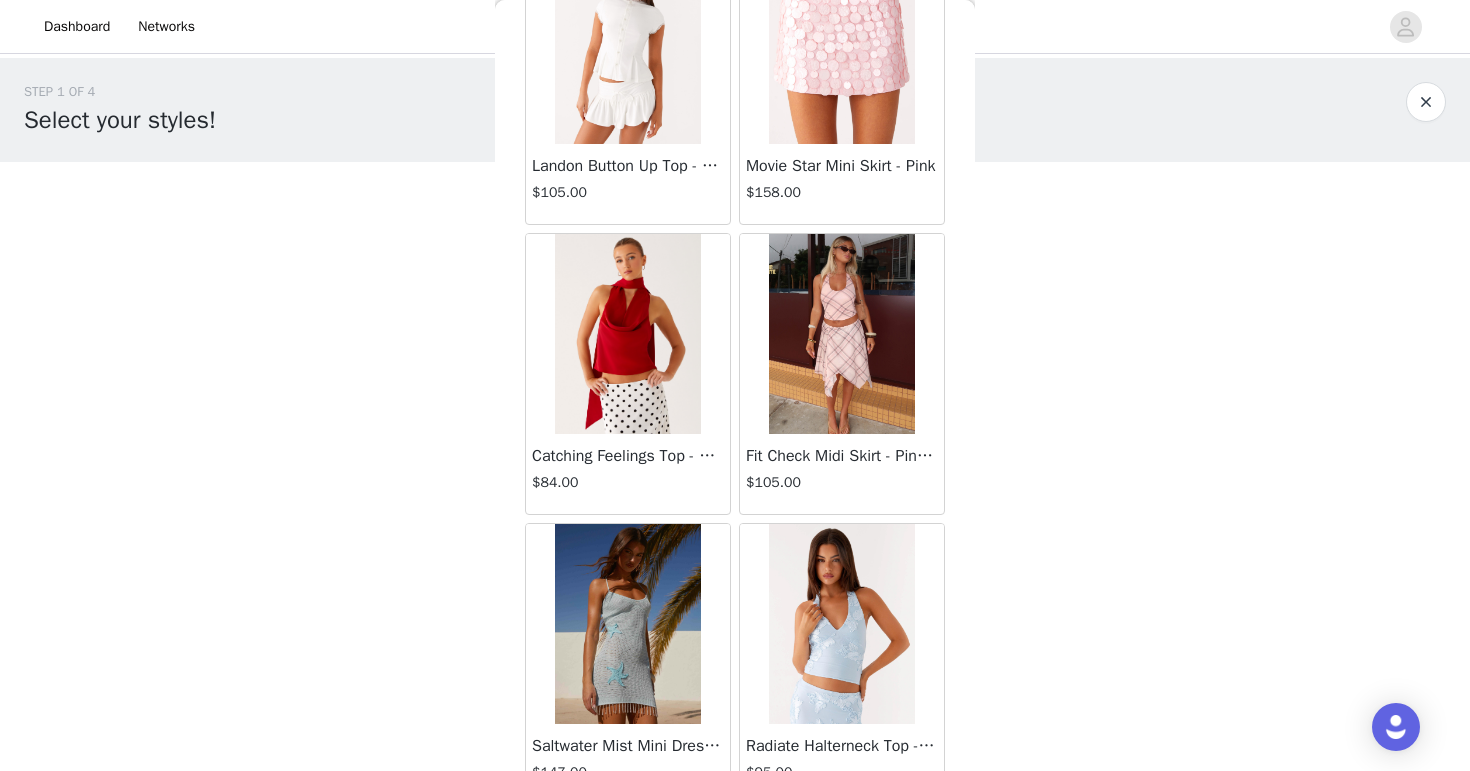 scroll, scrollTop: 81598, scrollLeft: 0, axis: vertical 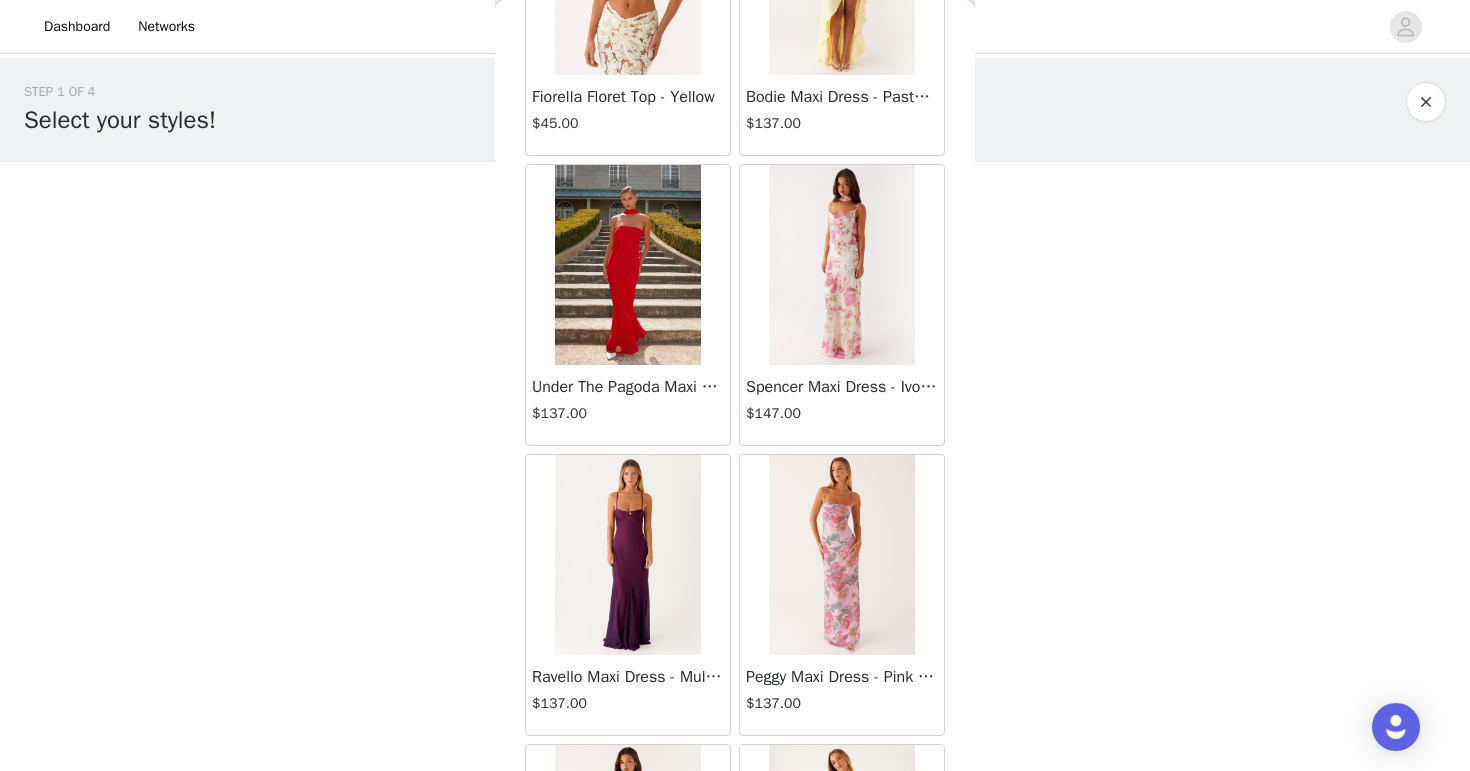 drag, startPoint x: 619, startPoint y: 461, endPoint x: 315, endPoint y: 4, distance: 548.8761 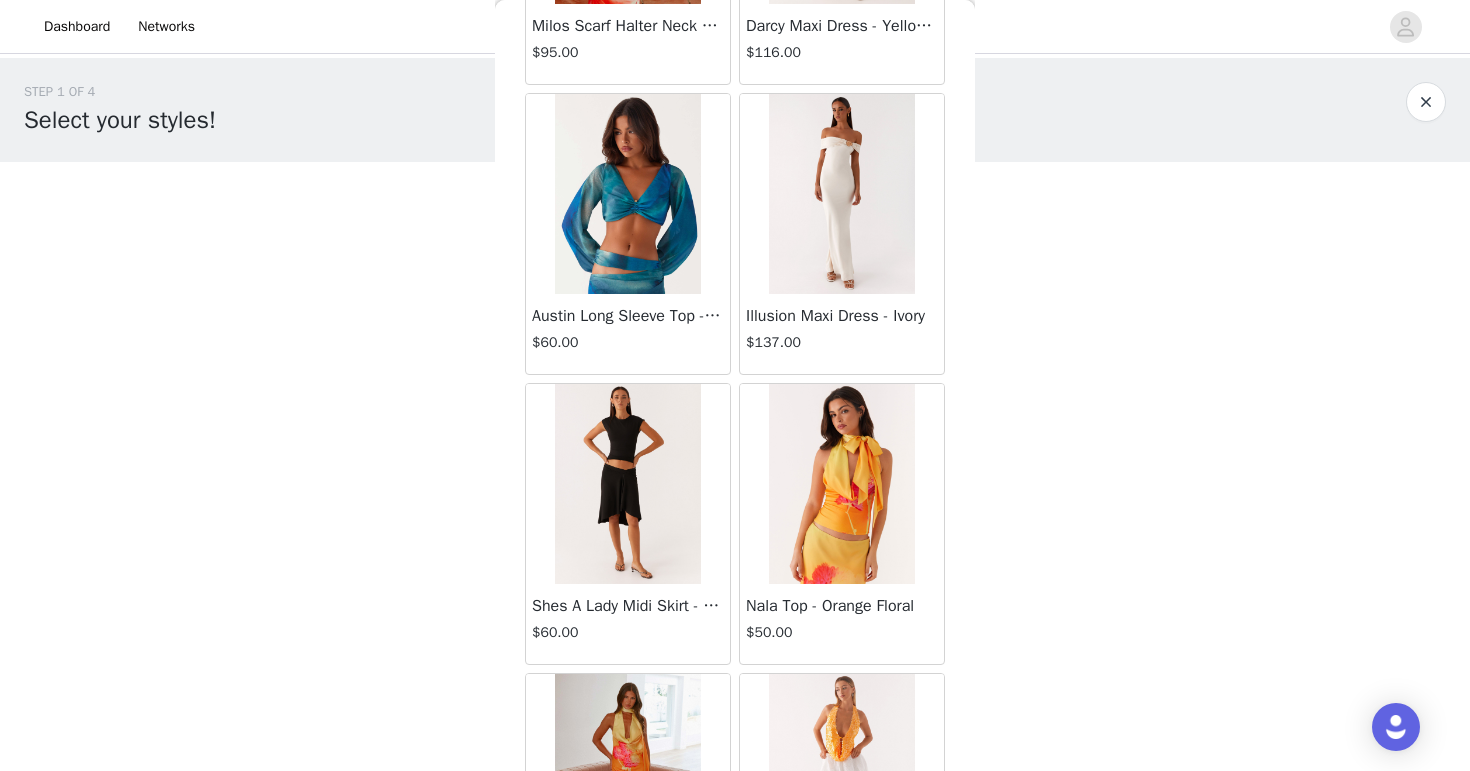 scroll, scrollTop: 33358, scrollLeft: 0, axis: vertical 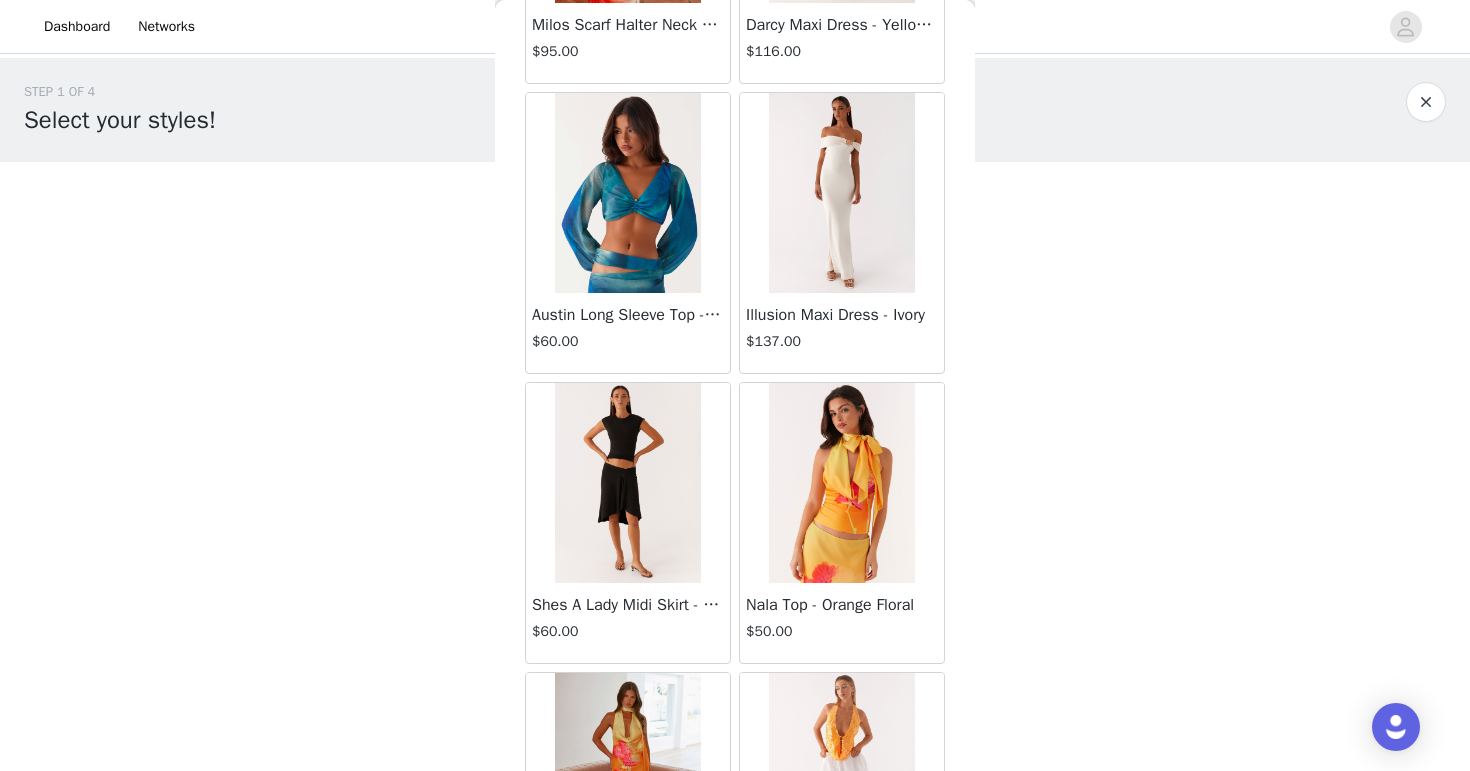 click at bounding box center [627, 483] 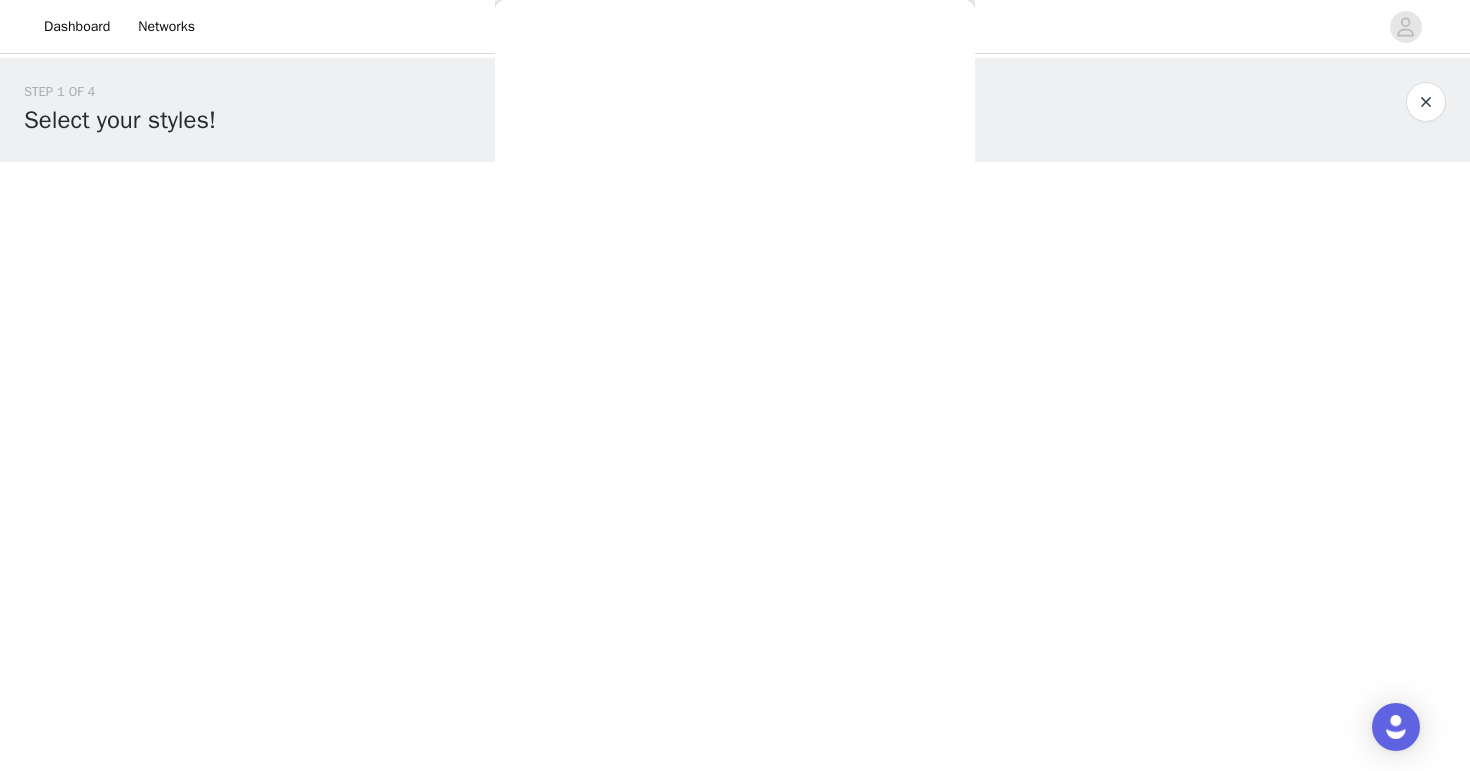 scroll, scrollTop: 0, scrollLeft: 0, axis: both 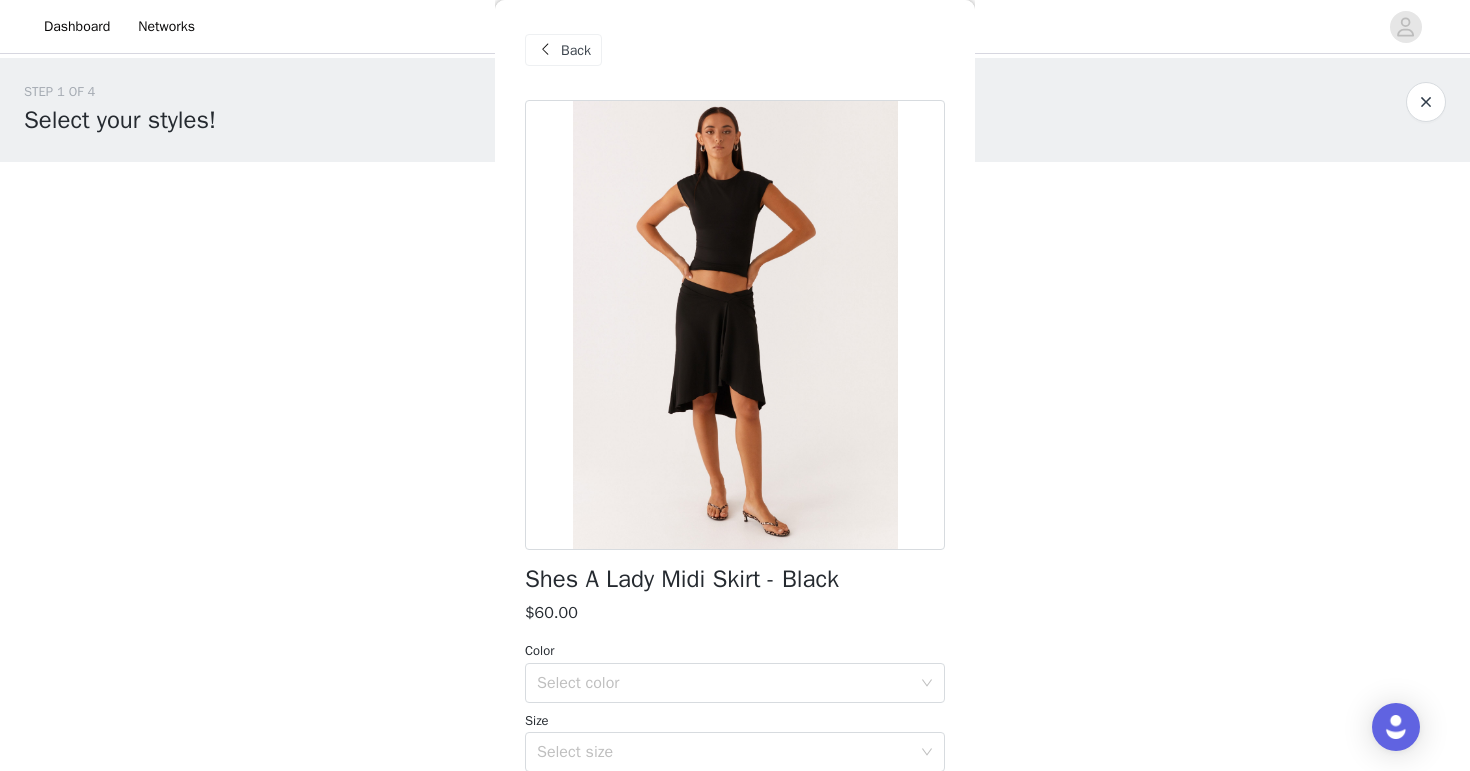 click on "Back" at bounding box center (563, 50) 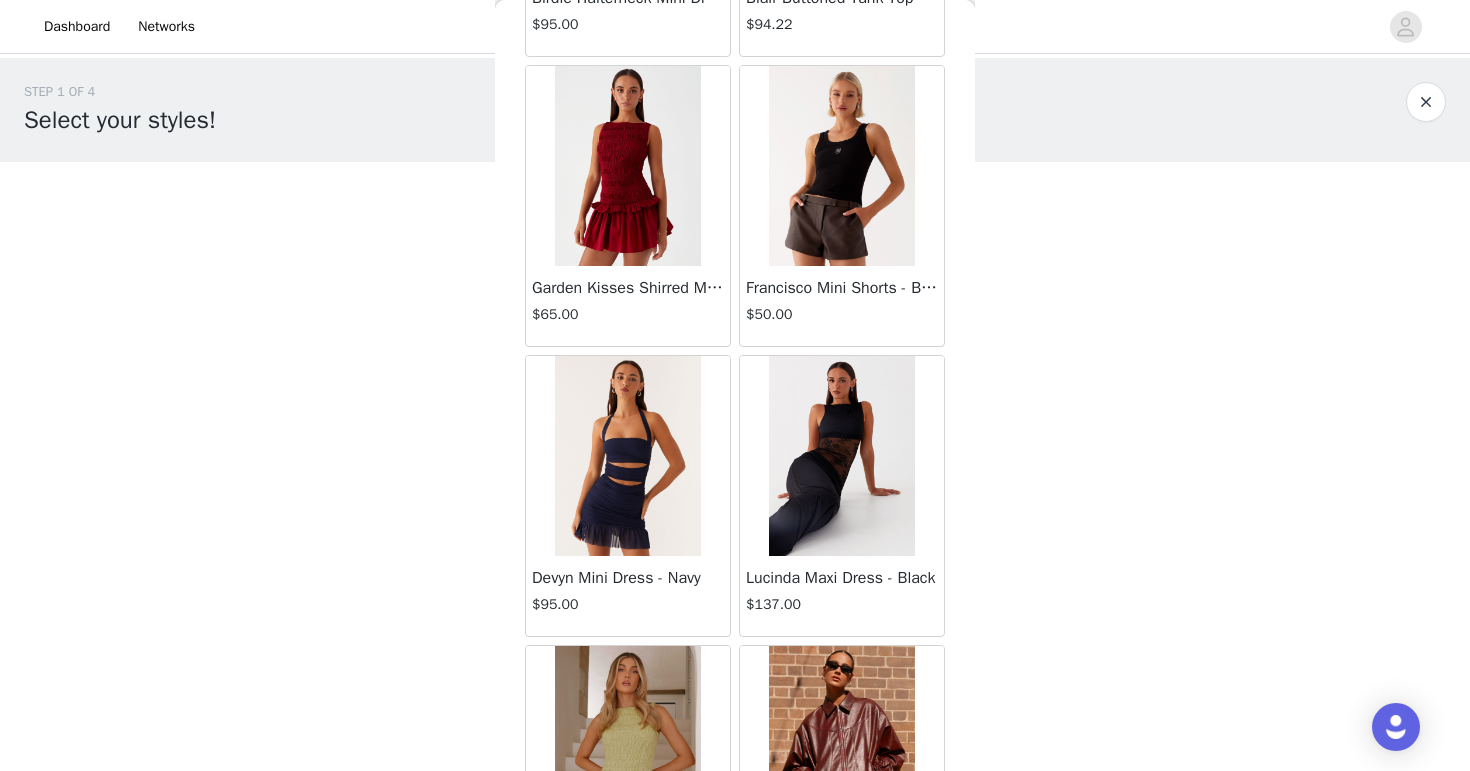 scroll, scrollTop: 15696, scrollLeft: 0, axis: vertical 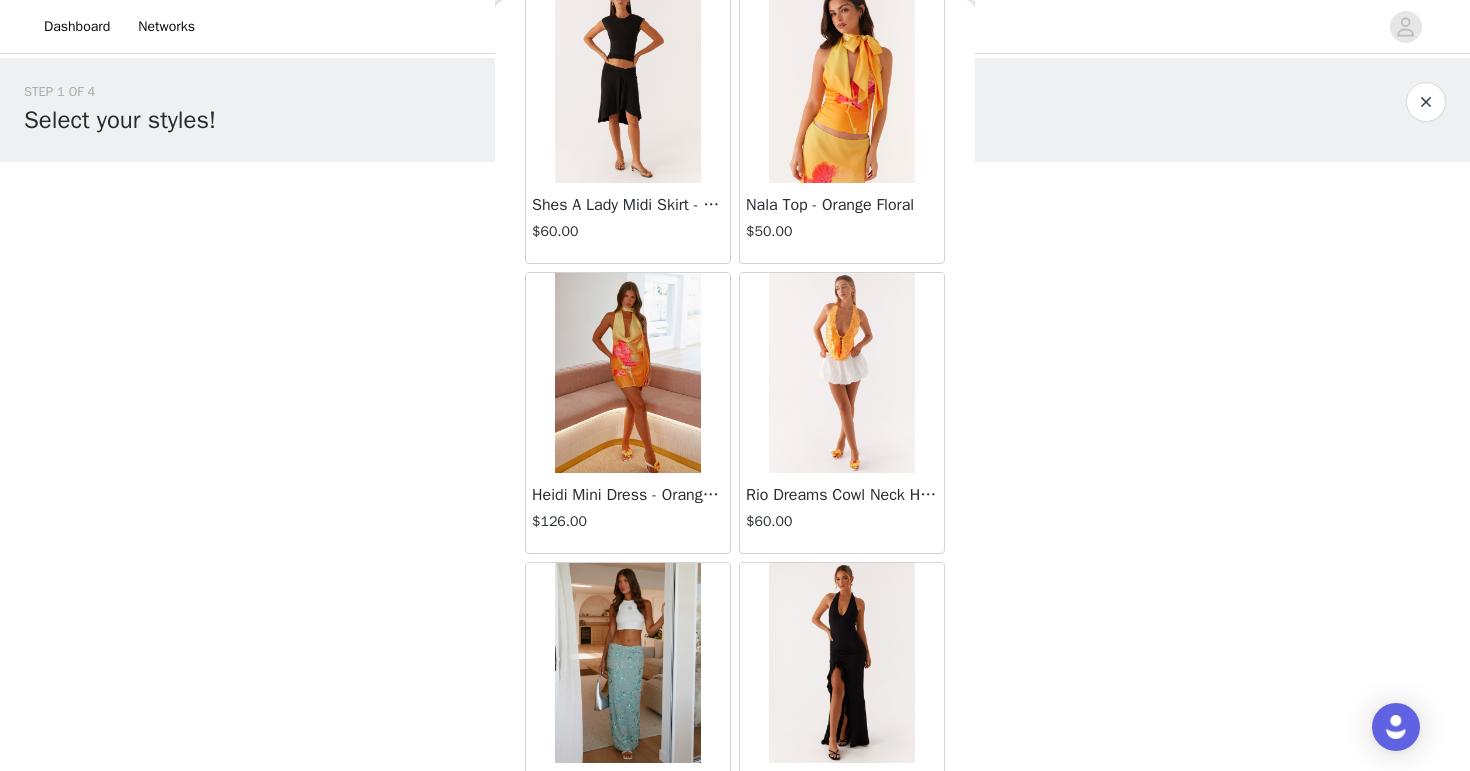drag, startPoint x: 641, startPoint y: 73, endPoint x: 297, endPoint y: 2, distance: 351.2506 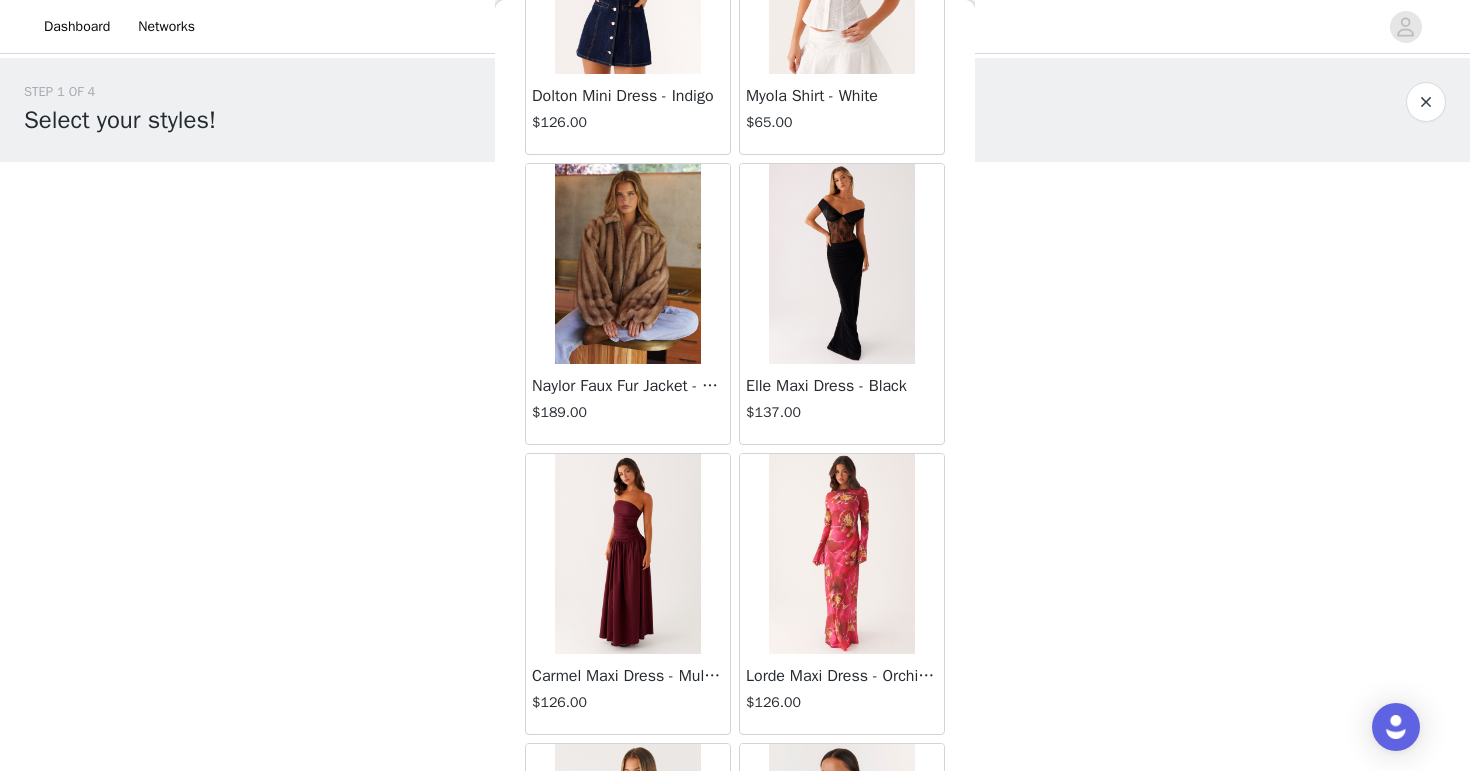 scroll, scrollTop: 93317, scrollLeft: 0, axis: vertical 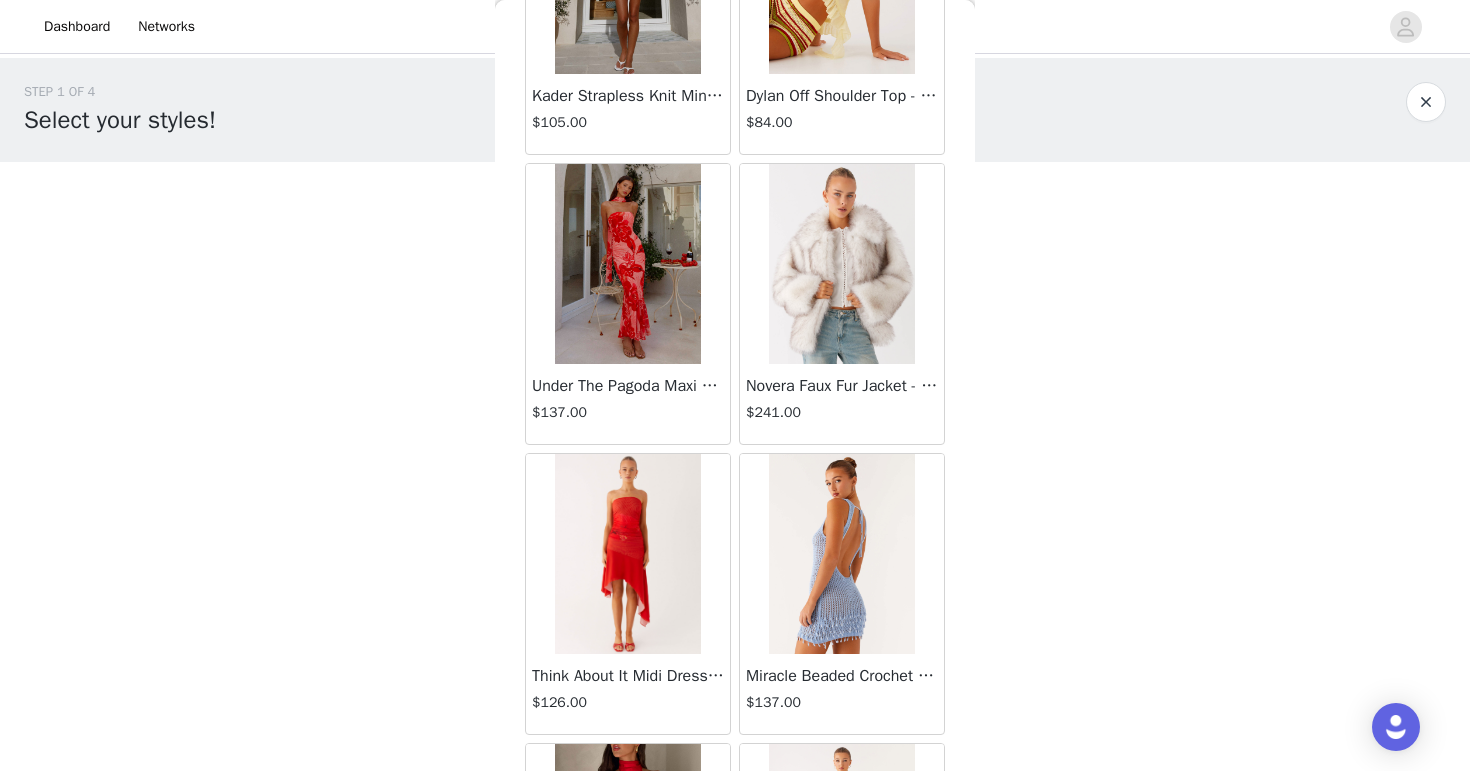 click at bounding box center [842, 264] 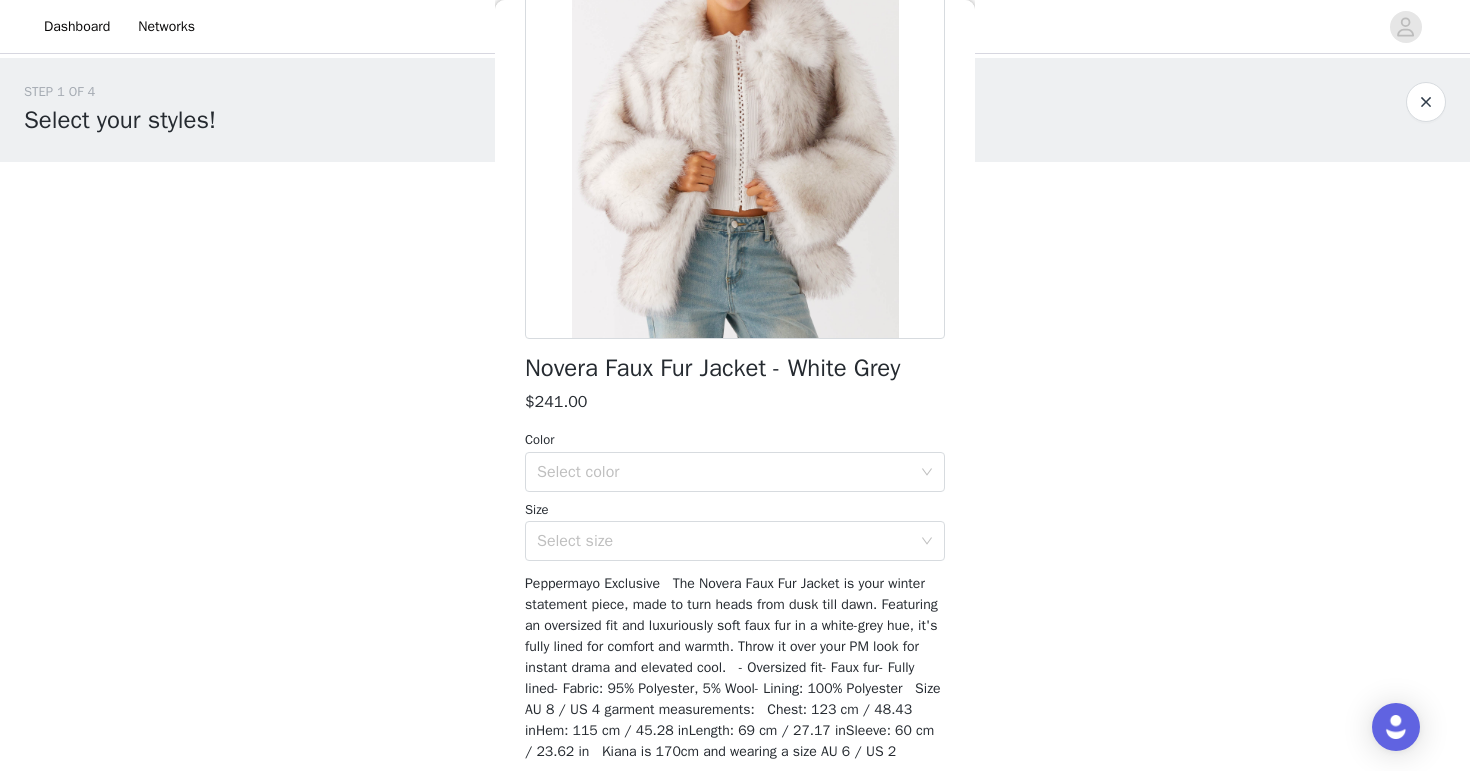scroll, scrollTop: 212, scrollLeft: 0, axis: vertical 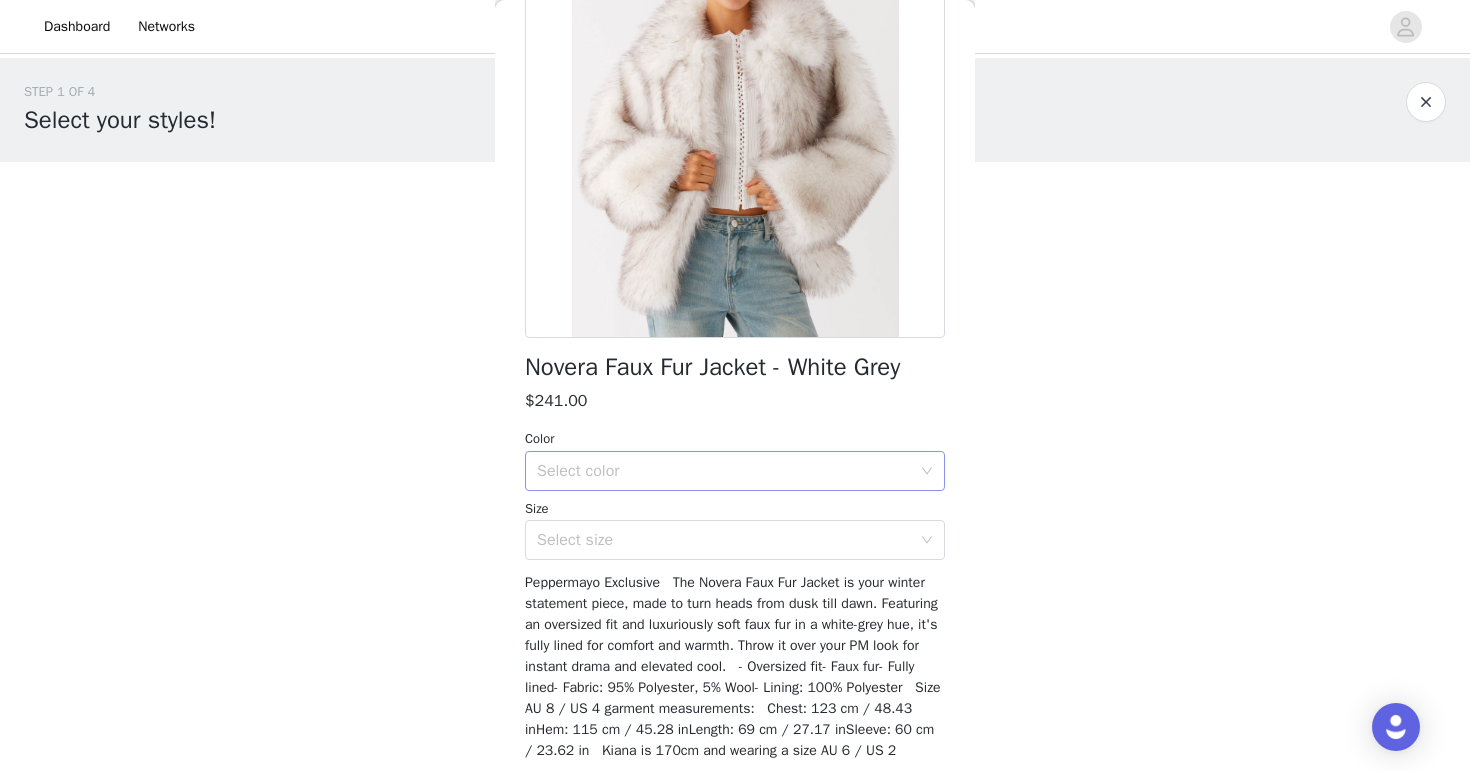 click on "Select color" at bounding box center (724, 471) 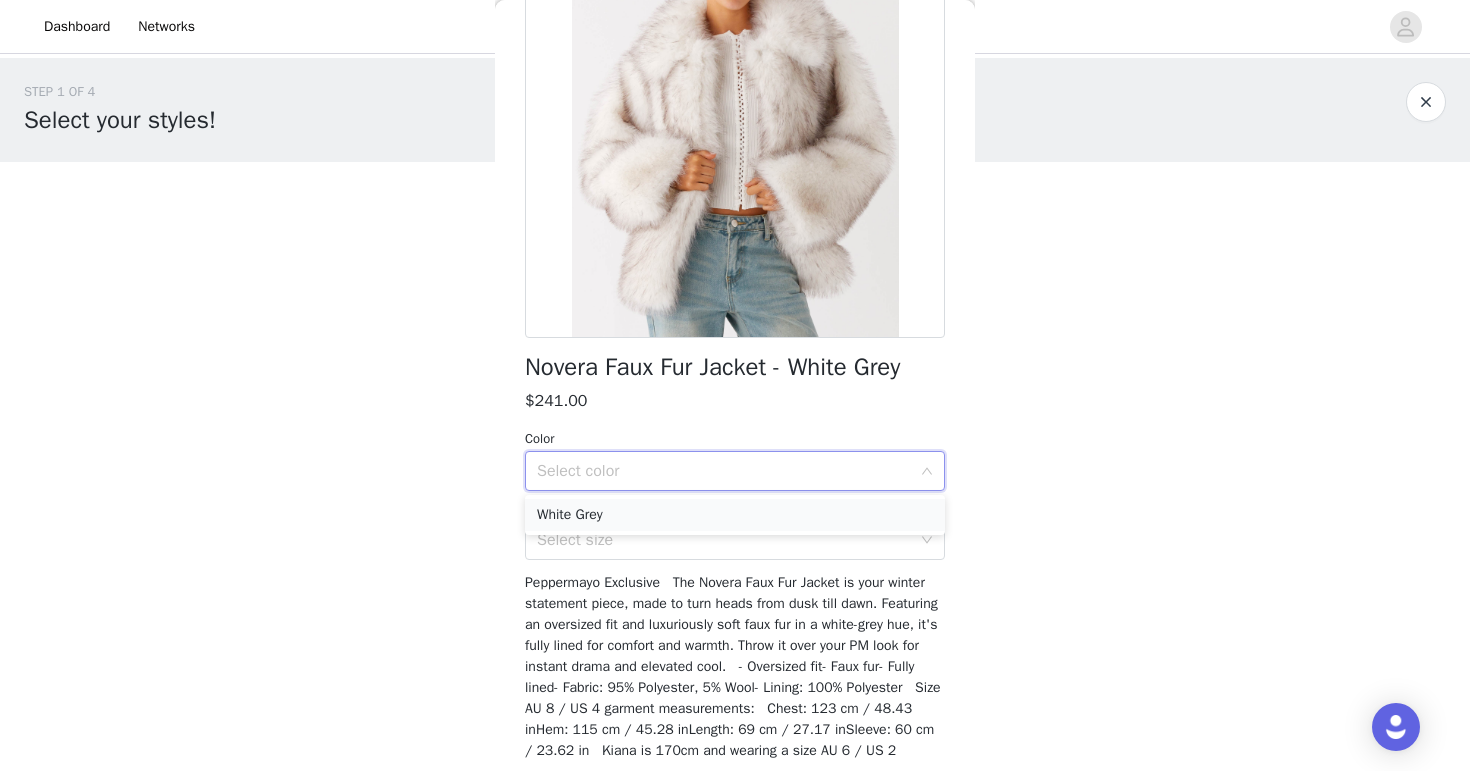 click on "White Grey" at bounding box center (735, 515) 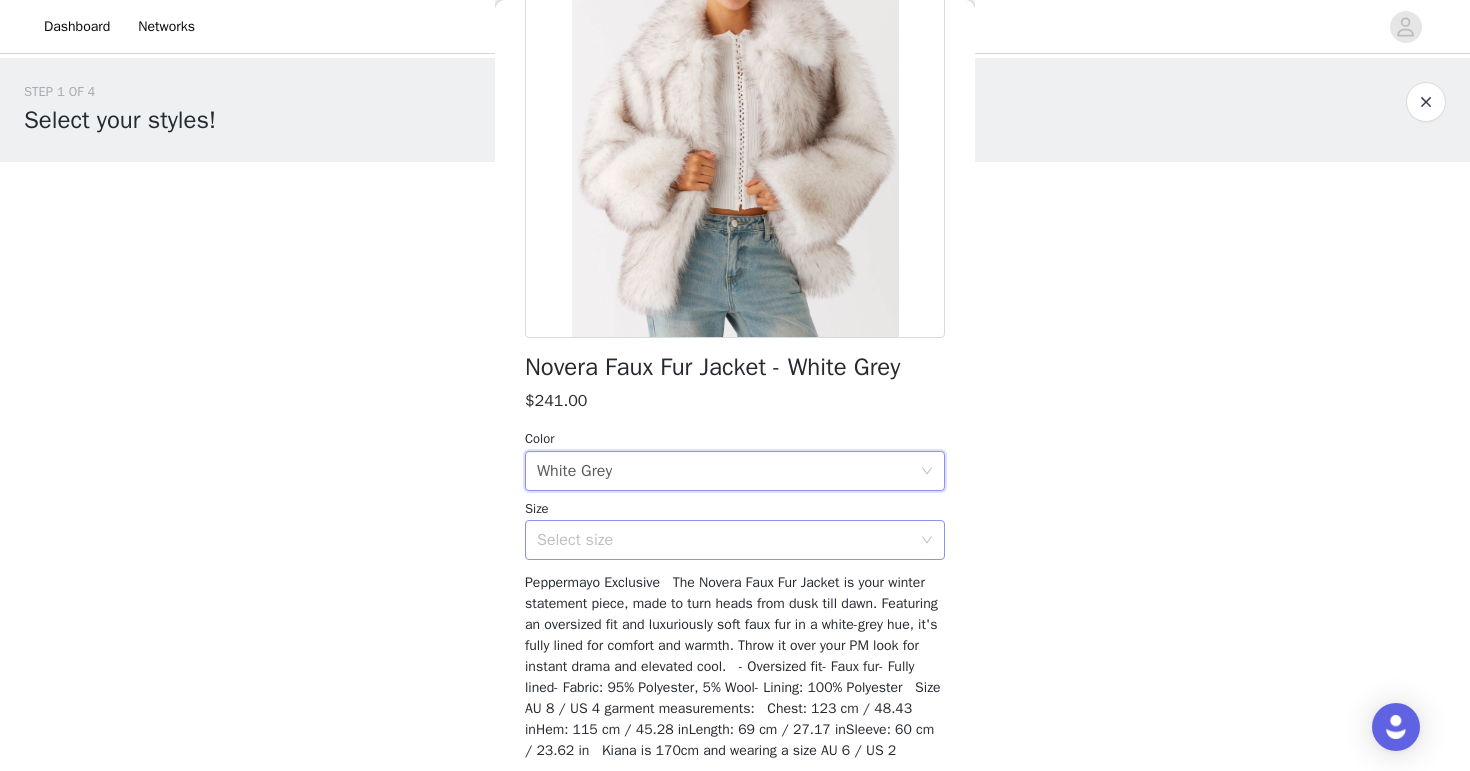 click on "Select size" at bounding box center (724, 540) 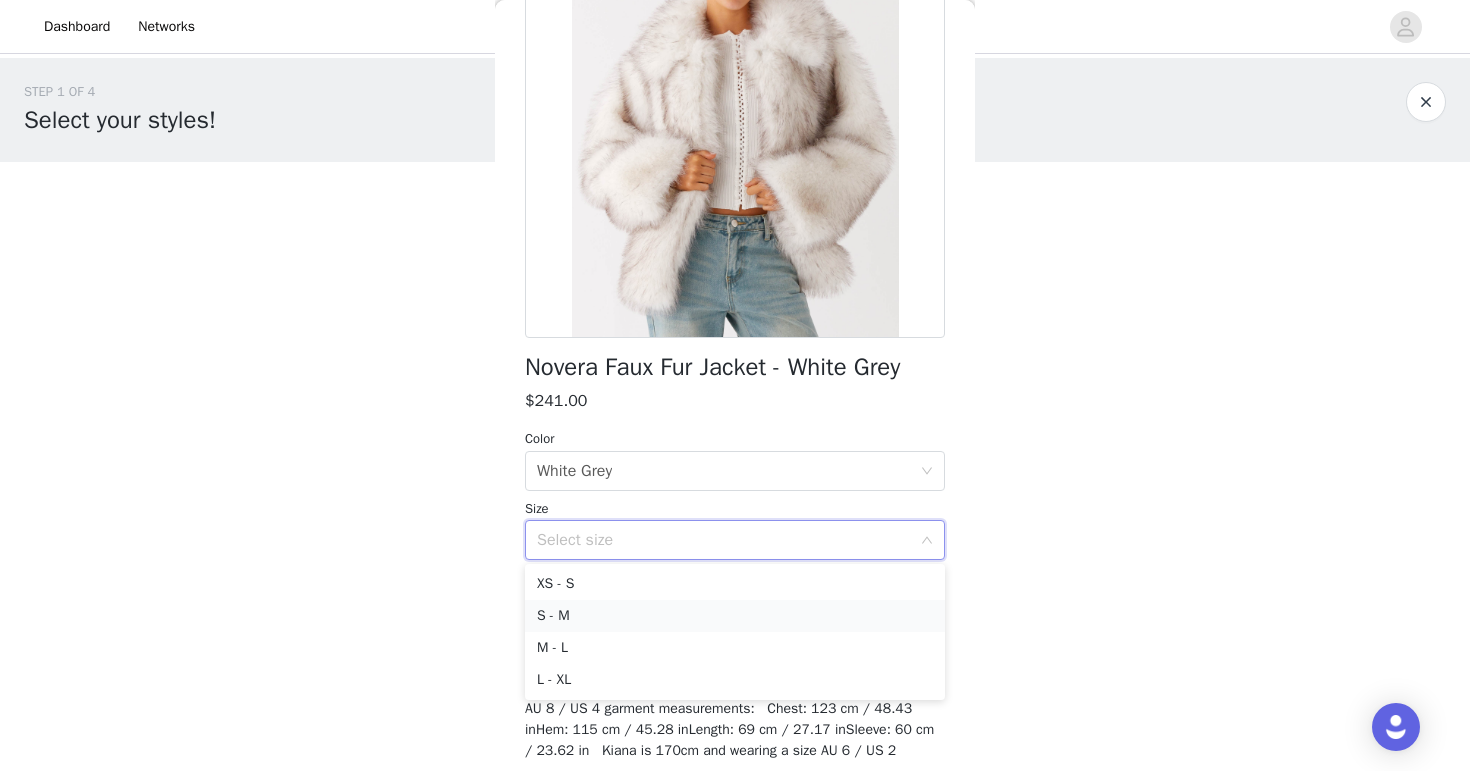 click on "S - M" at bounding box center (735, 616) 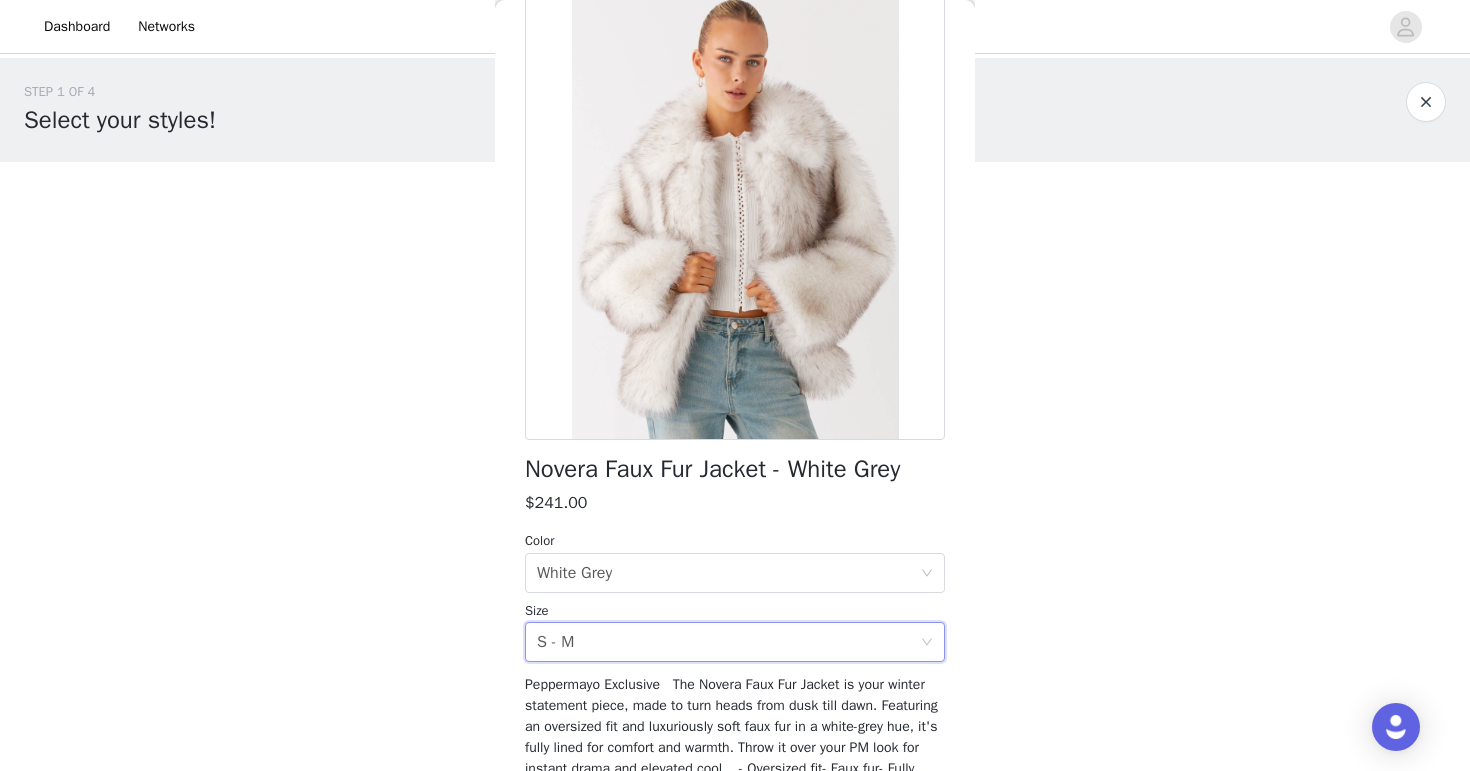 scroll, scrollTop: 307, scrollLeft: 0, axis: vertical 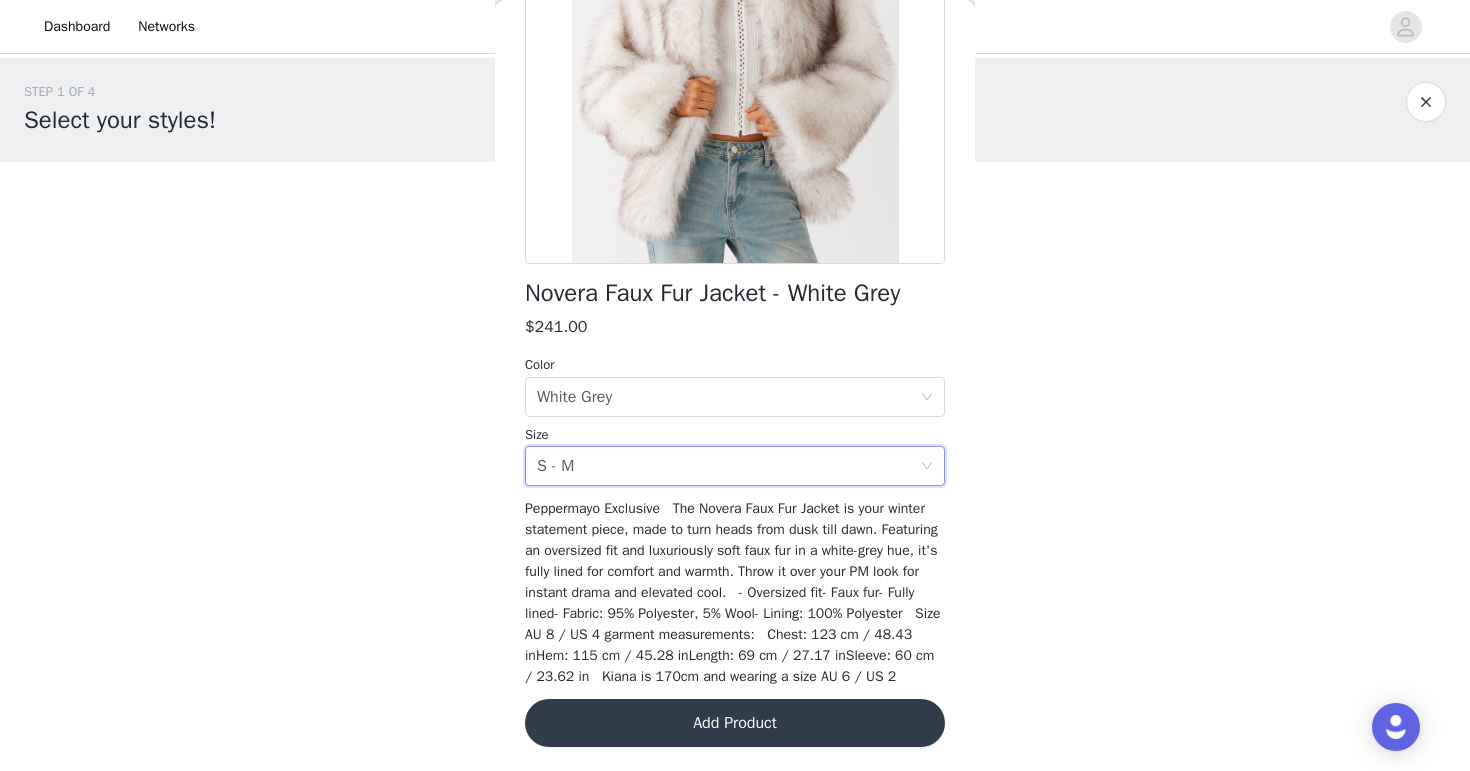 click on "Add Product" at bounding box center (735, 723) 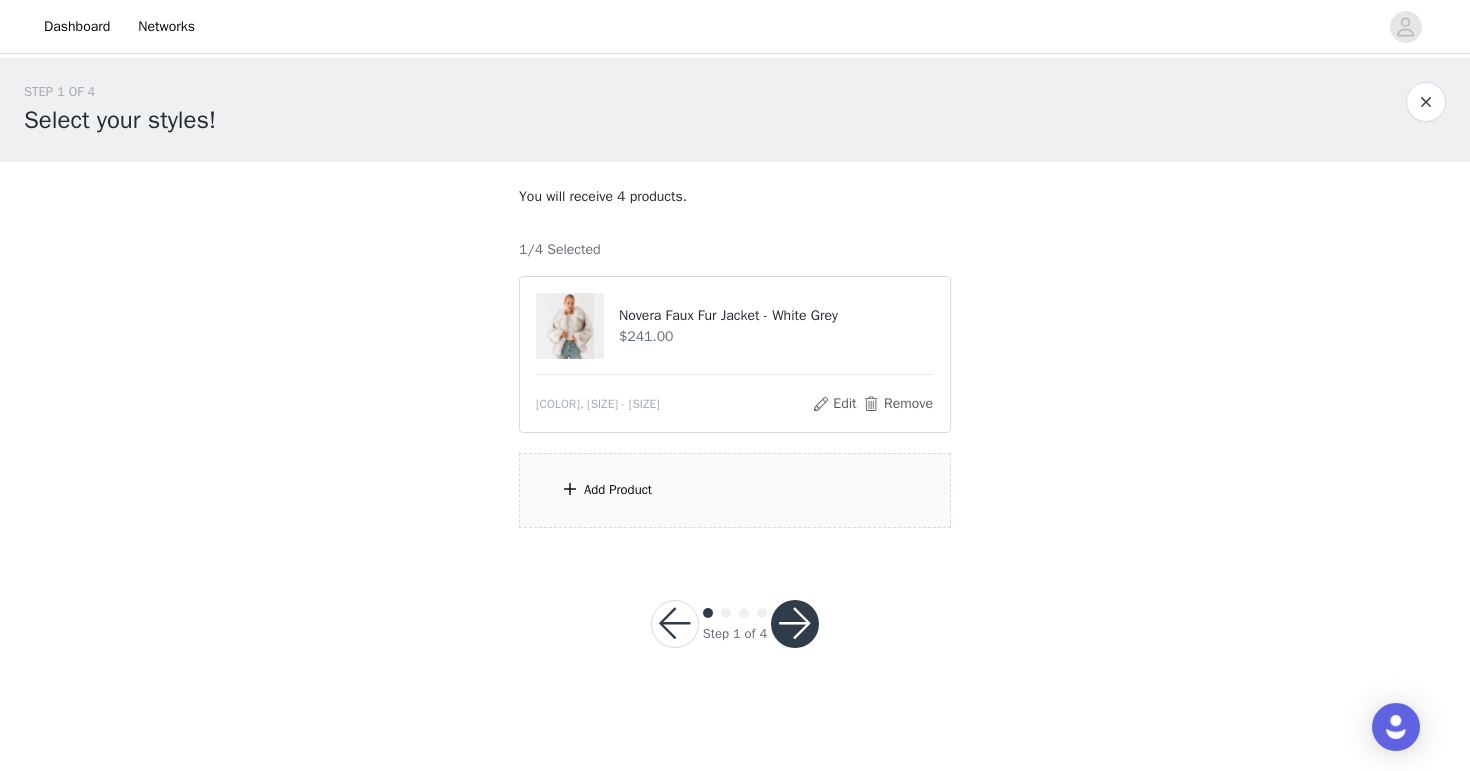 click on "Add Product" at bounding box center (735, 490) 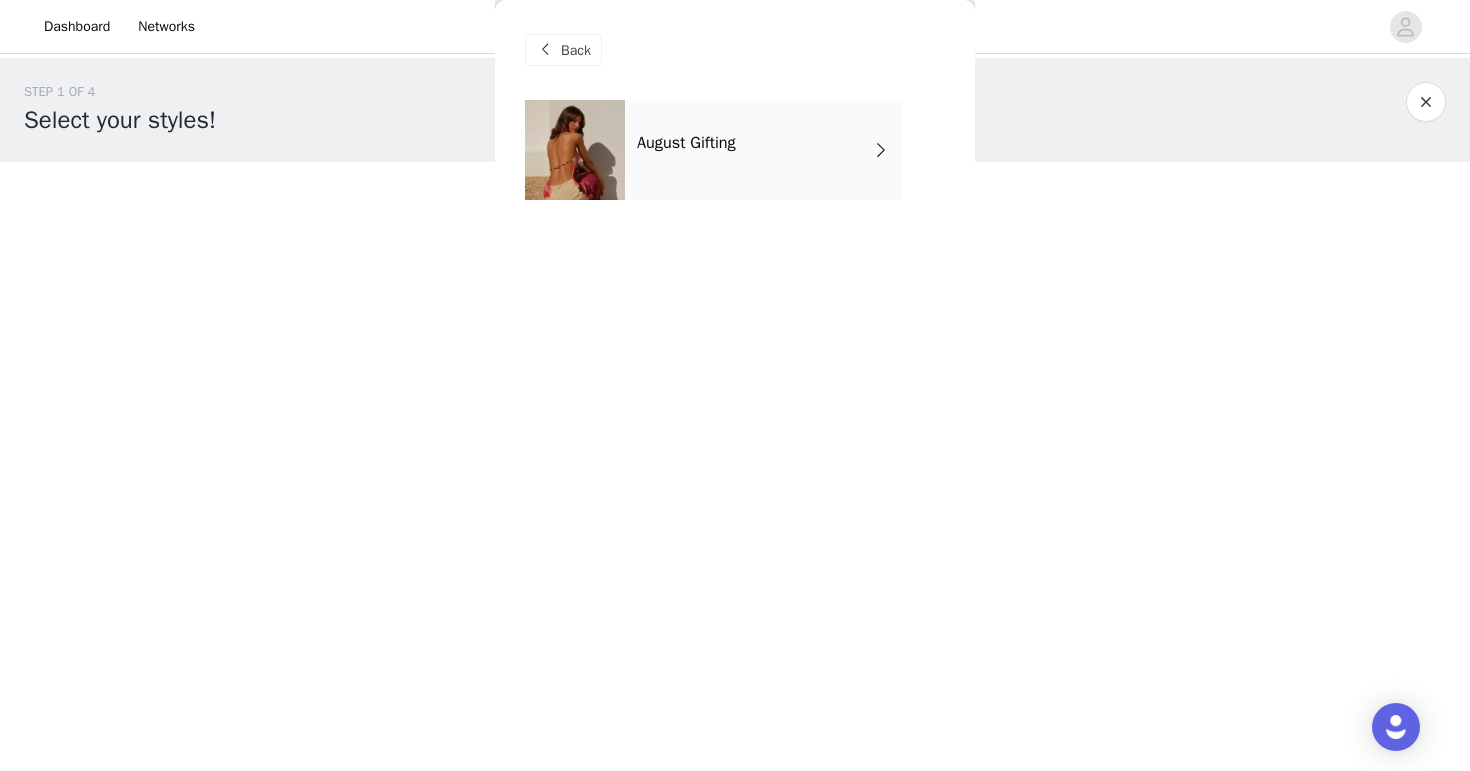 click on "August Gifting" at bounding box center (764, 150) 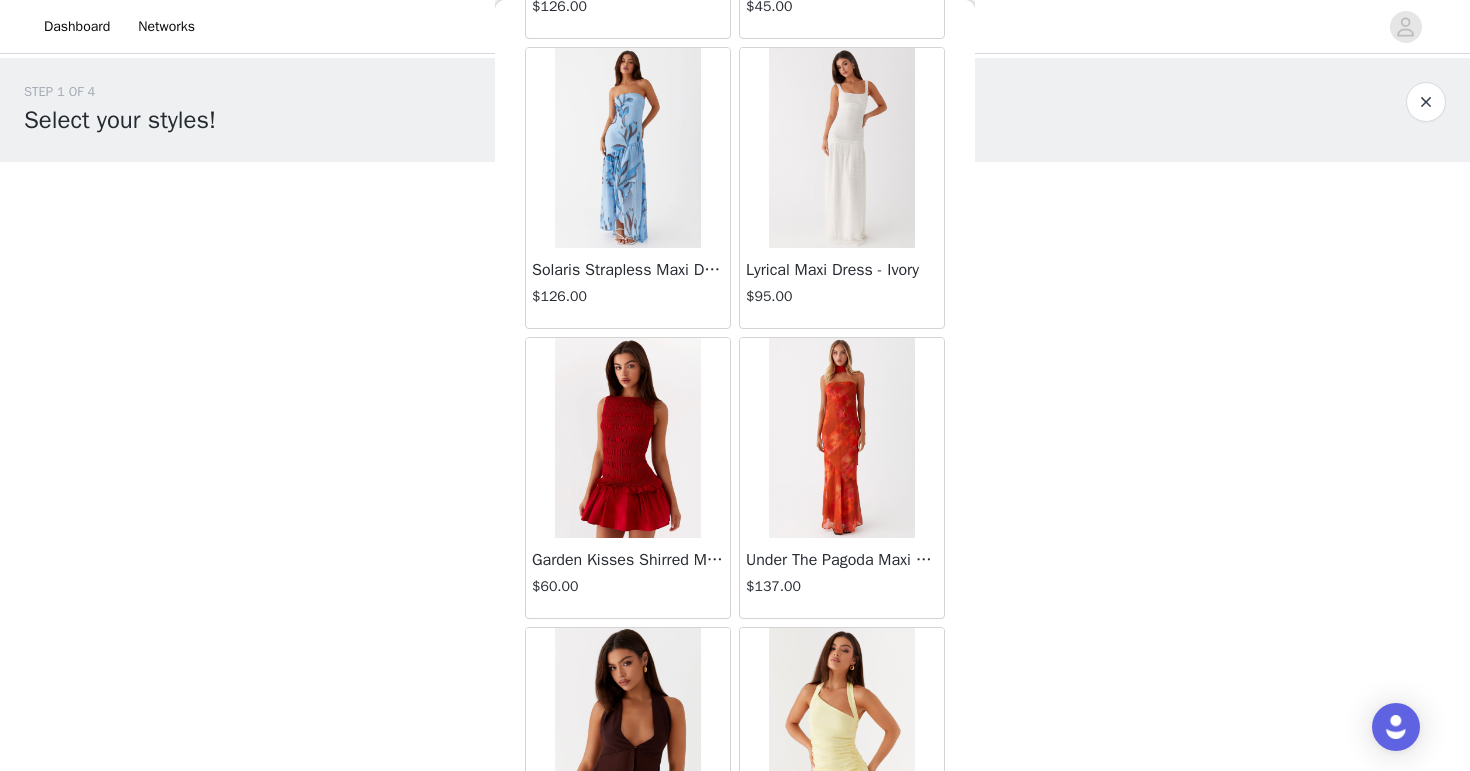 scroll, scrollTop: 2289, scrollLeft: 0, axis: vertical 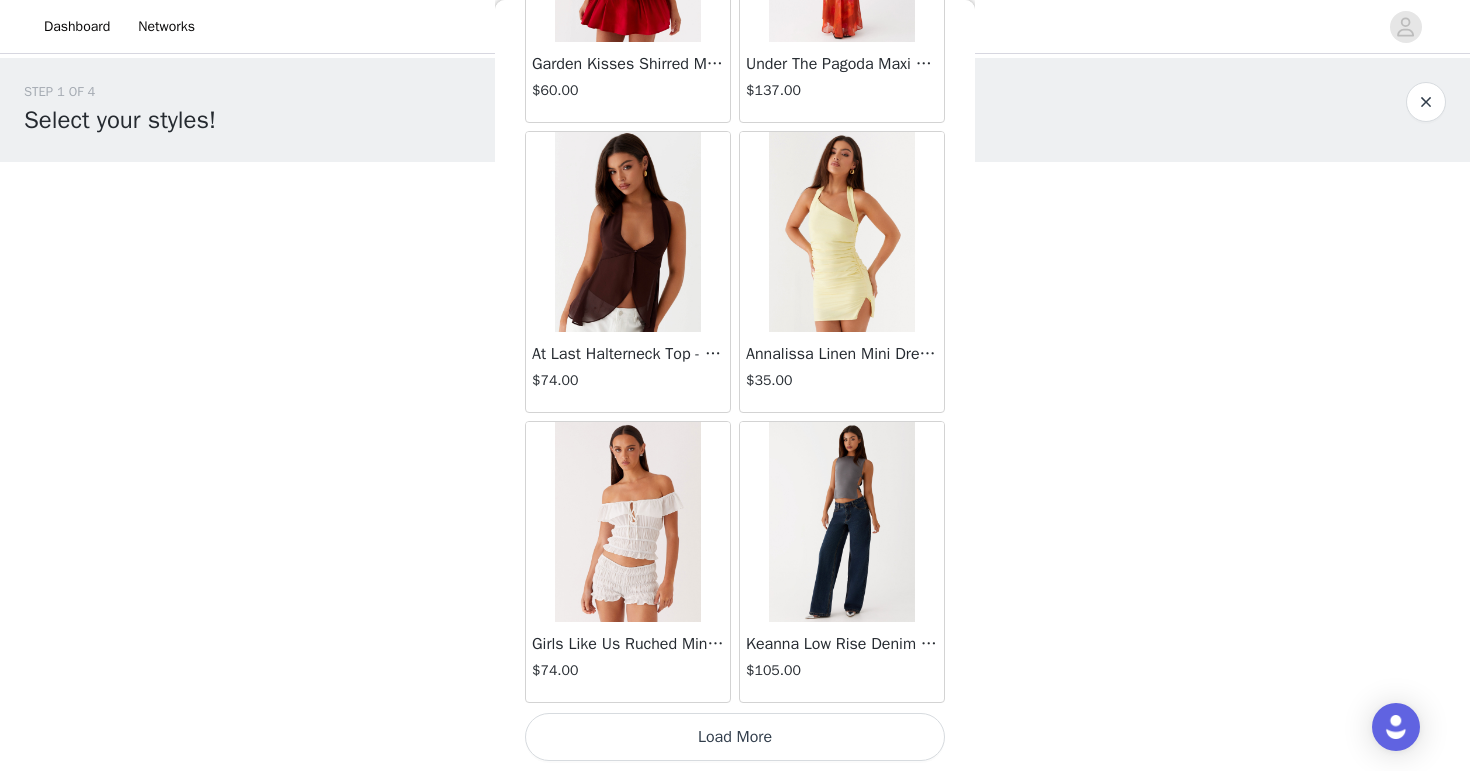 click on "Load More" at bounding box center [735, 737] 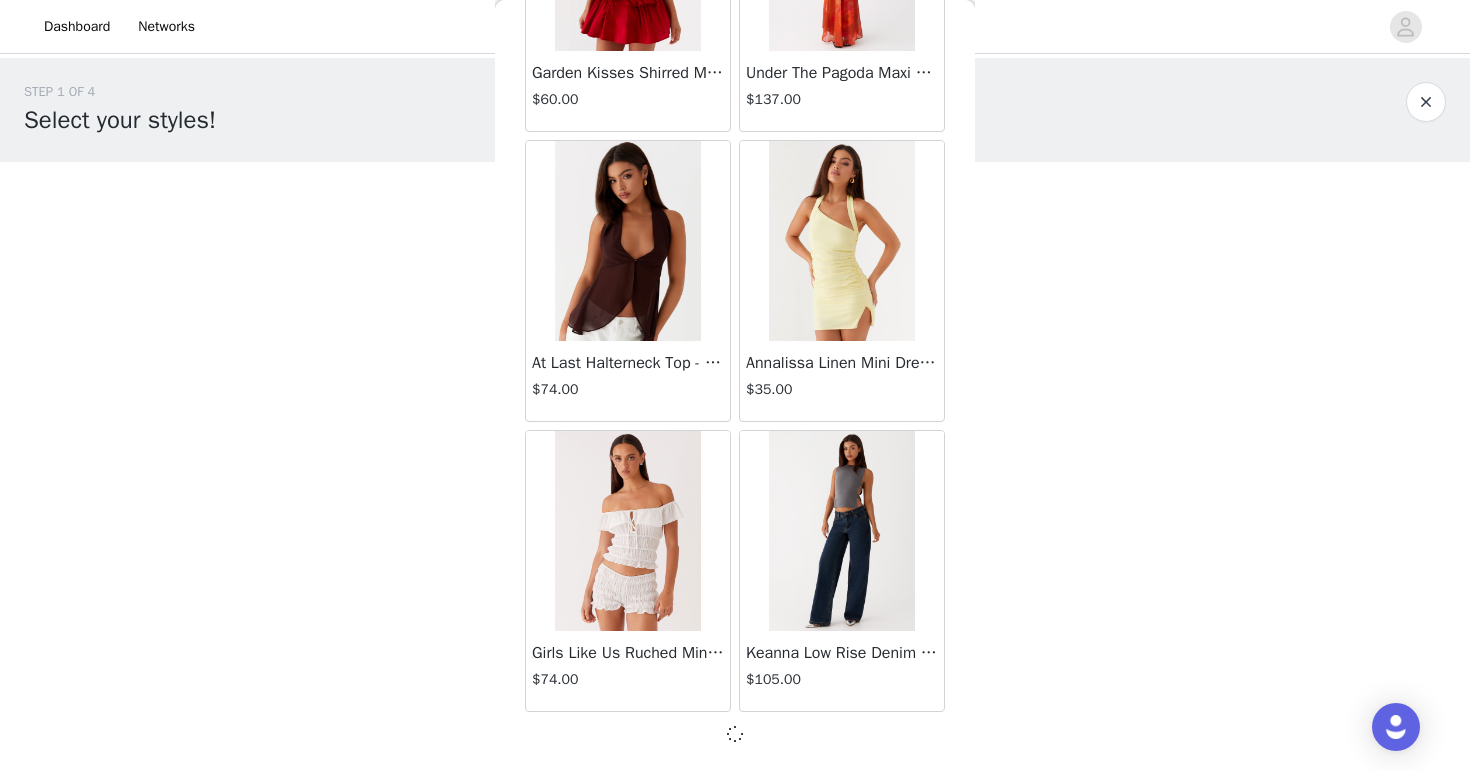 scroll, scrollTop: 2280, scrollLeft: 0, axis: vertical 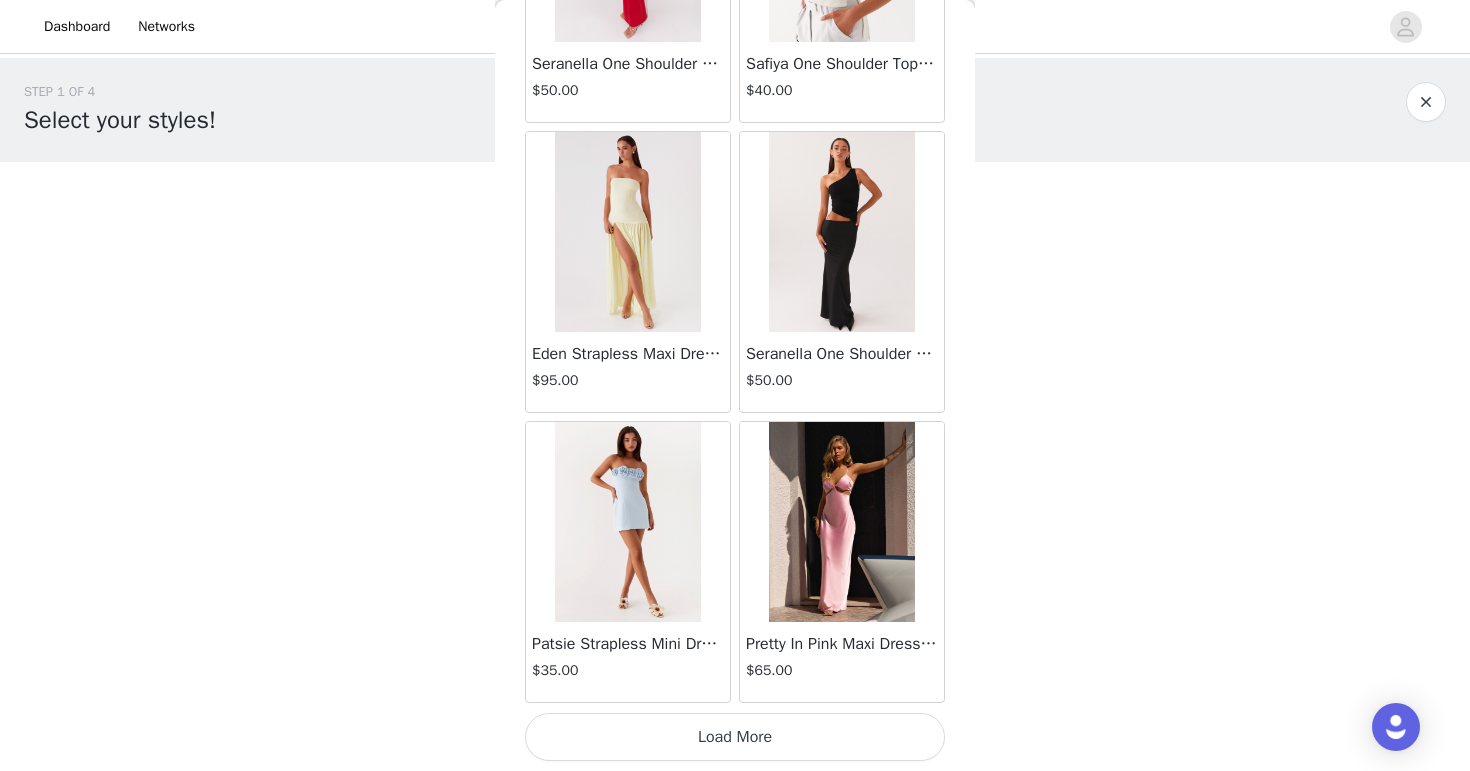click on "Load More" at bounding box center [735, 737] 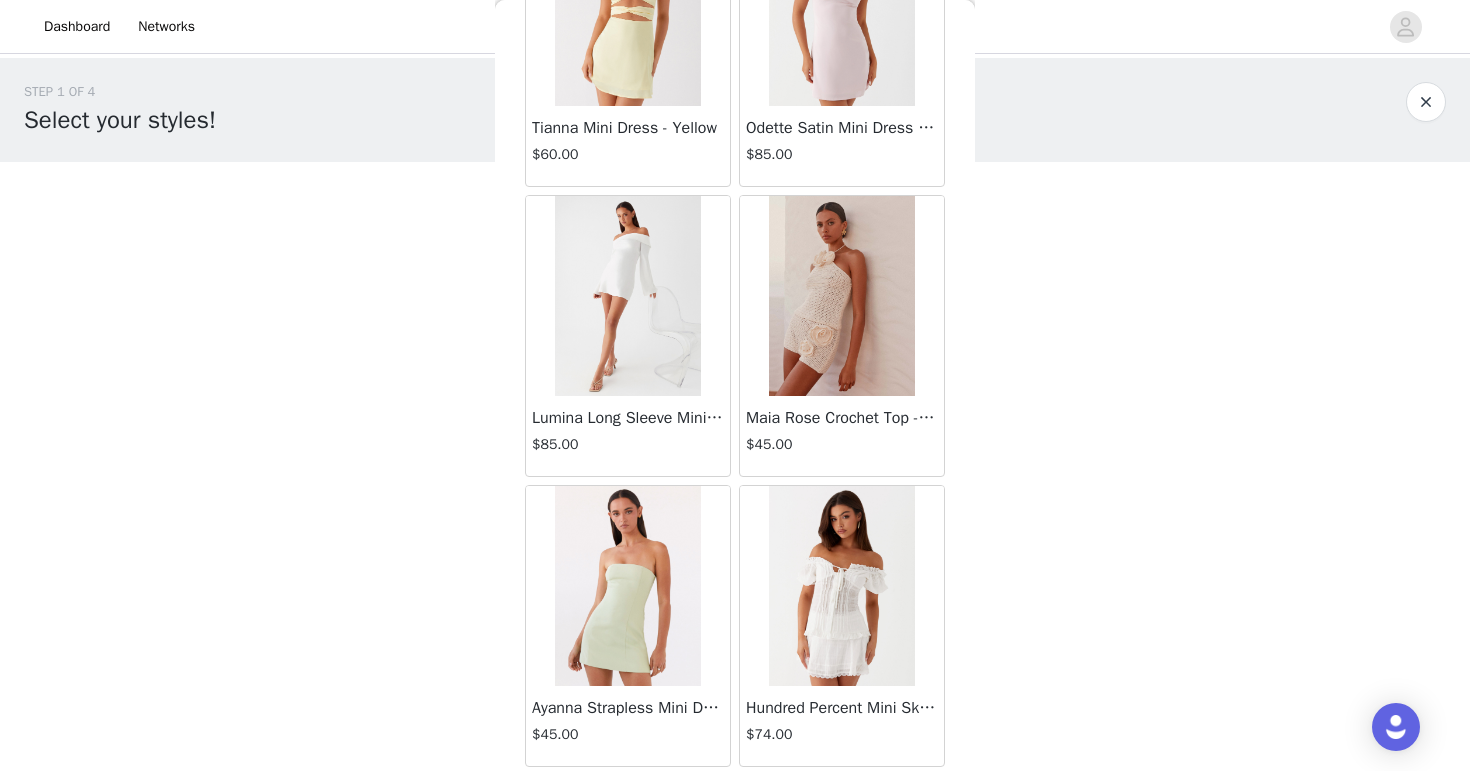 scroll, scrollTop: 8089, scrollLeft: 0, axis: vertical 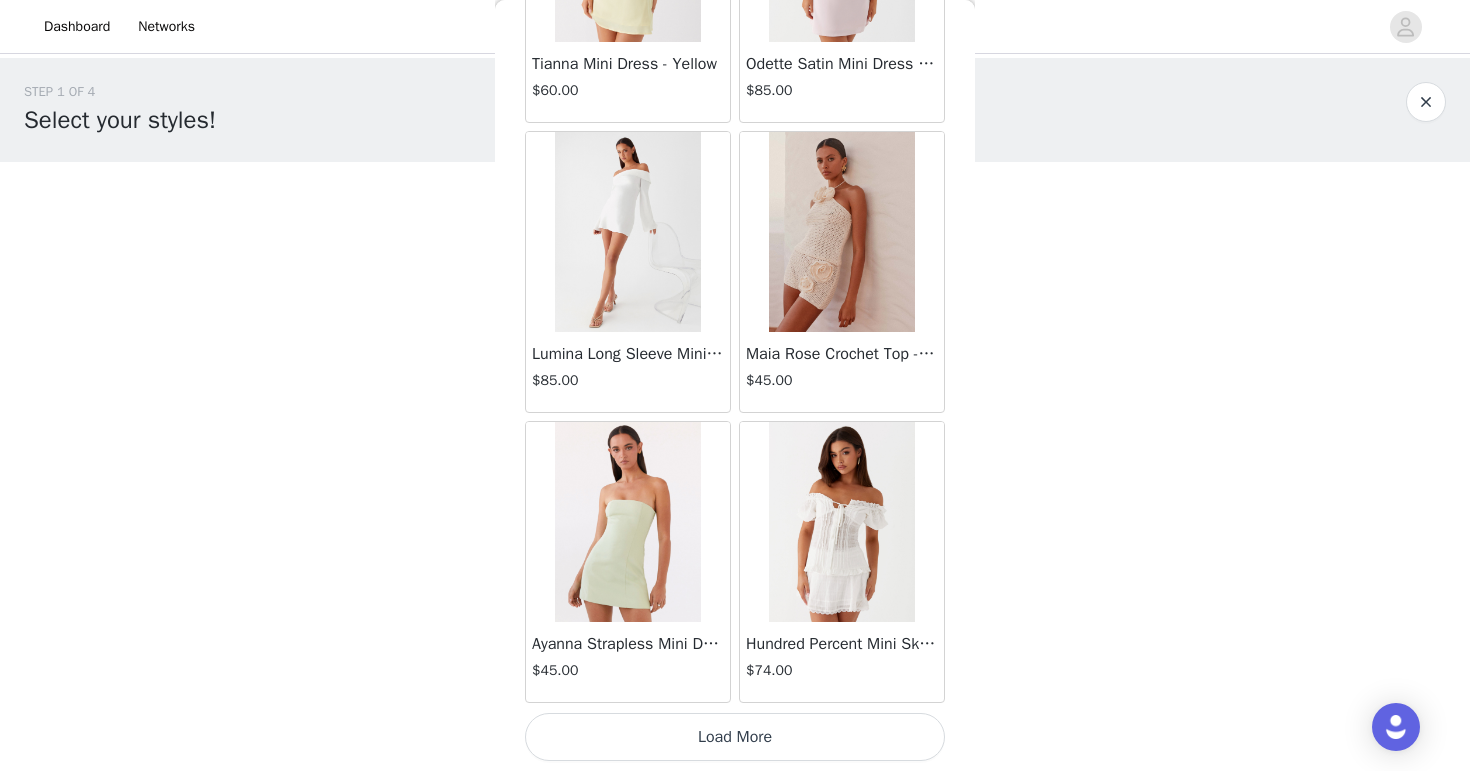 click on "Load More" at bounding box center [735, 737] 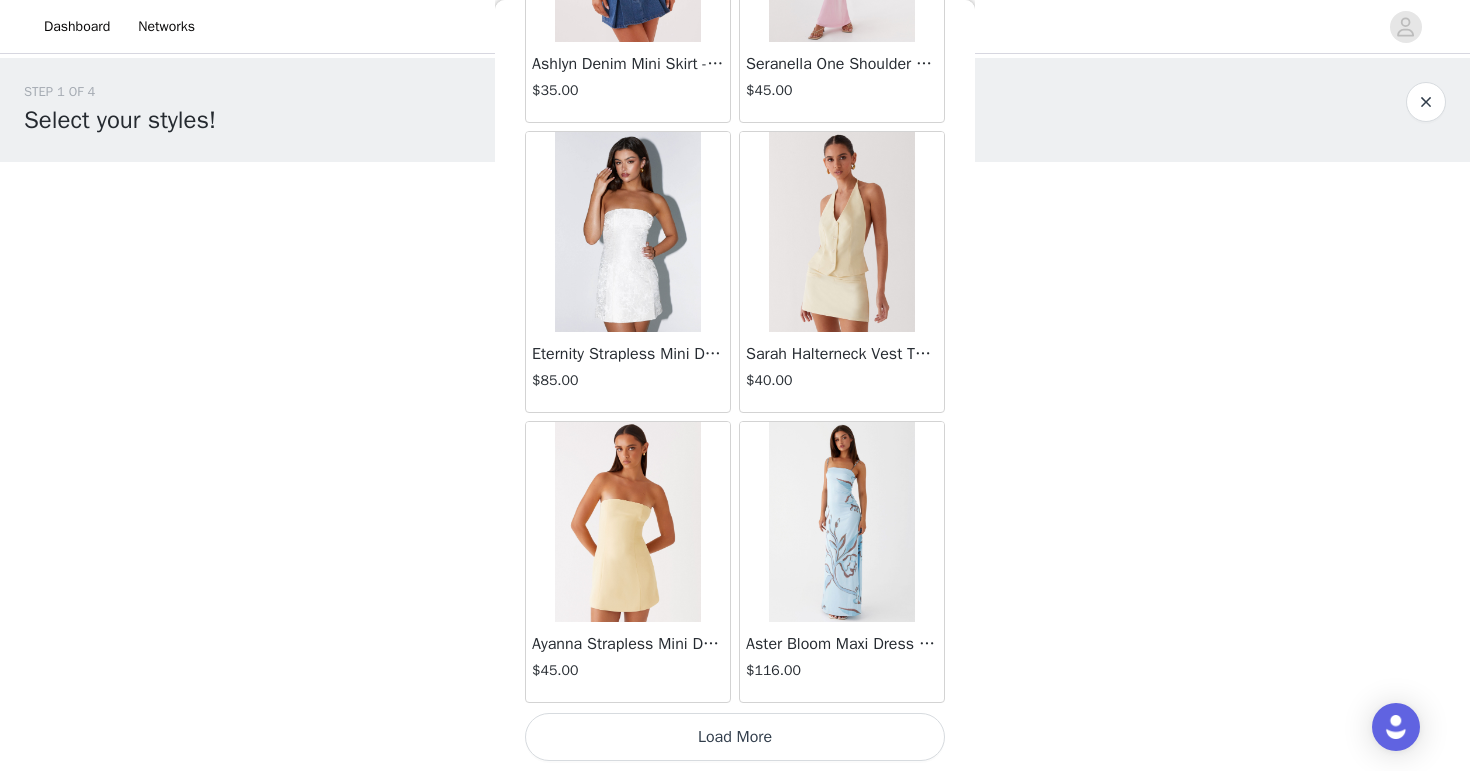 click on "Load More" at bounding box center [735, 737] 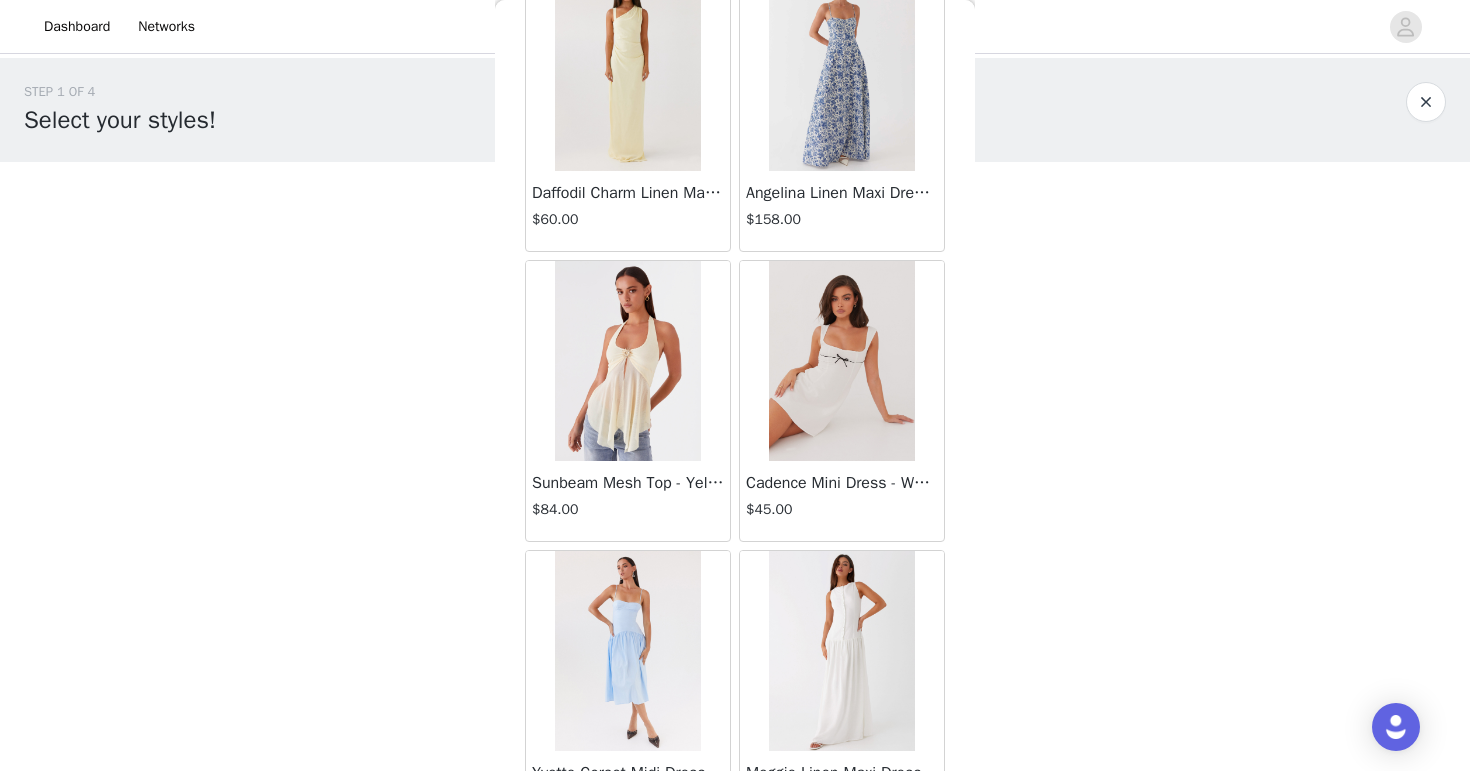 scroll, scrollTop: 7325, scrollLeft: 0, axis: vertical 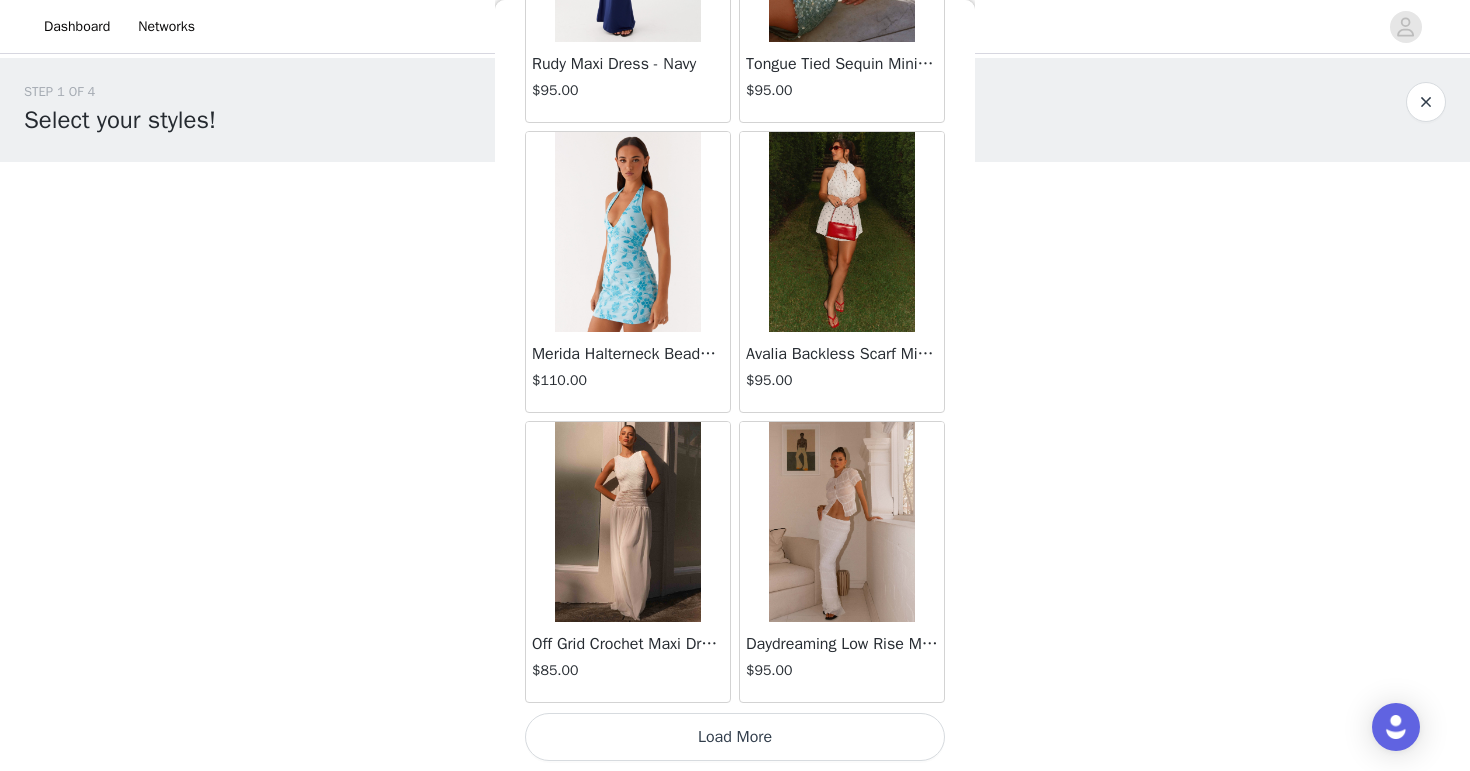 click on "Load More" at bounding box center [735, 737] 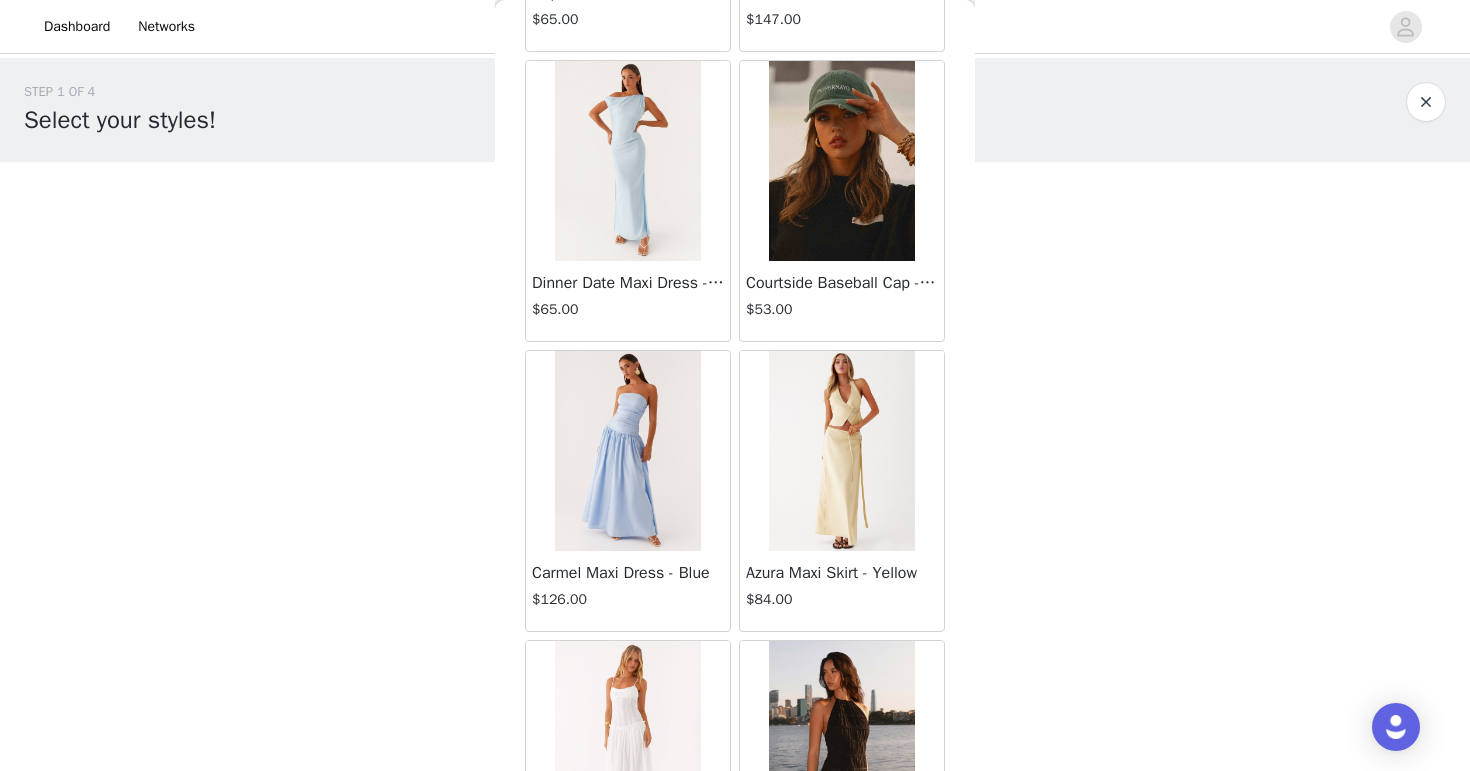scroll, scrollTop: 16789, scrollLeft: 0, axis: vertical 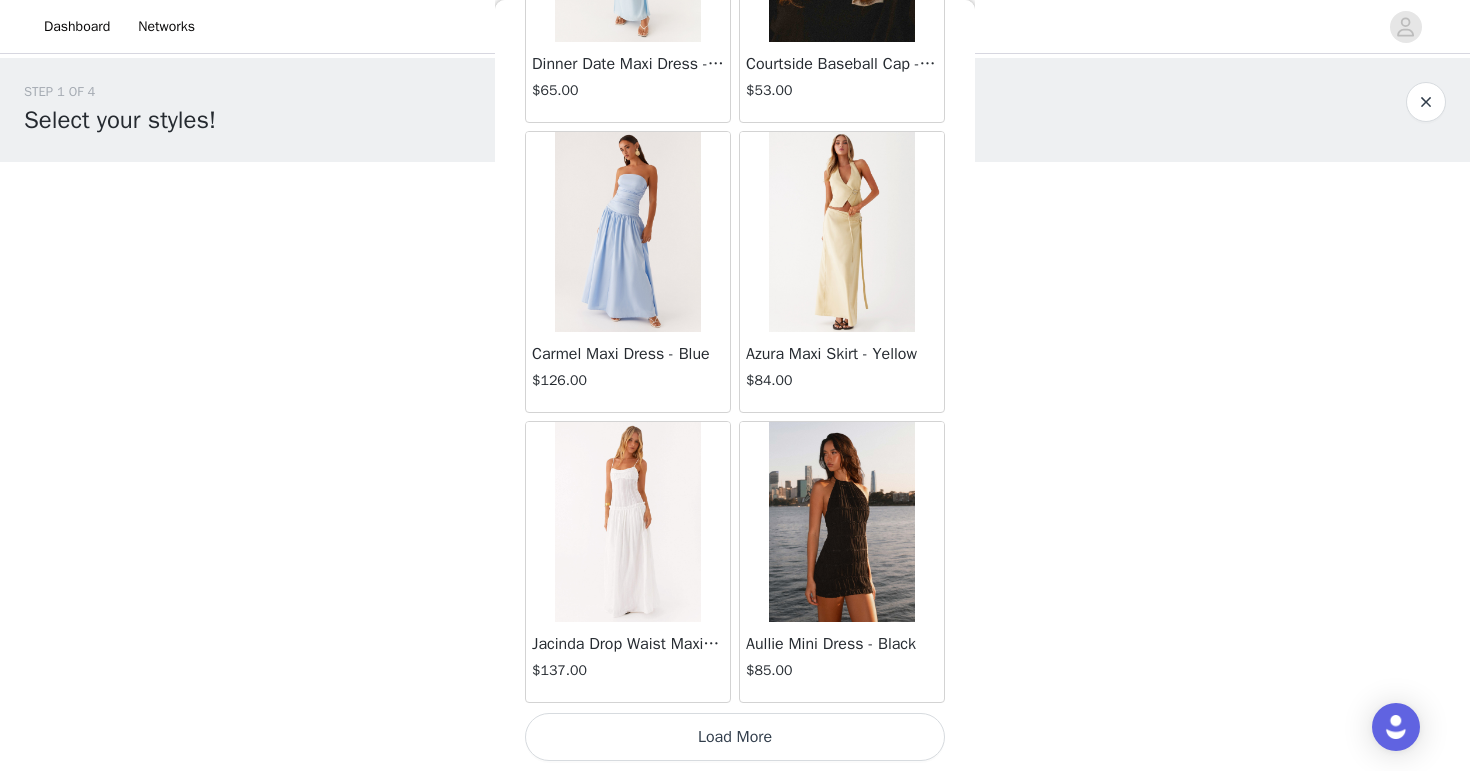 click on "Load More" at bounding box center (735, 737) 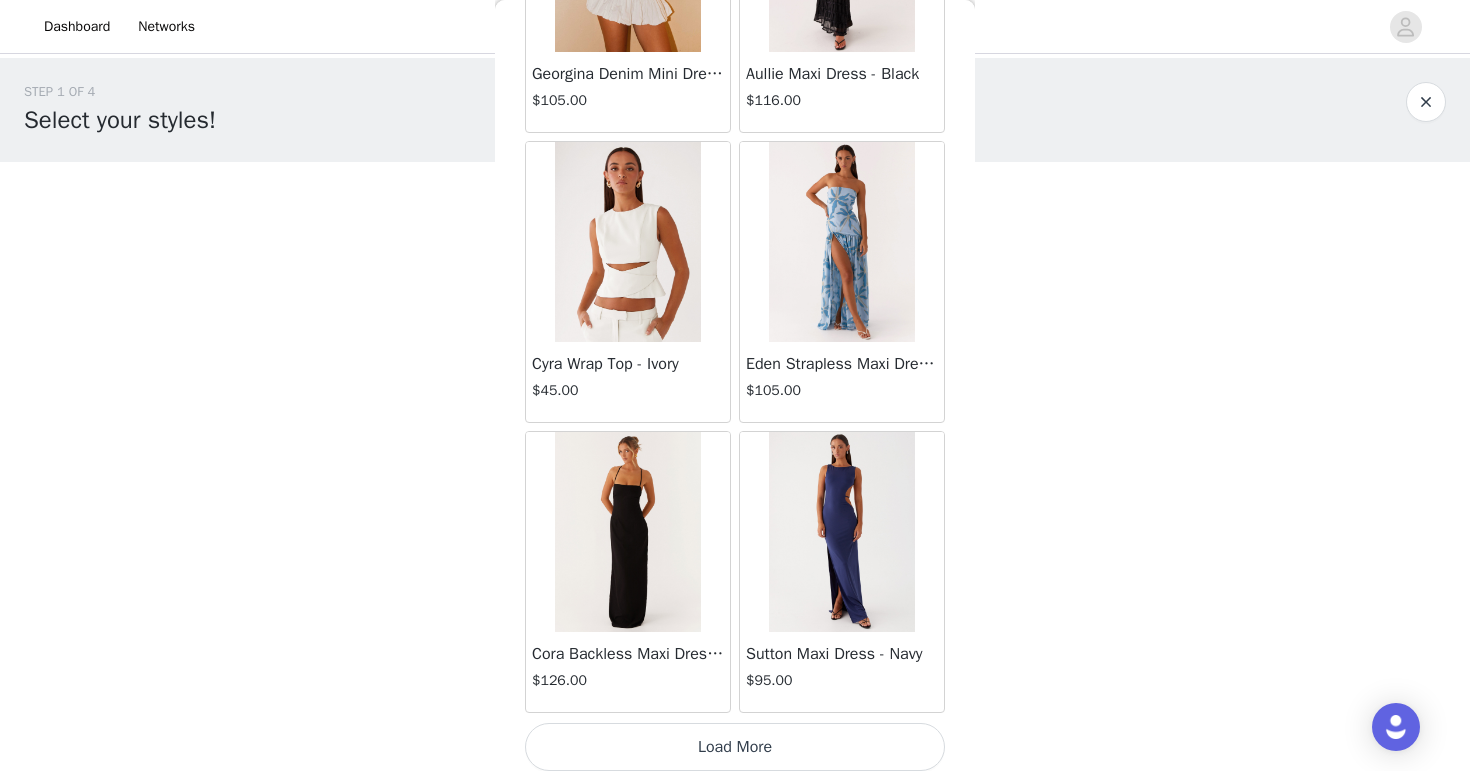 scroll, scrollTop: 19689, scrollLeft: 0, axis: vertical 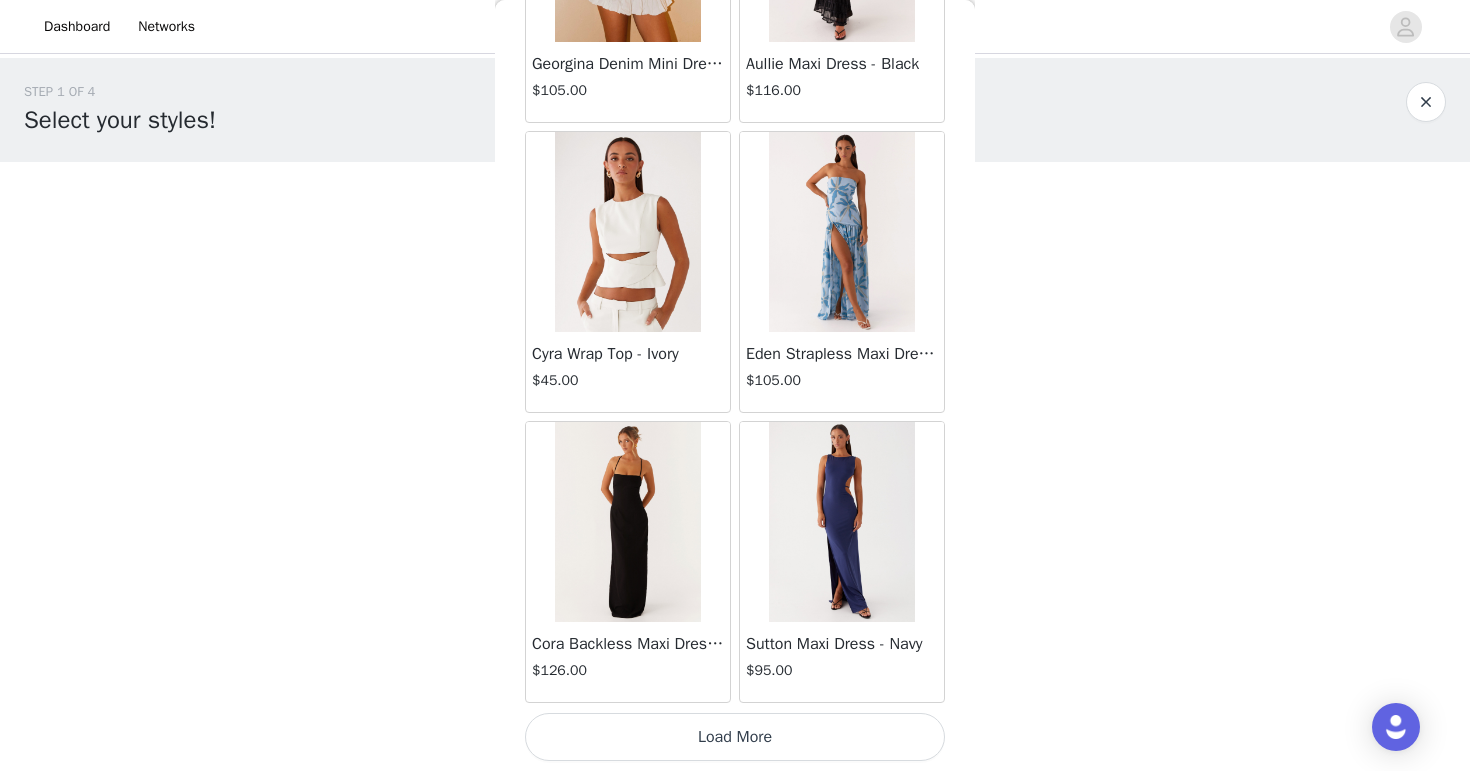 click on "Load More" at bounding box center (735, 737) 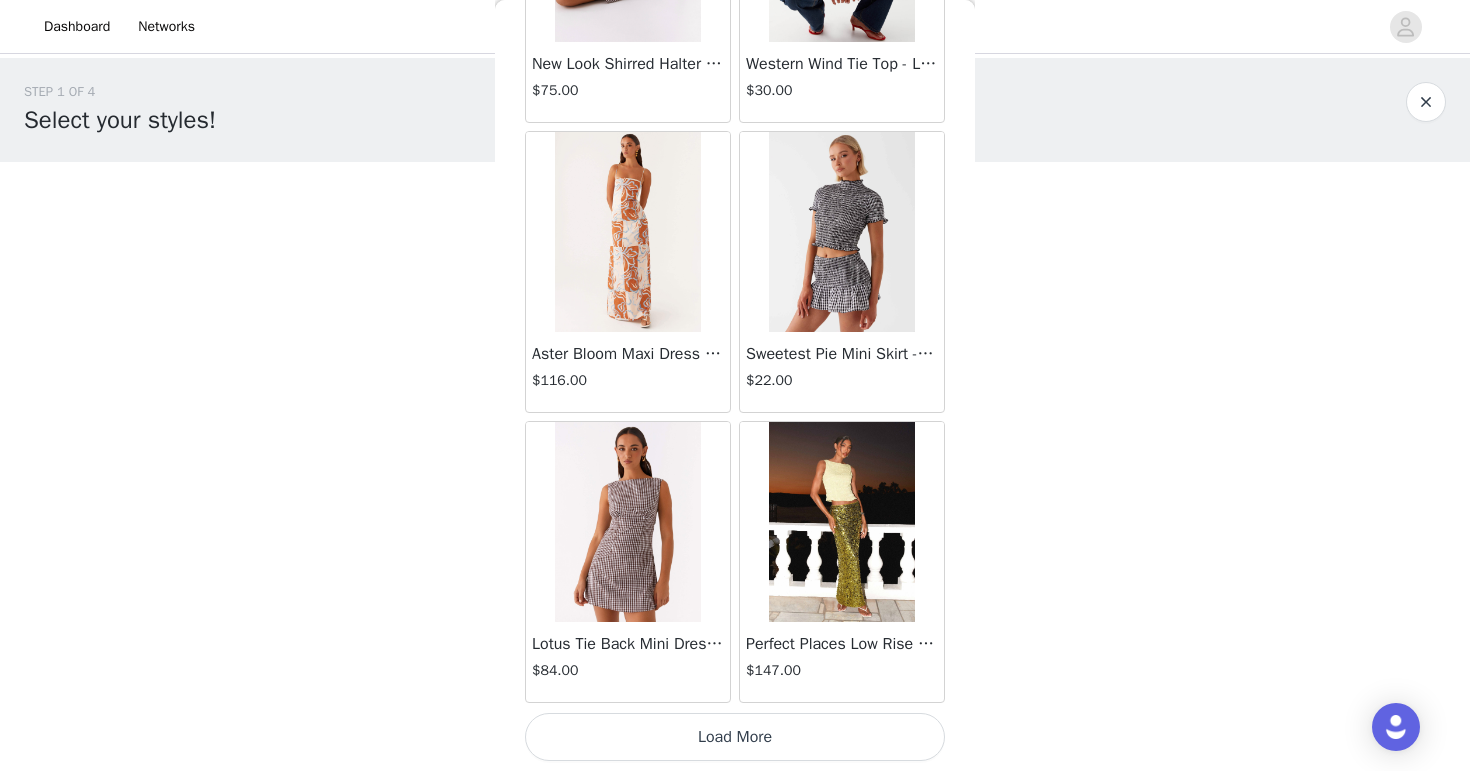 scroll, scrollTop: 22587, scrollLeft: 0, axis: vertical 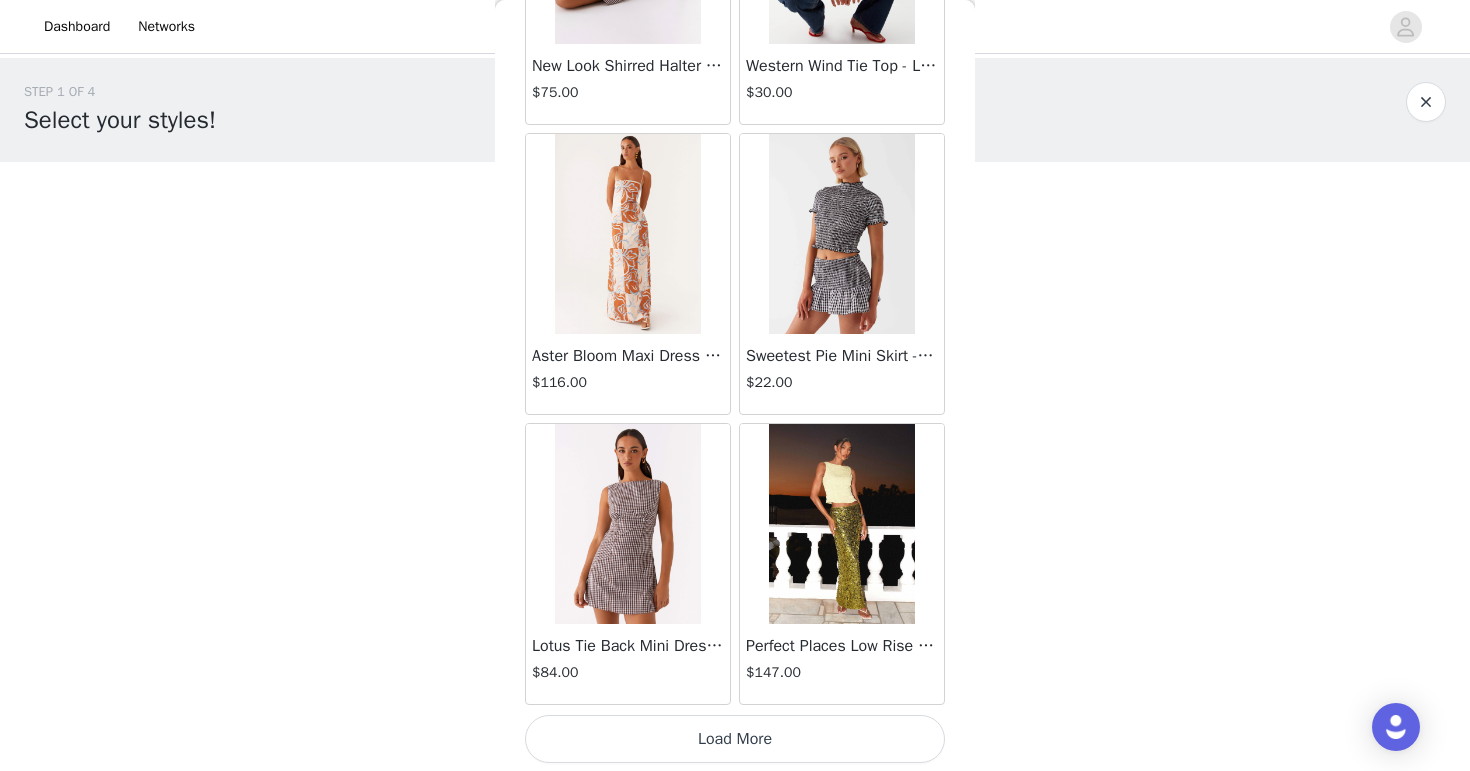 click on "Load More" at bounding box center (735, 739) 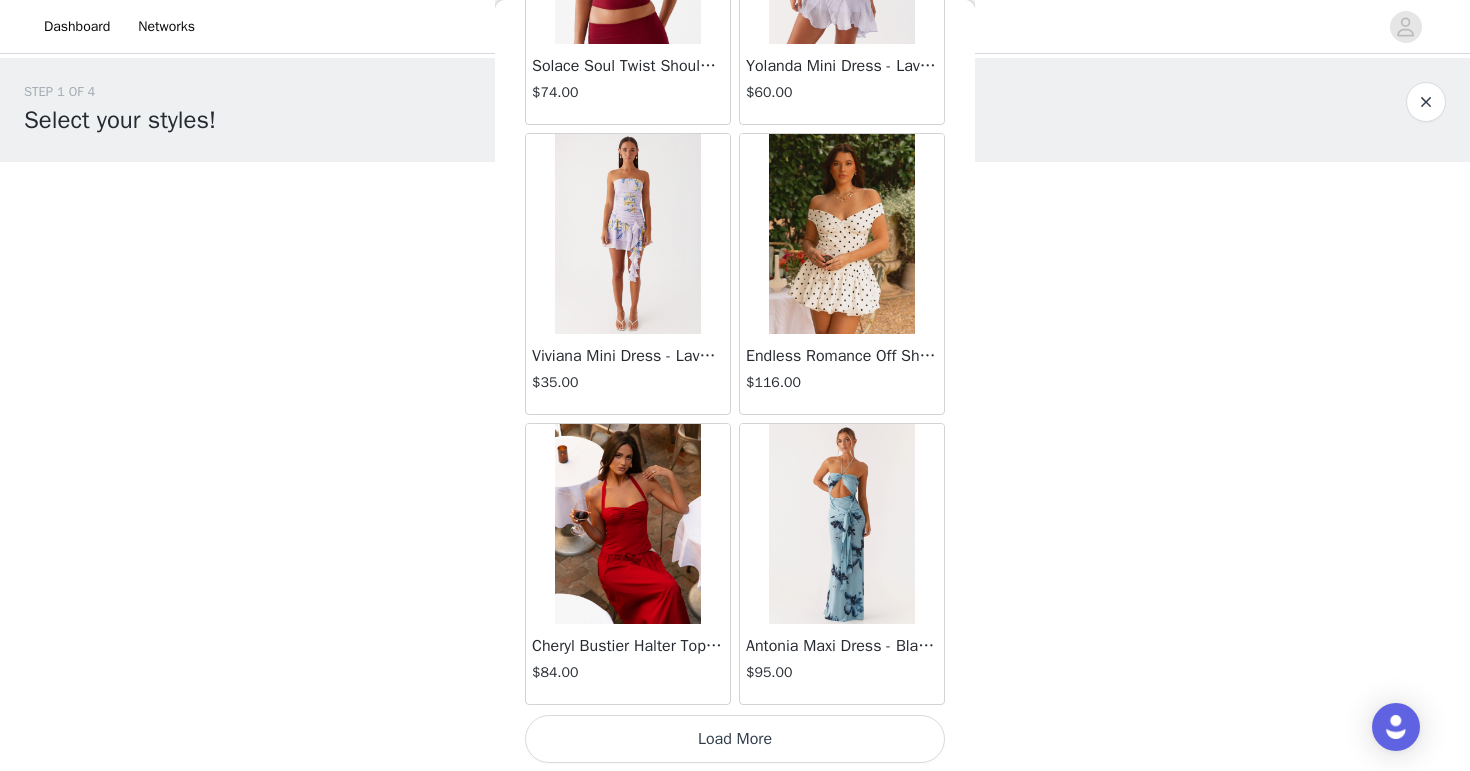 scroll, scrollTop: 25489, scrollLeft: 0, axis: vertical 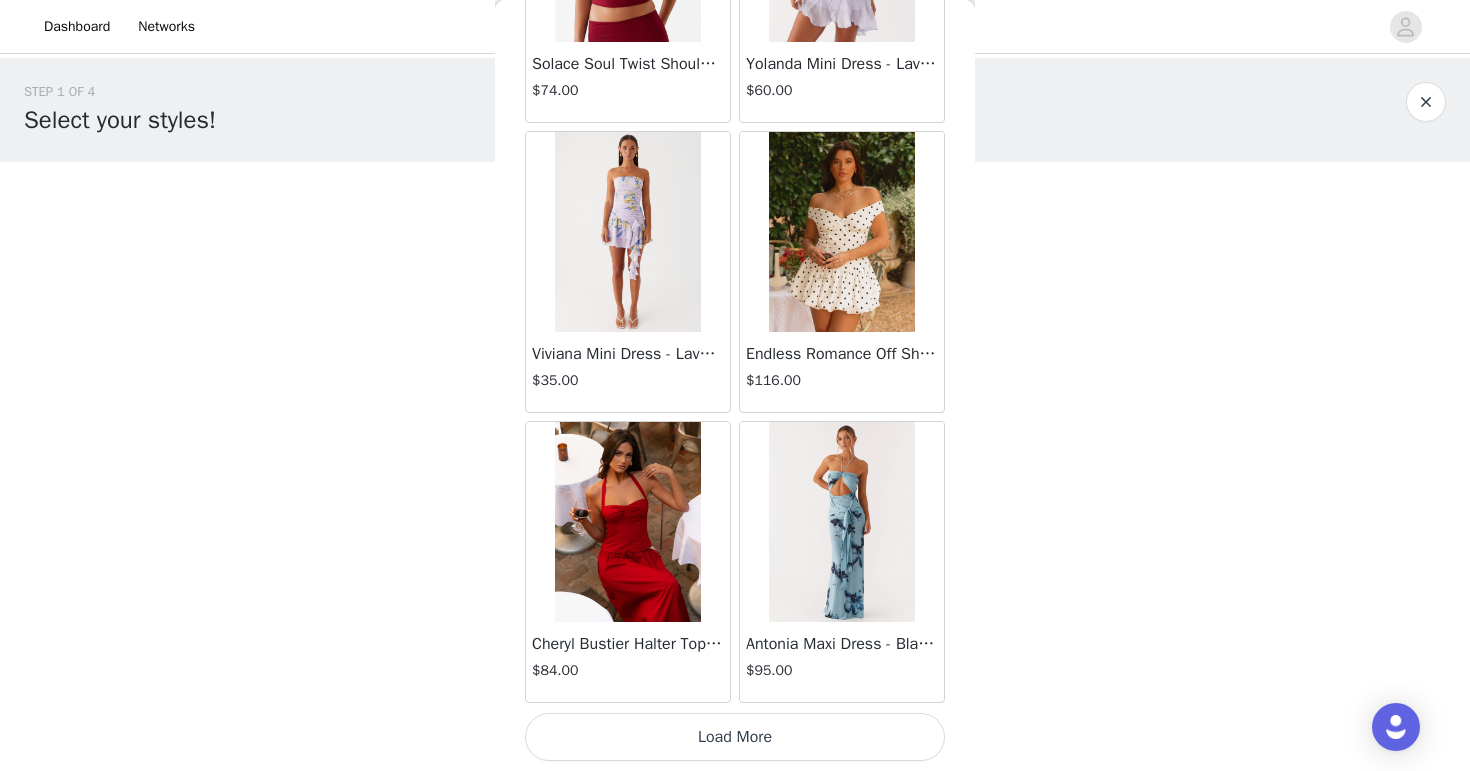 click on "Load More" at bounding box center (735, 737) 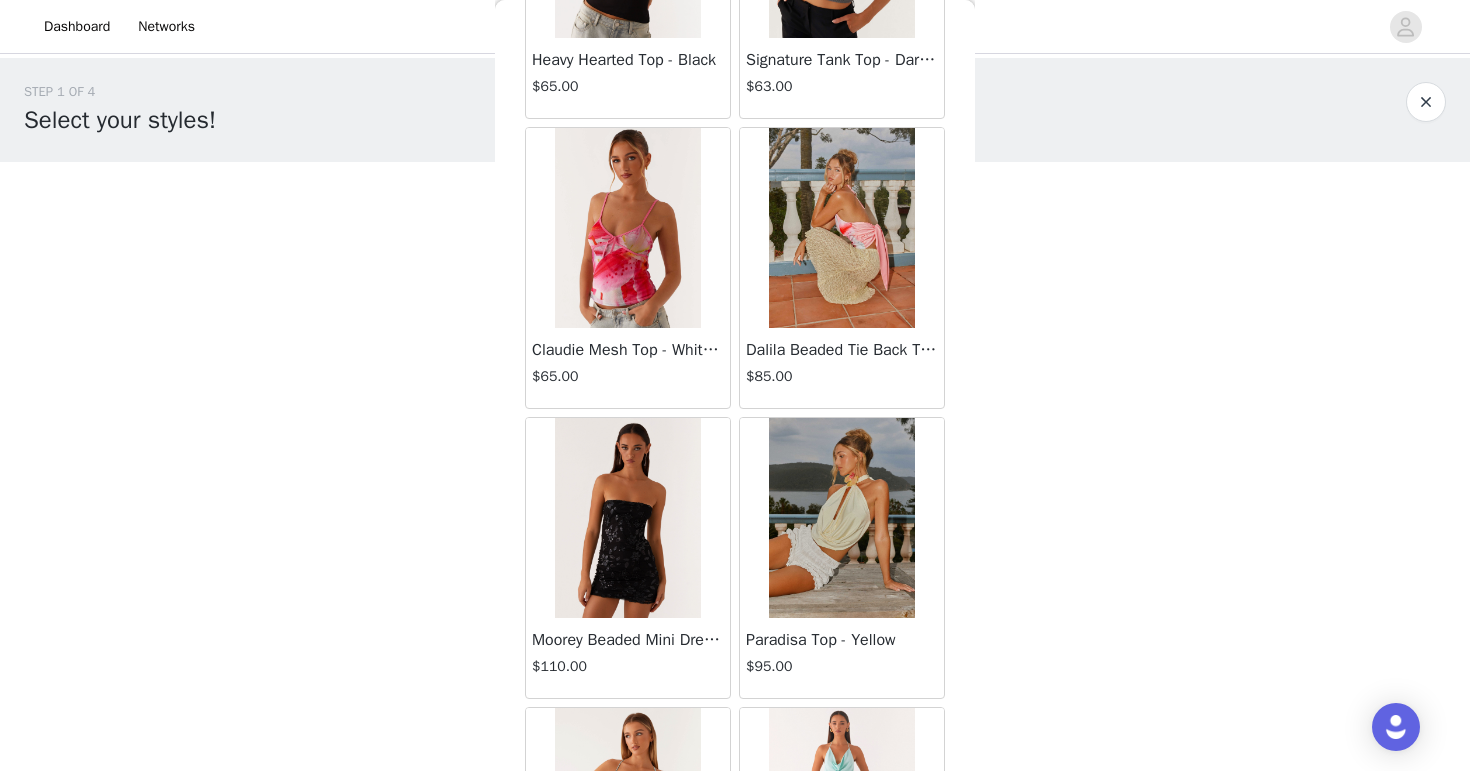 scroll, scrollTop: 28389, scrollLeft: 0, axis: vertical 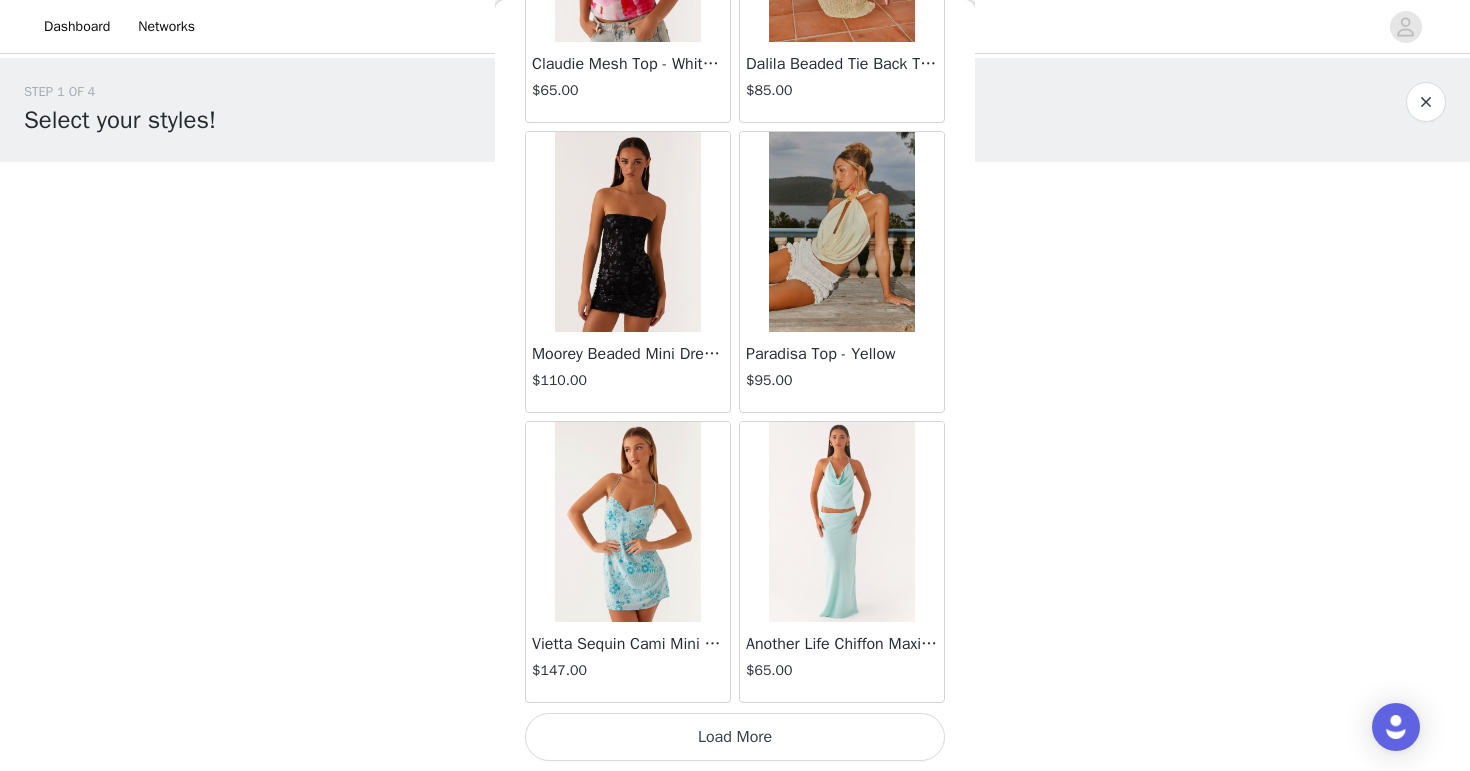 click on "Load More" at bounding box center (735, 737) 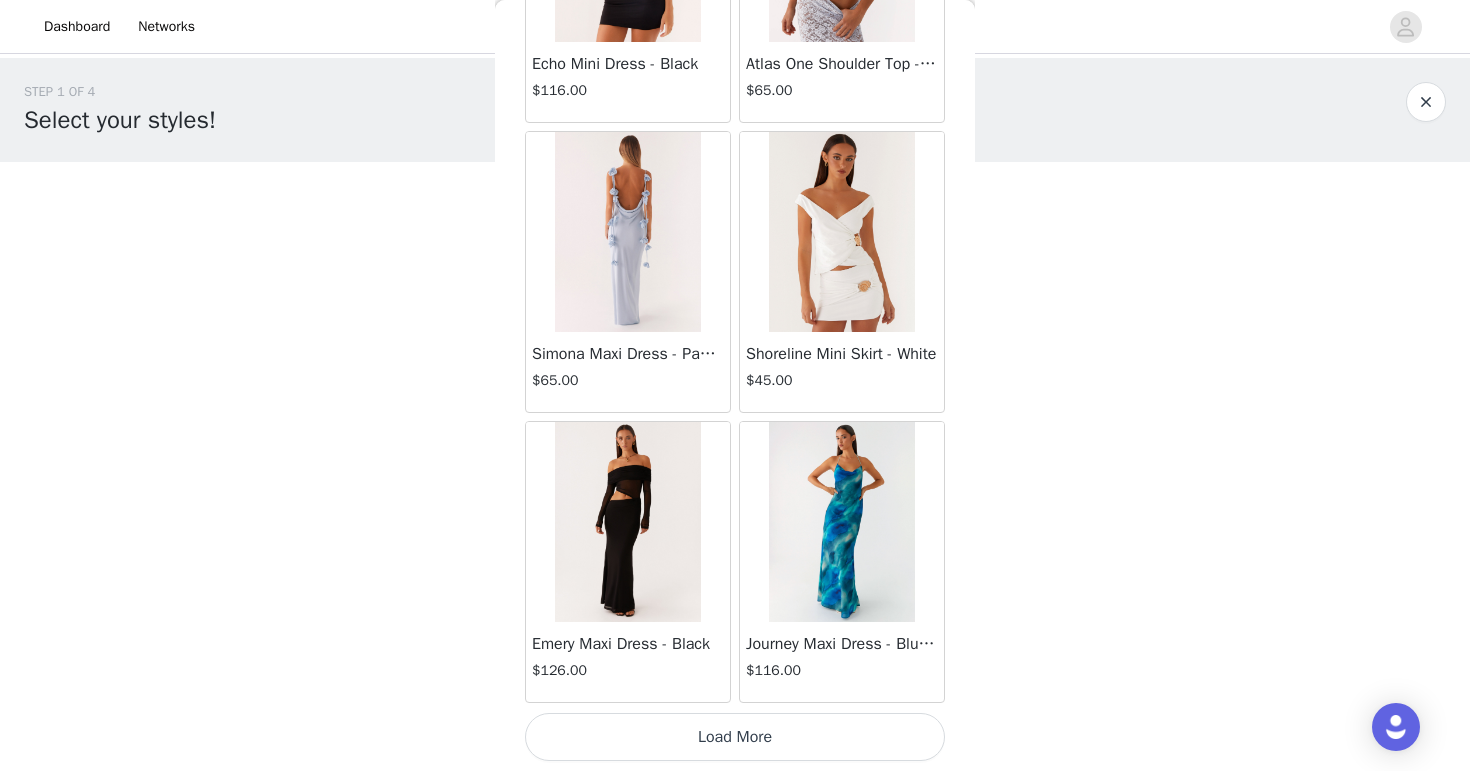 scroll, scrollTop: 31286, scrollLeft: 0, axis: vertical 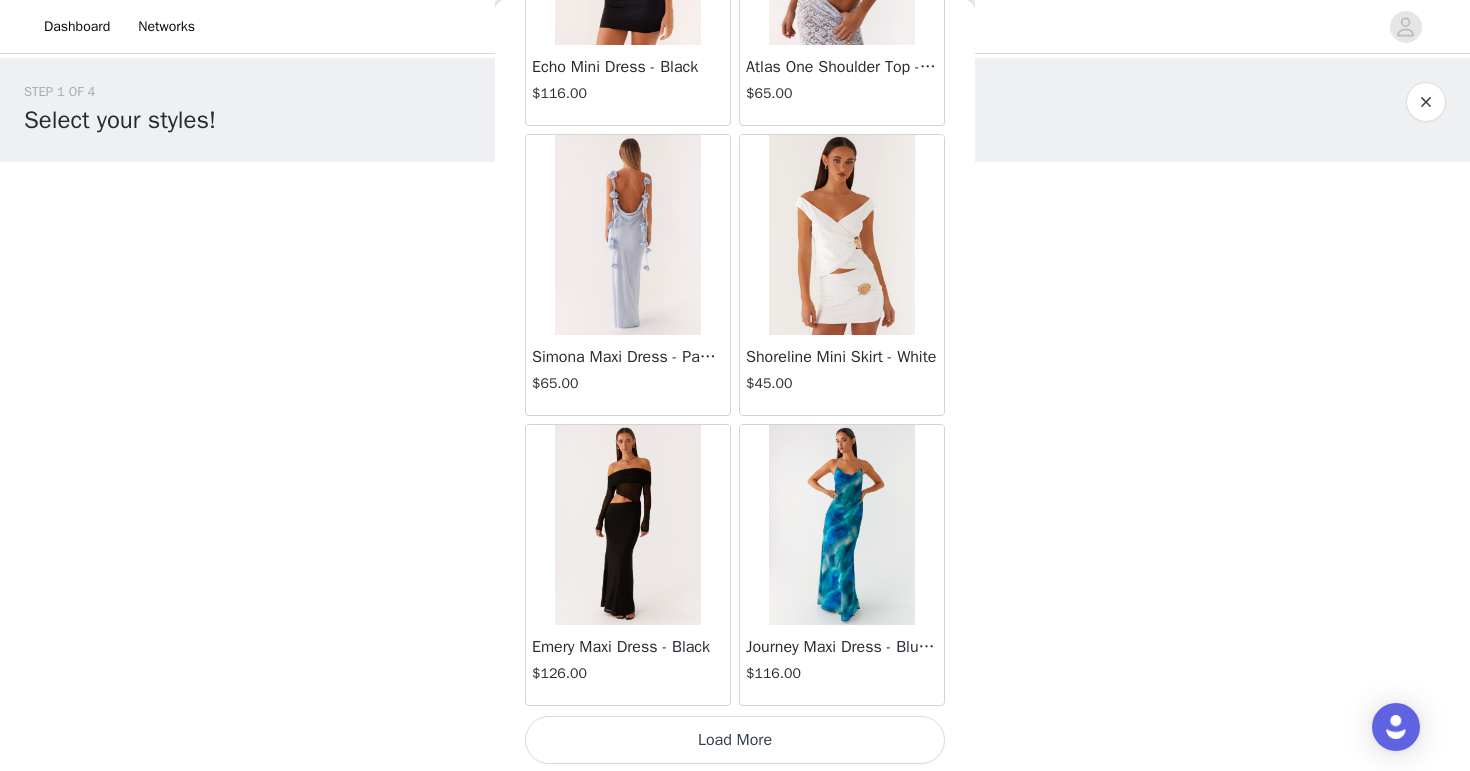 click on "Load More" at bounding box center (735, 740) 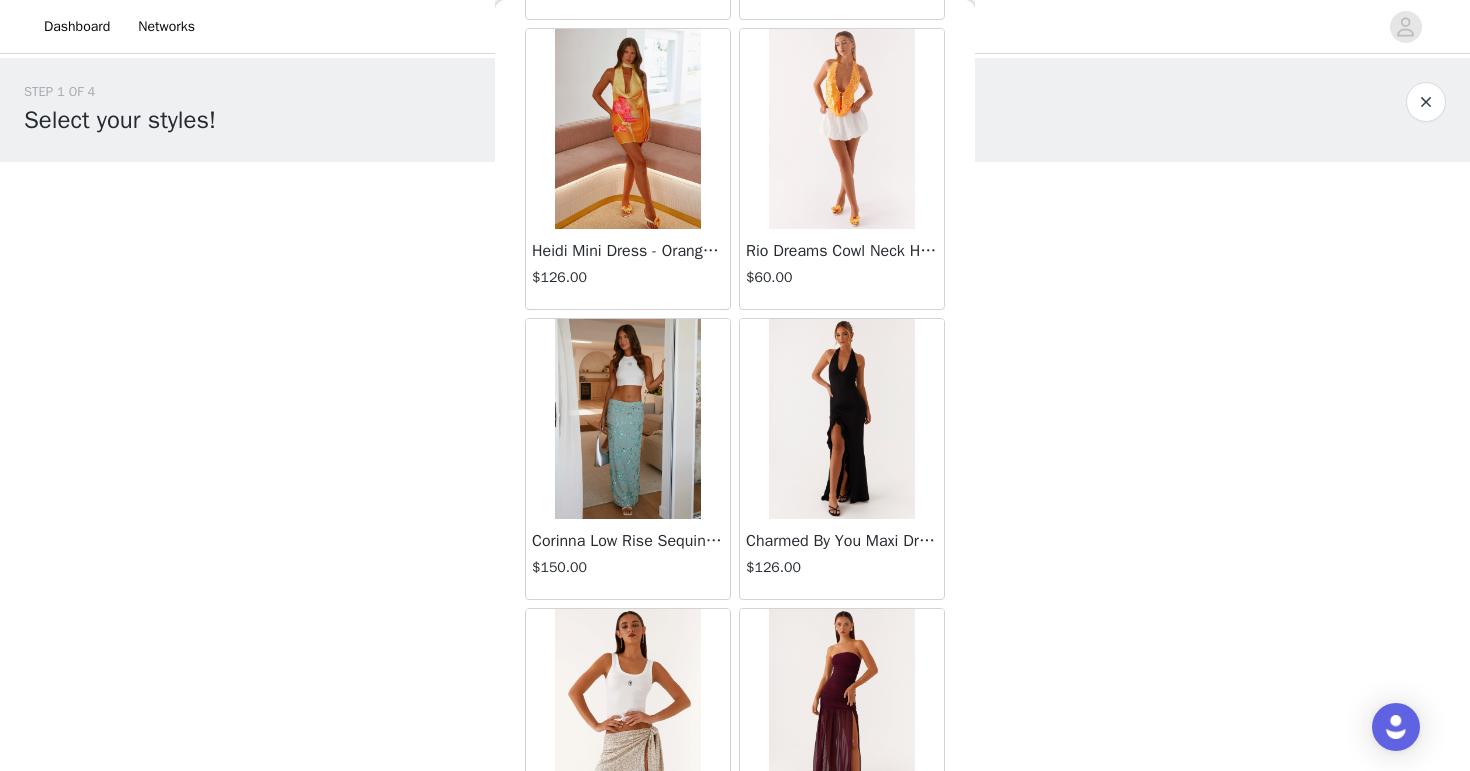 scroll, scrollTop: 34189, scrollLeft: 0, axis: vertical 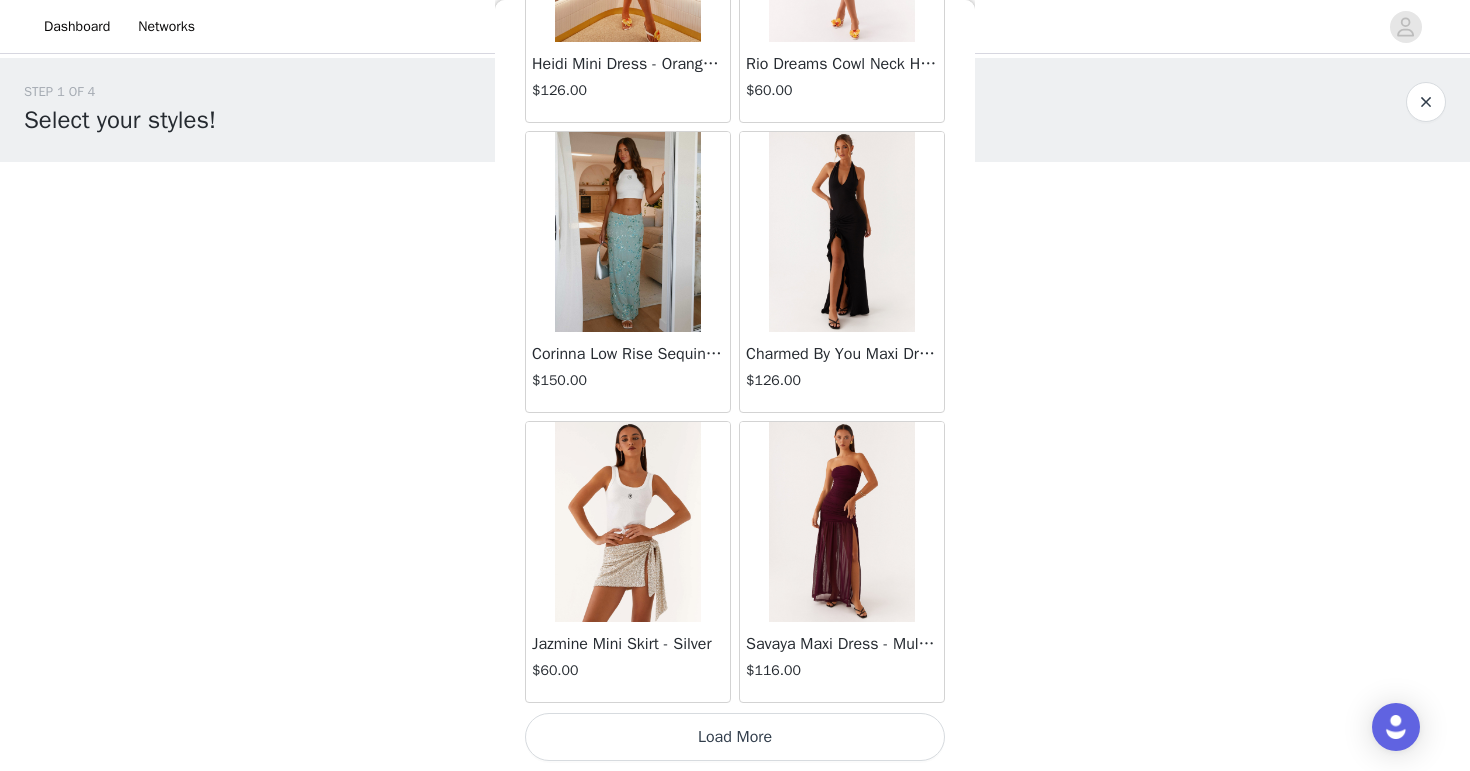 click on "Load More" at bounding box center (735, 737) 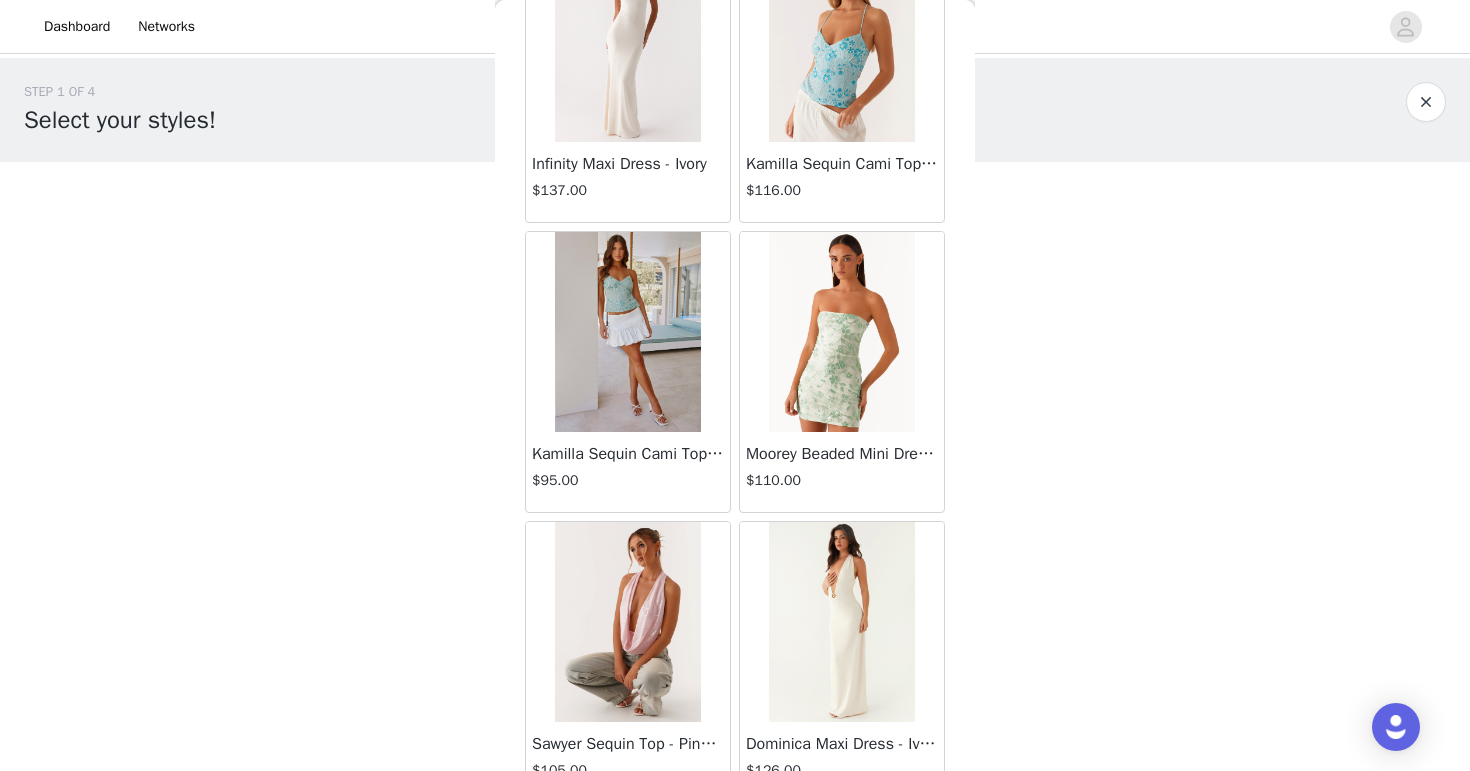 scroll, scrollTop: 37089, scrollLeft: 0, axis: vertical 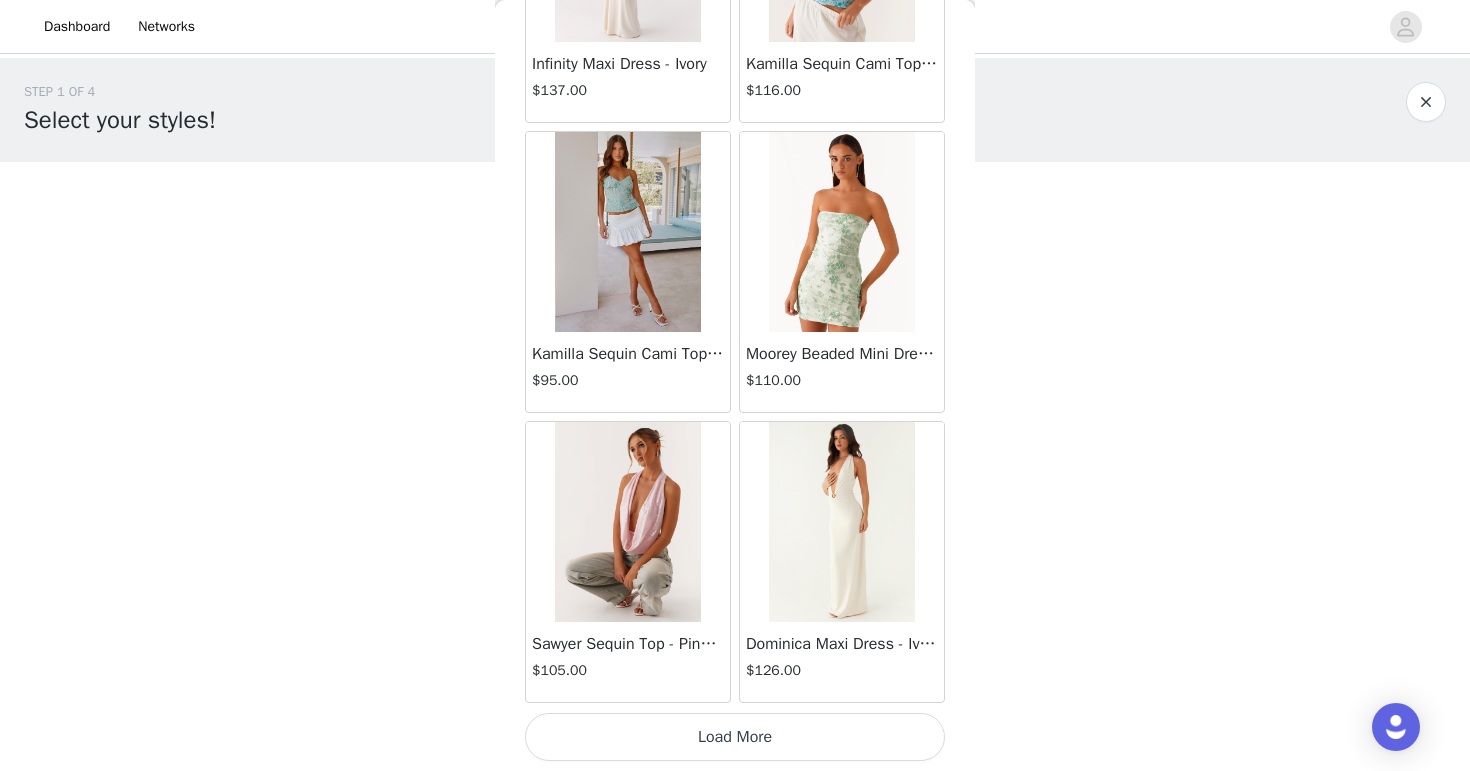 click on "Load More" at bounding box center [735, 737] 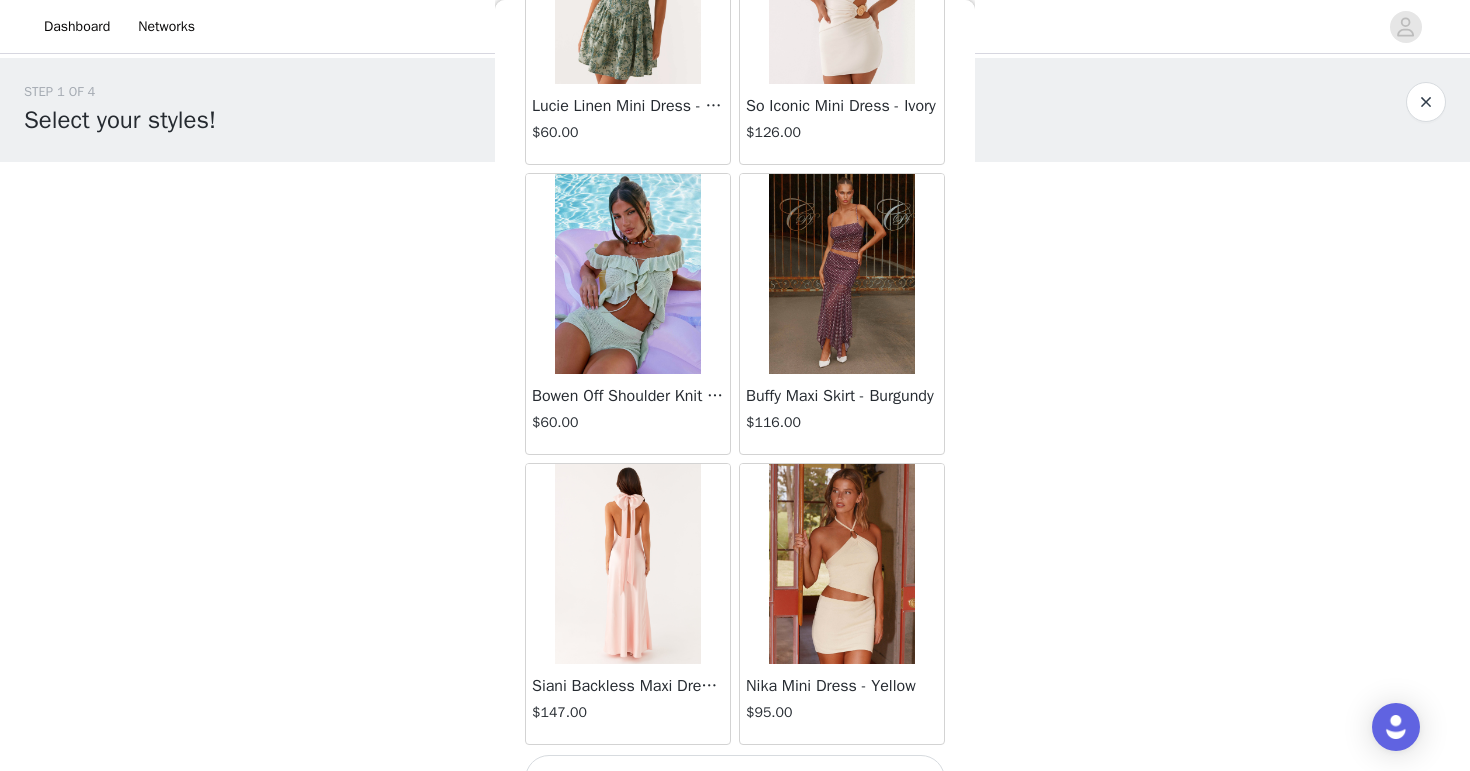 scroll, scrollTop: 39989, scrollLeft: 0, axis: vertical 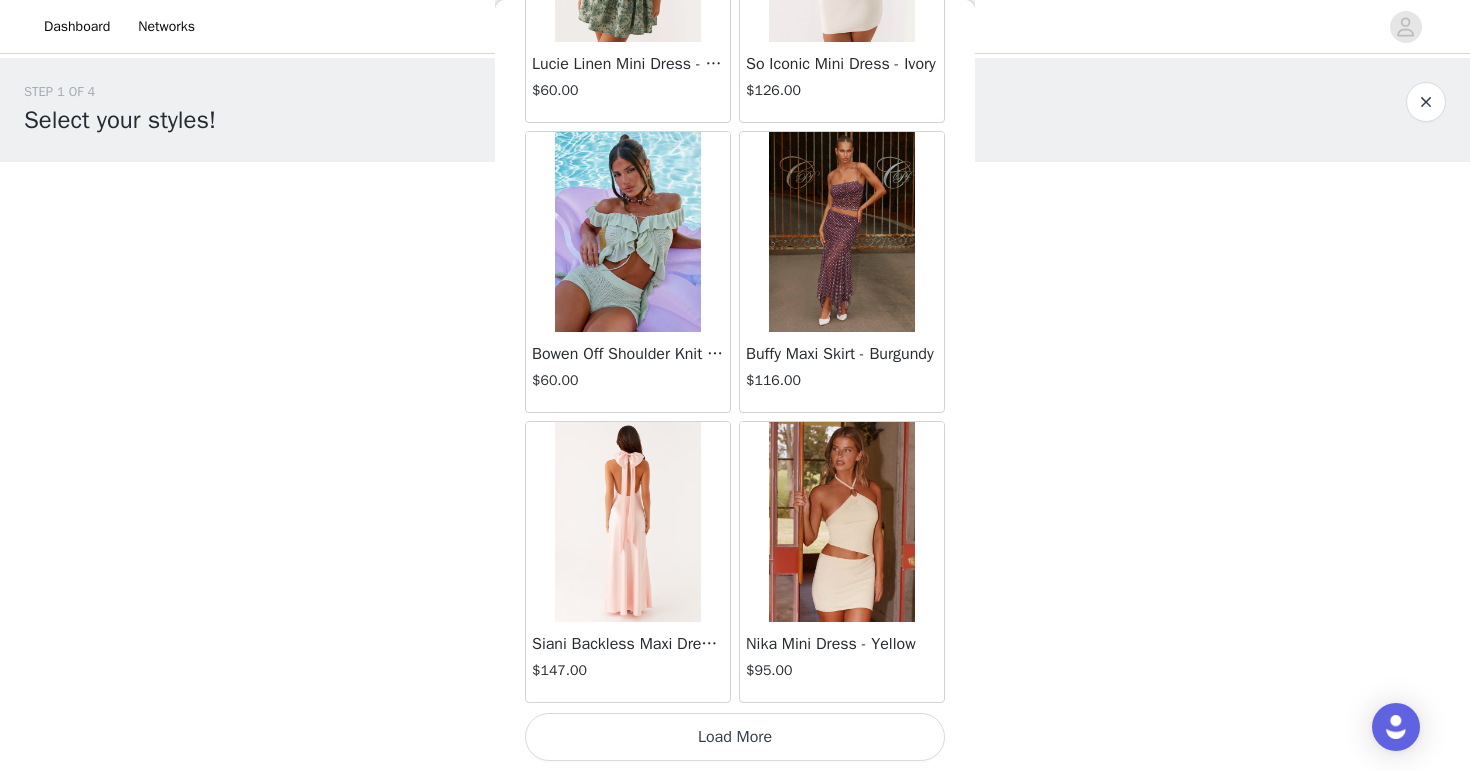 click on "Load More" at bounding box center [735, 737] 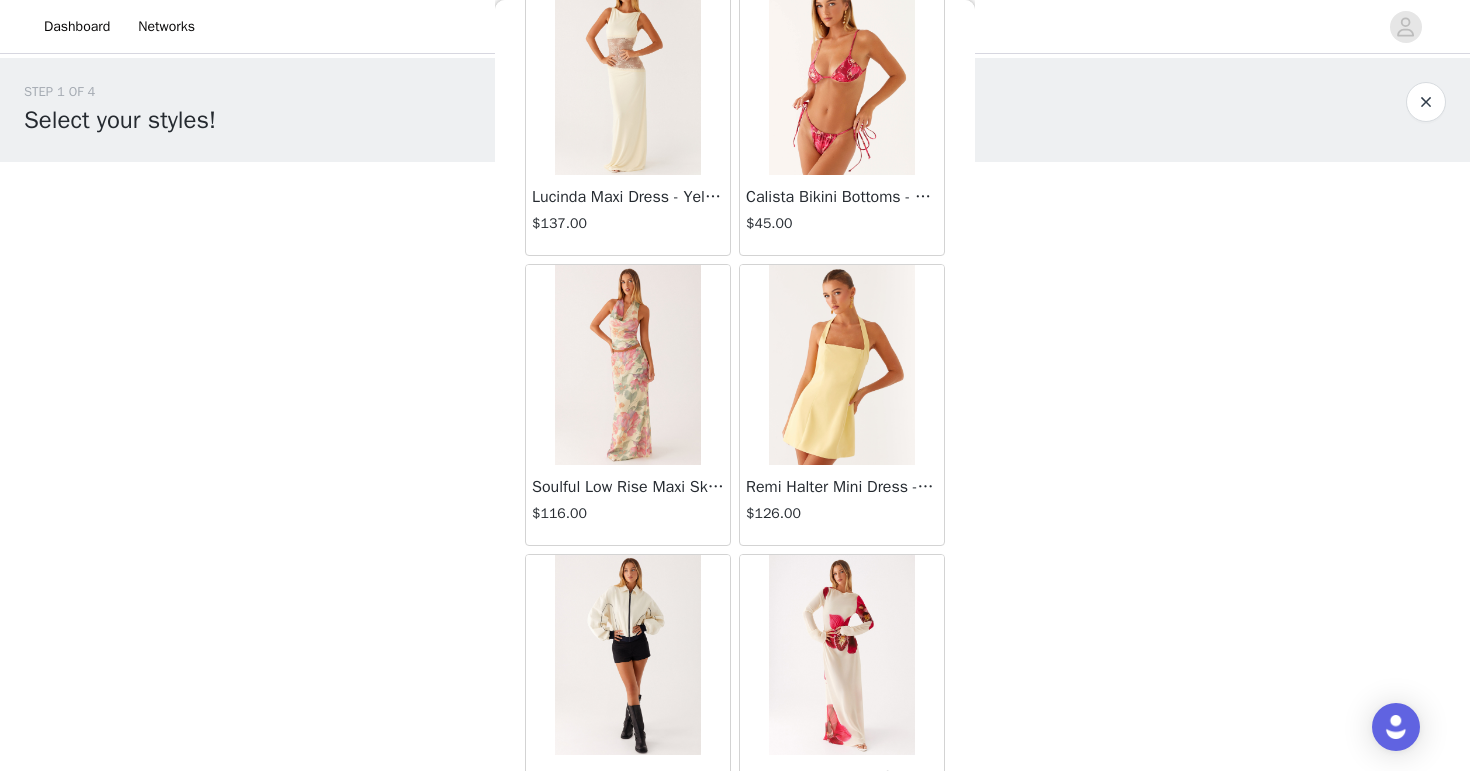 scroll, scrollTop: 42889, scrollLeft: 0, axis: vertical 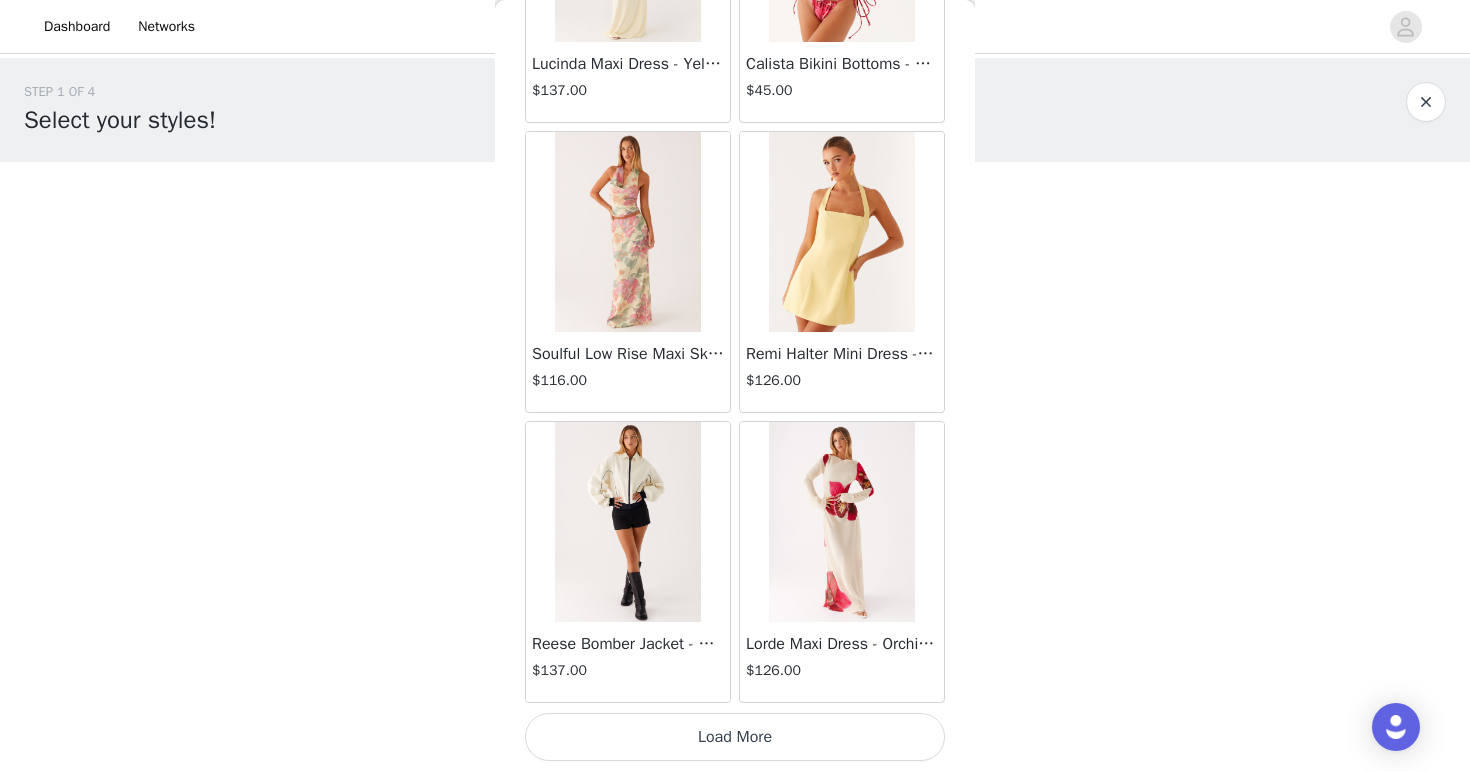 click on "Load More" at bounding box center (735, 737) 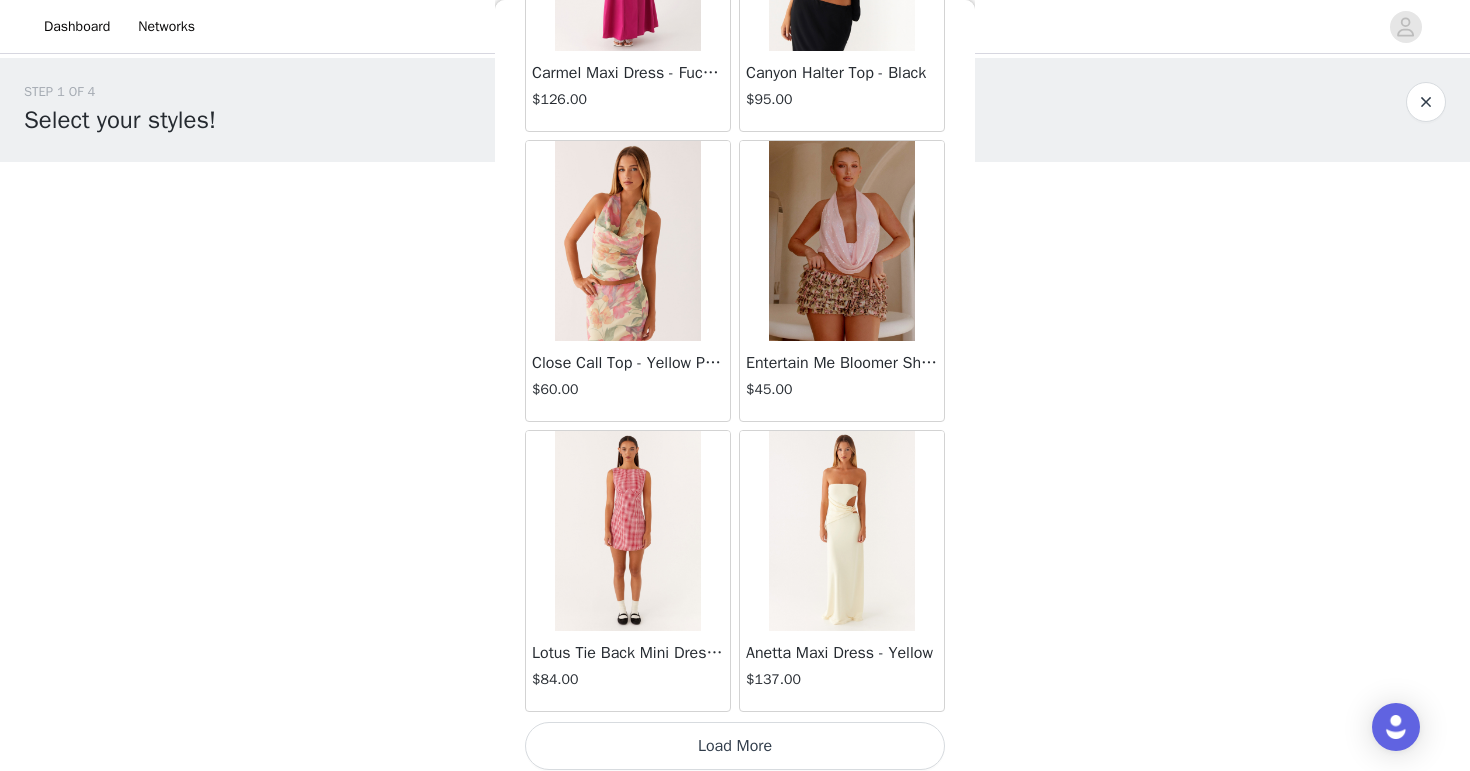 scroll, scrollTop: 45789, scrollLeft: 0, axis: vertical 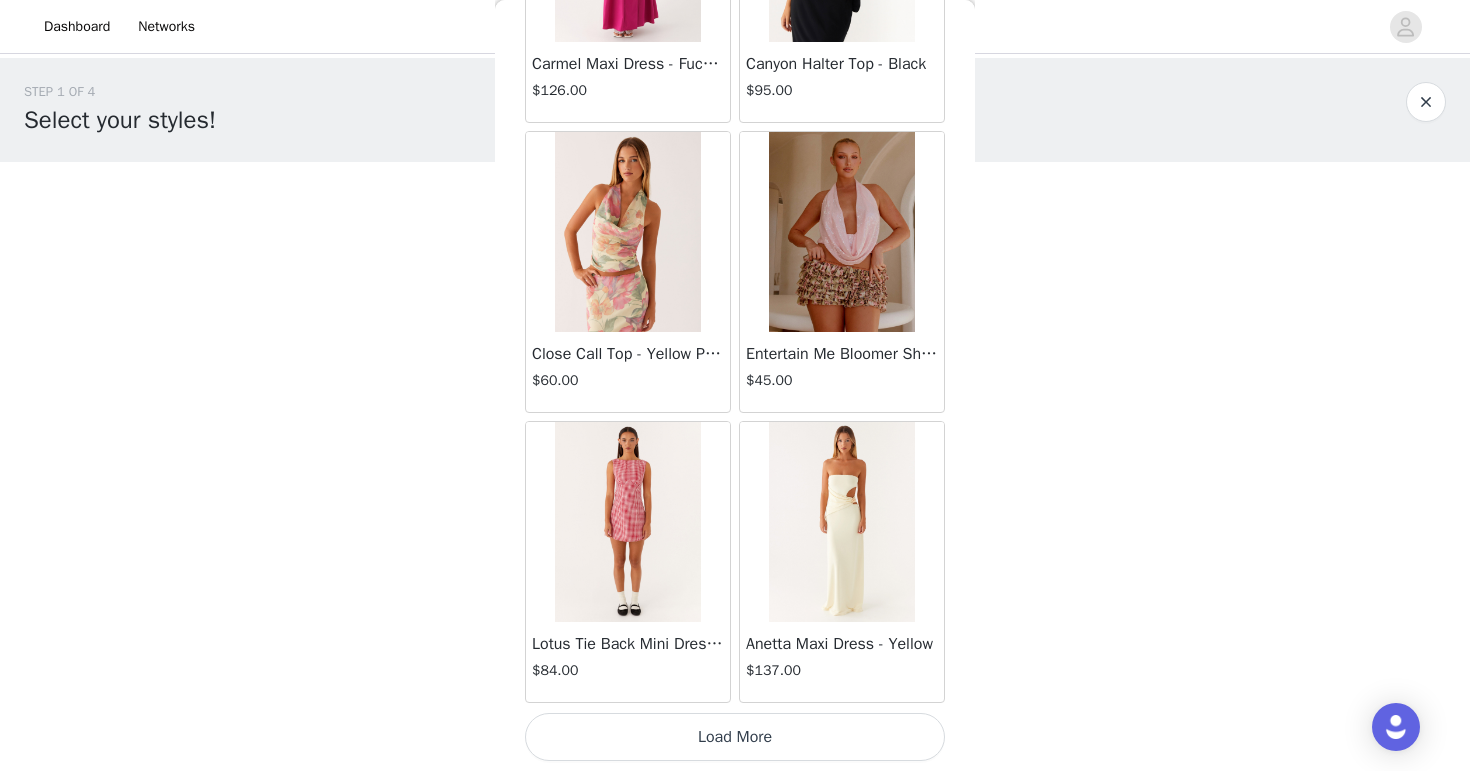 click on "Load More" at bounding box center [735, 737] 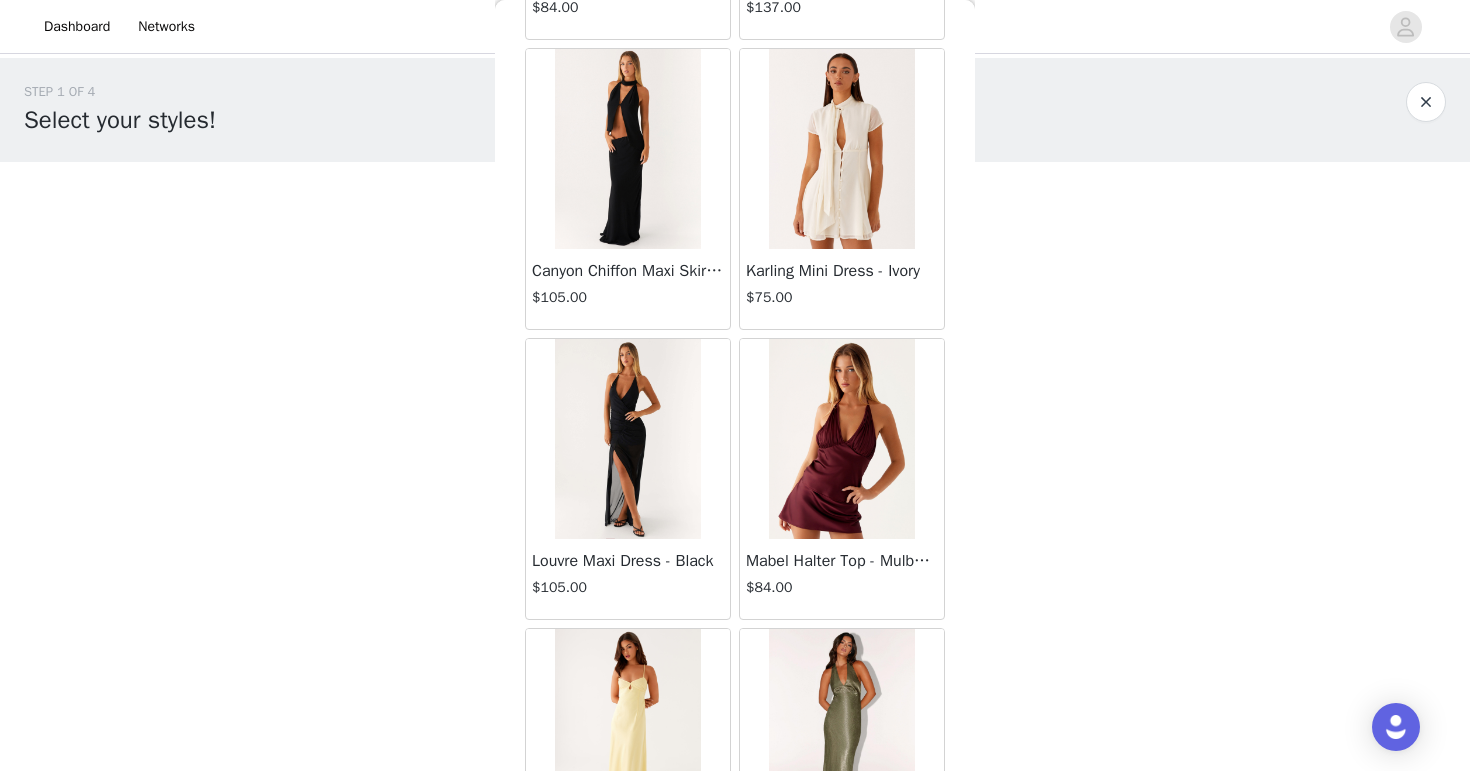 scroll, scrollTop: 46362, scrollLeft: 0, axis: vertical 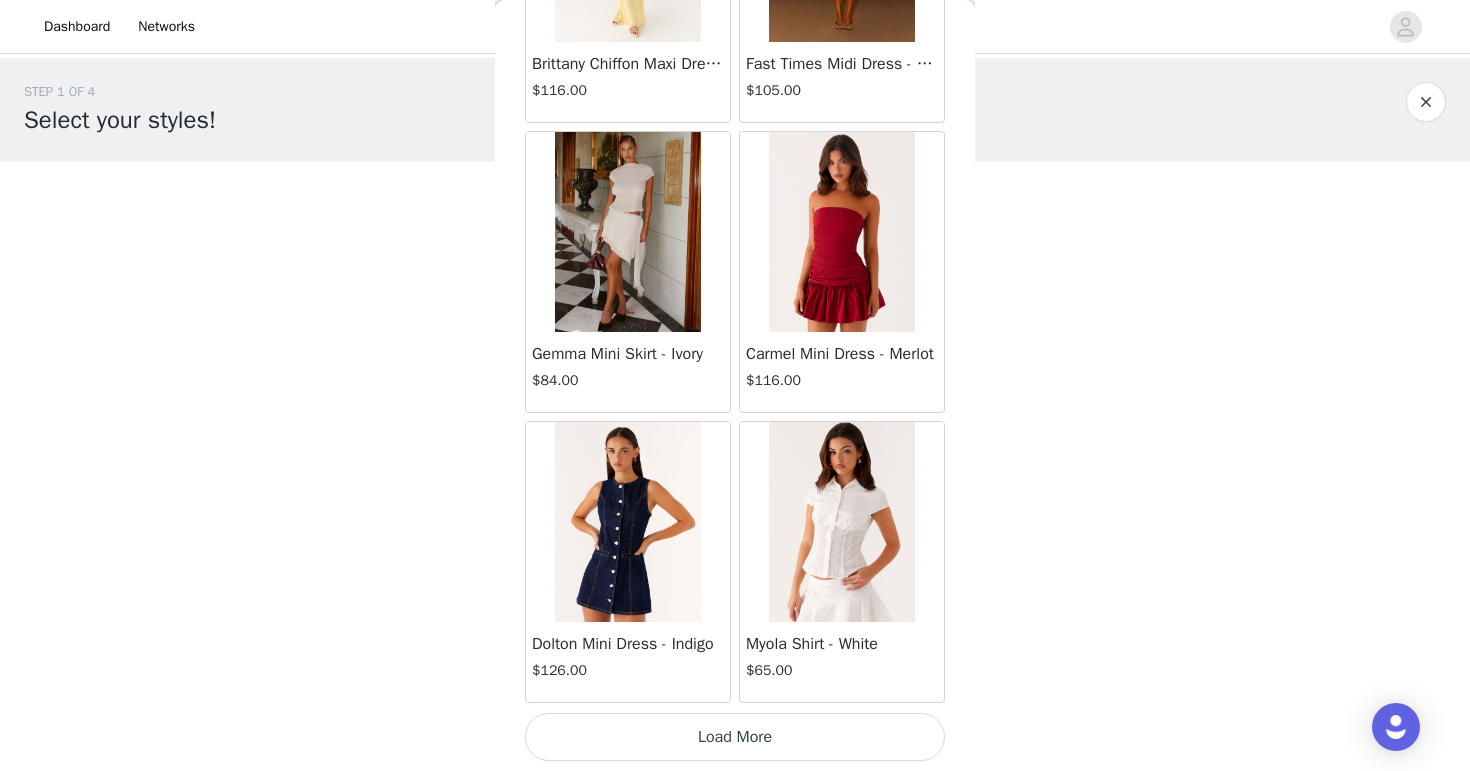 click on "Load More" at bounding box center [735, 737] 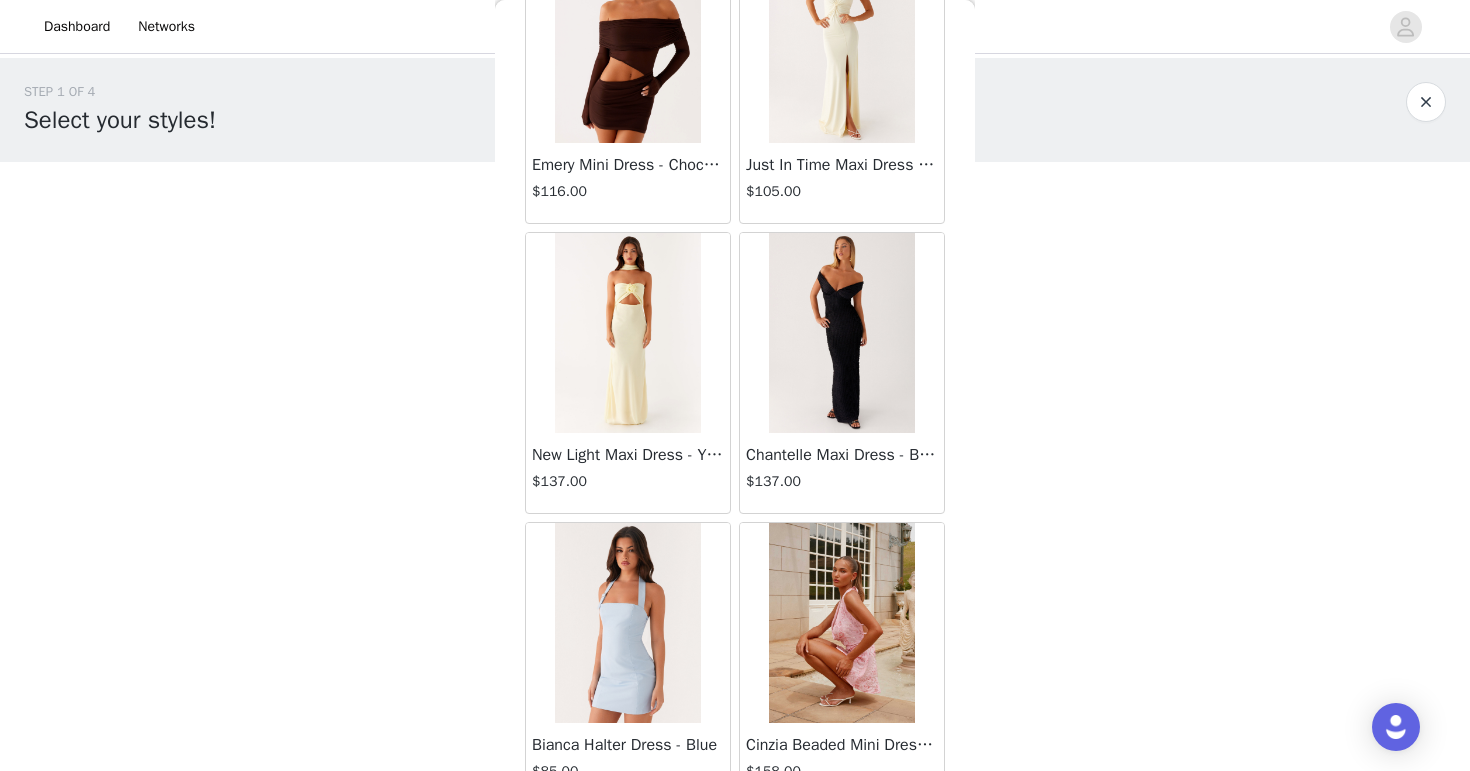 scroll, scrollTop: 51589, scrollLeft: 0, axis: vertical 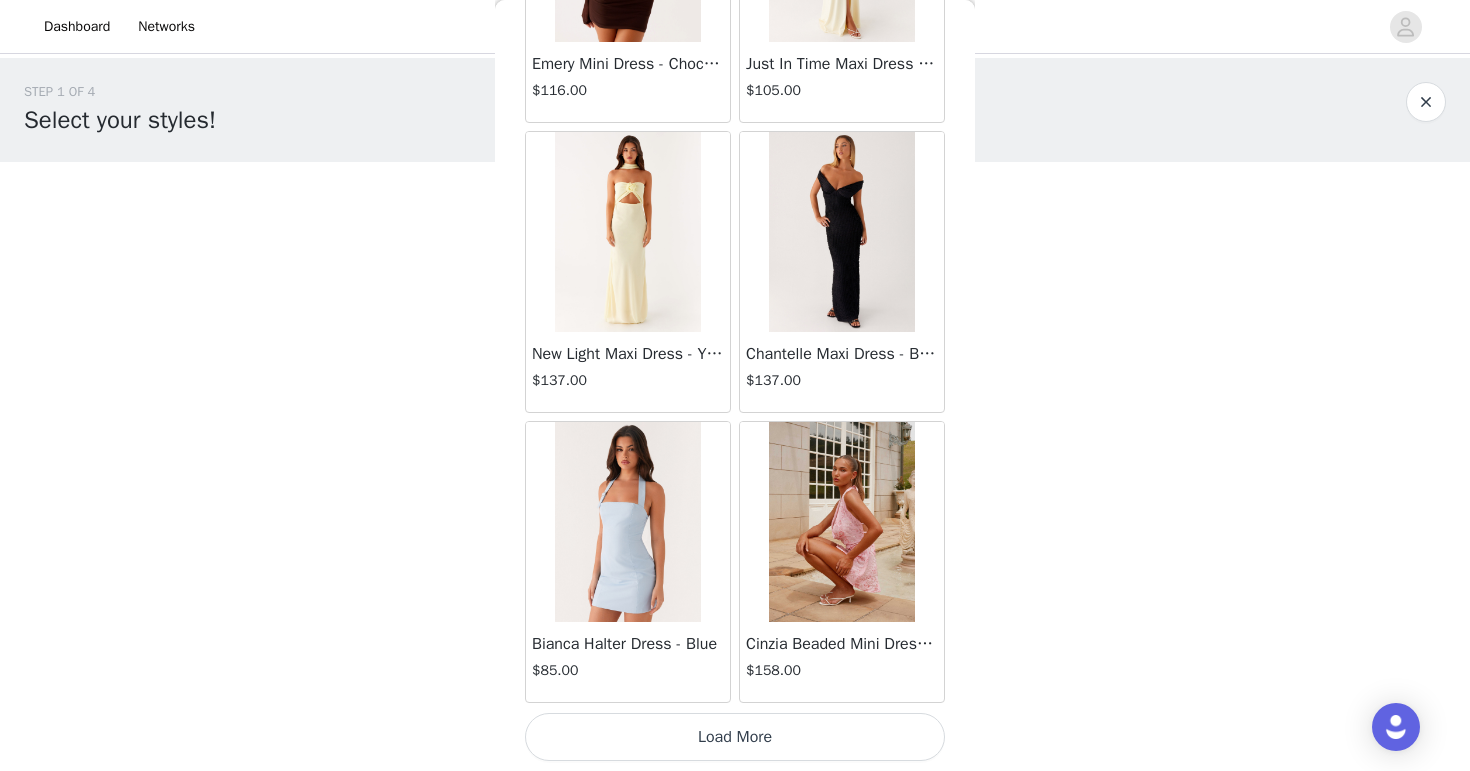 click on "Load More" at bounding box center (735, 737) 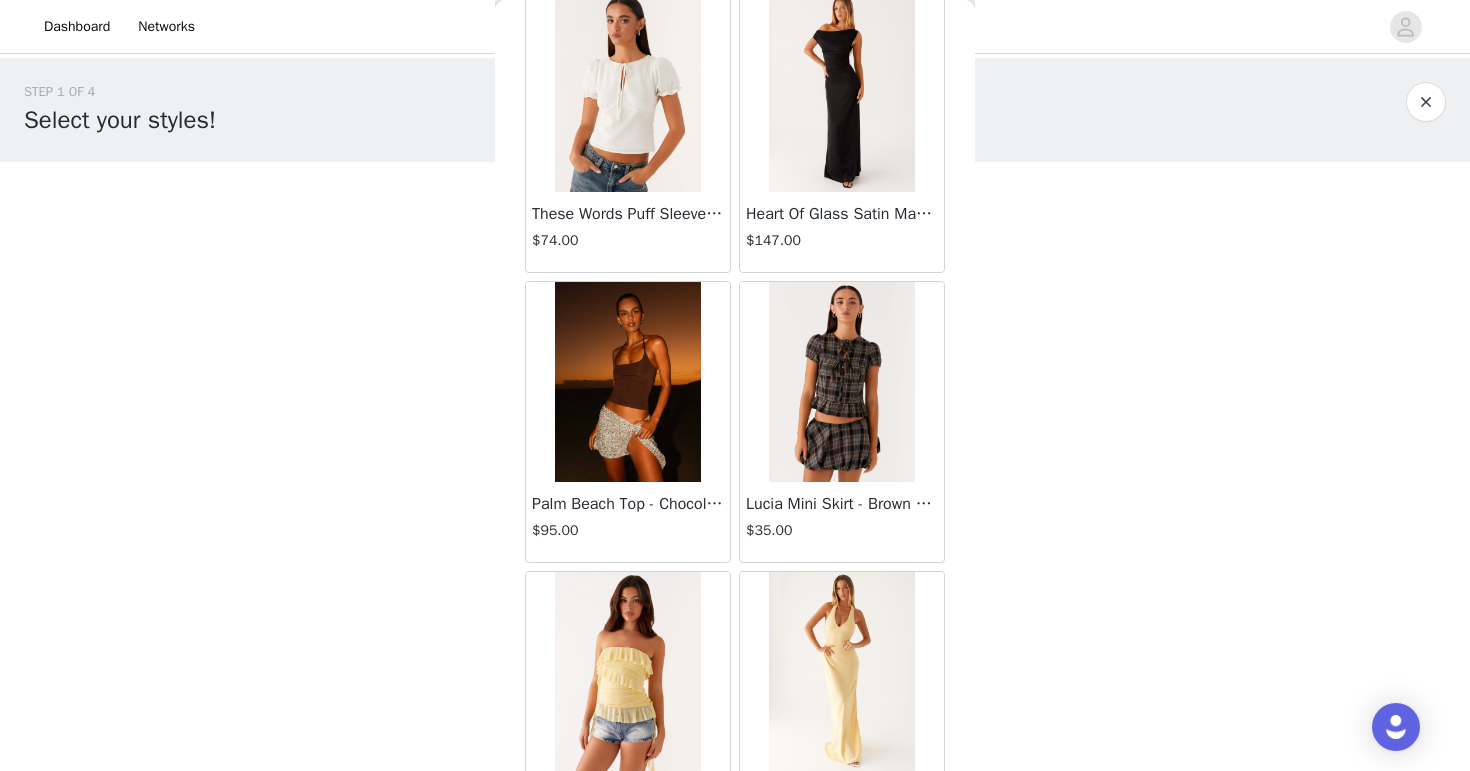 scroll, scrollTop: 53184, scrollLeft: 0, axis: vertical 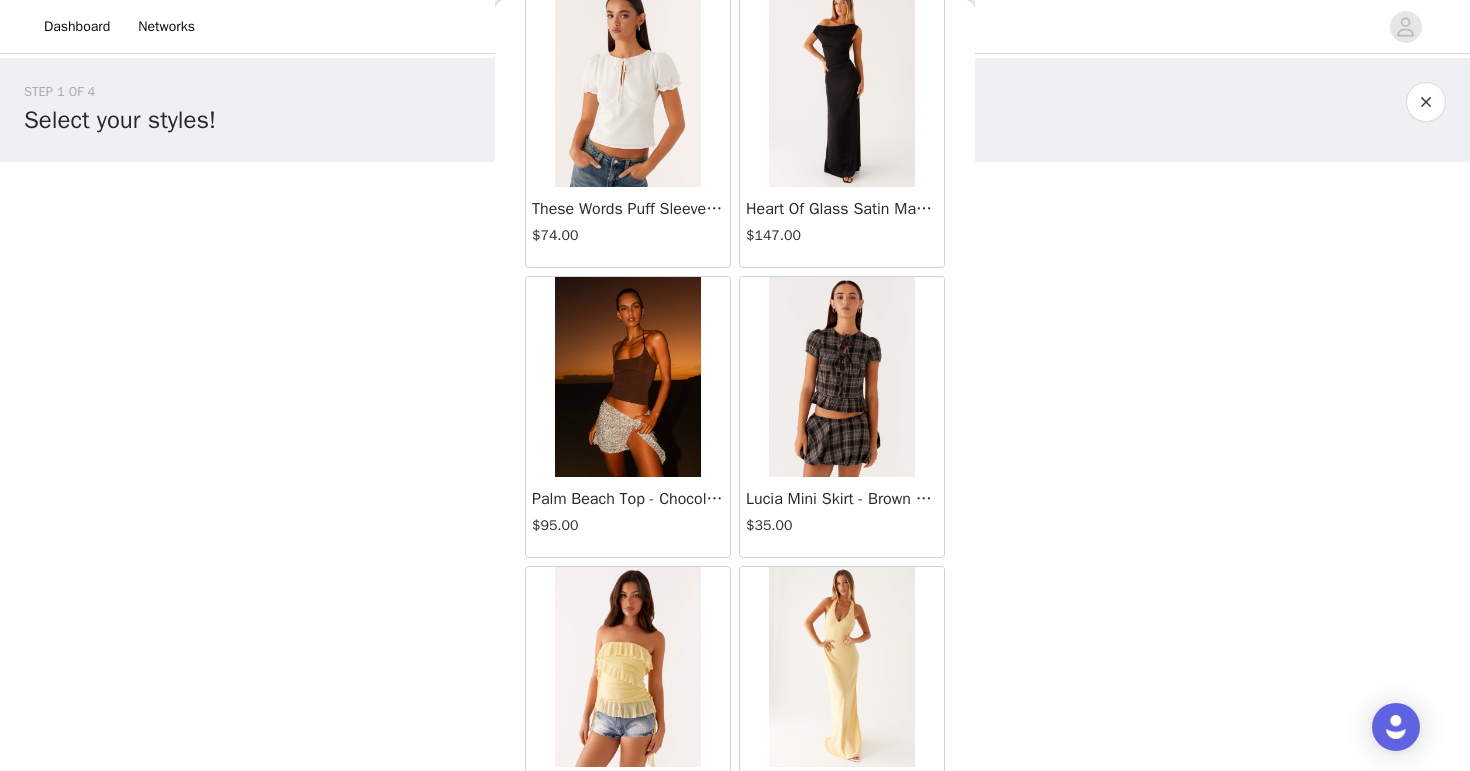 click at bounding box center [627, 377] 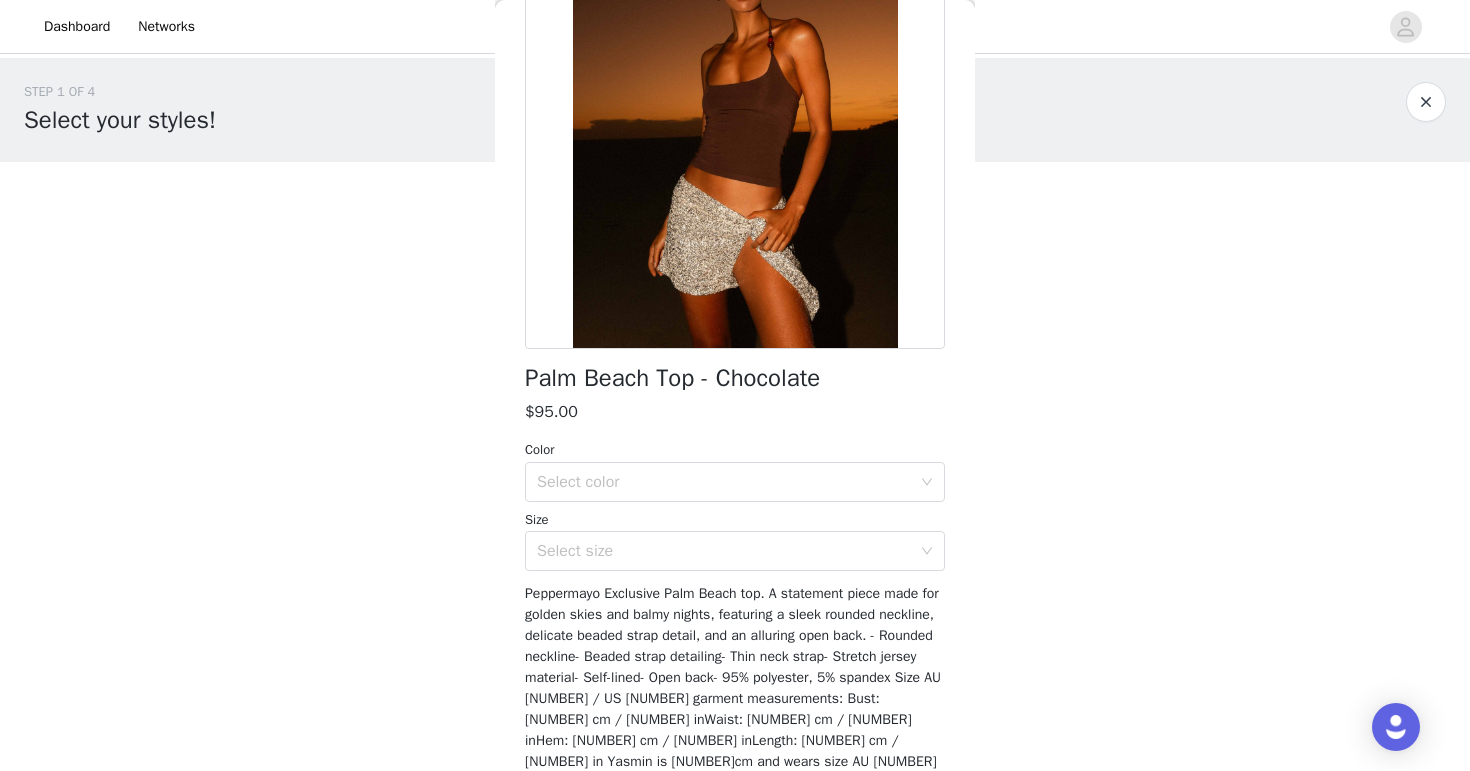 scroll, scrollTop: 202, scrollLeft: 0, axis: vertical 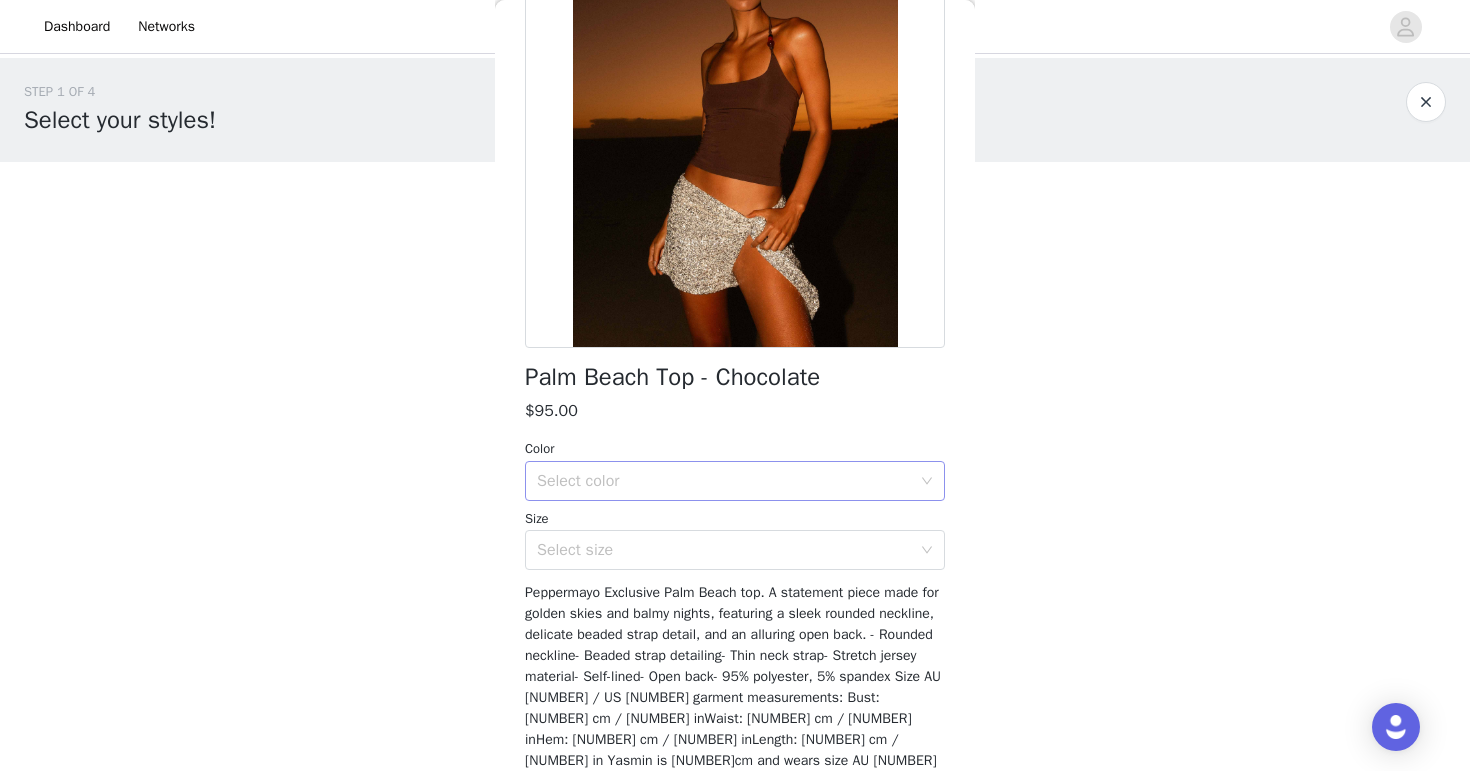 click on "Select color" at bounding box center (724, 481) 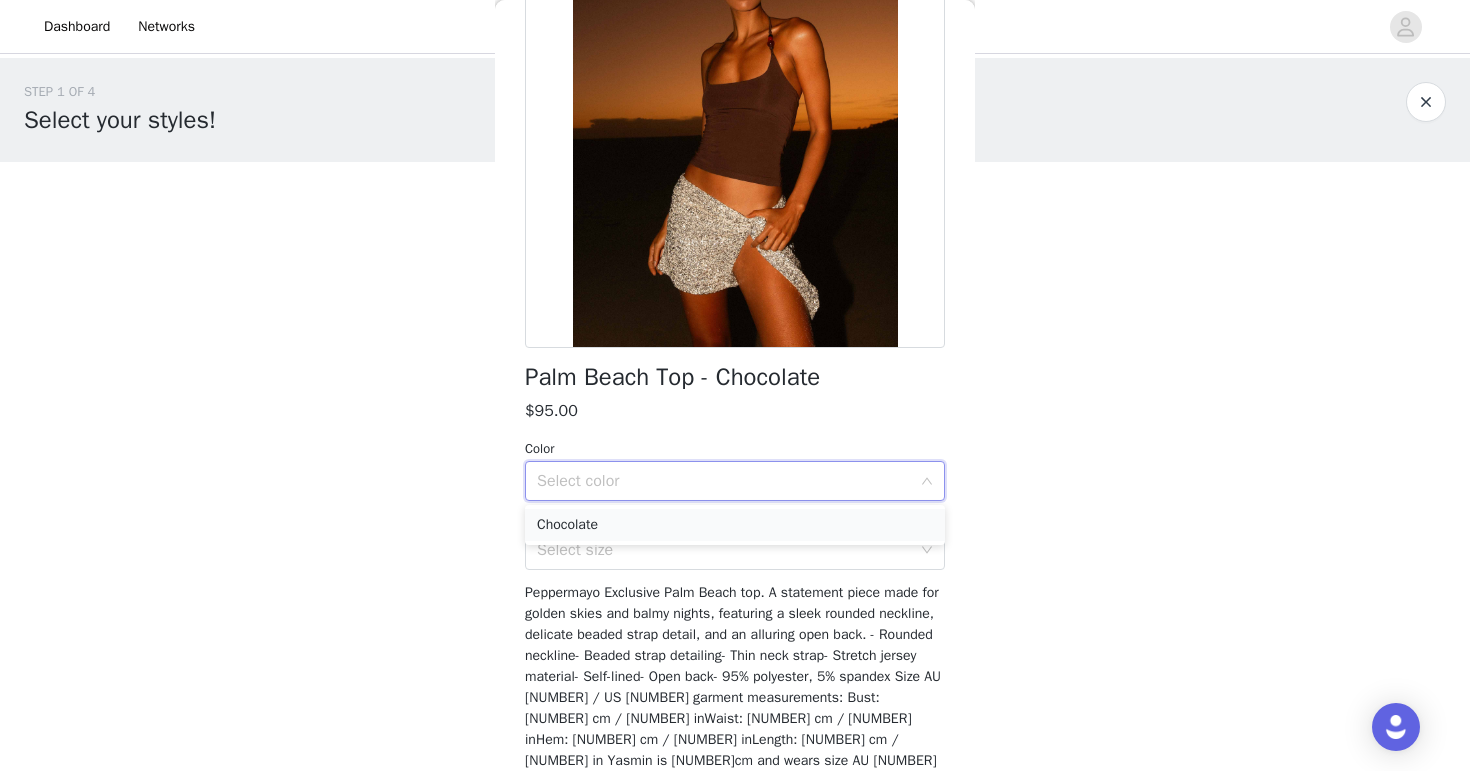 click on "Chocolate" at bounding box center (735, 525) 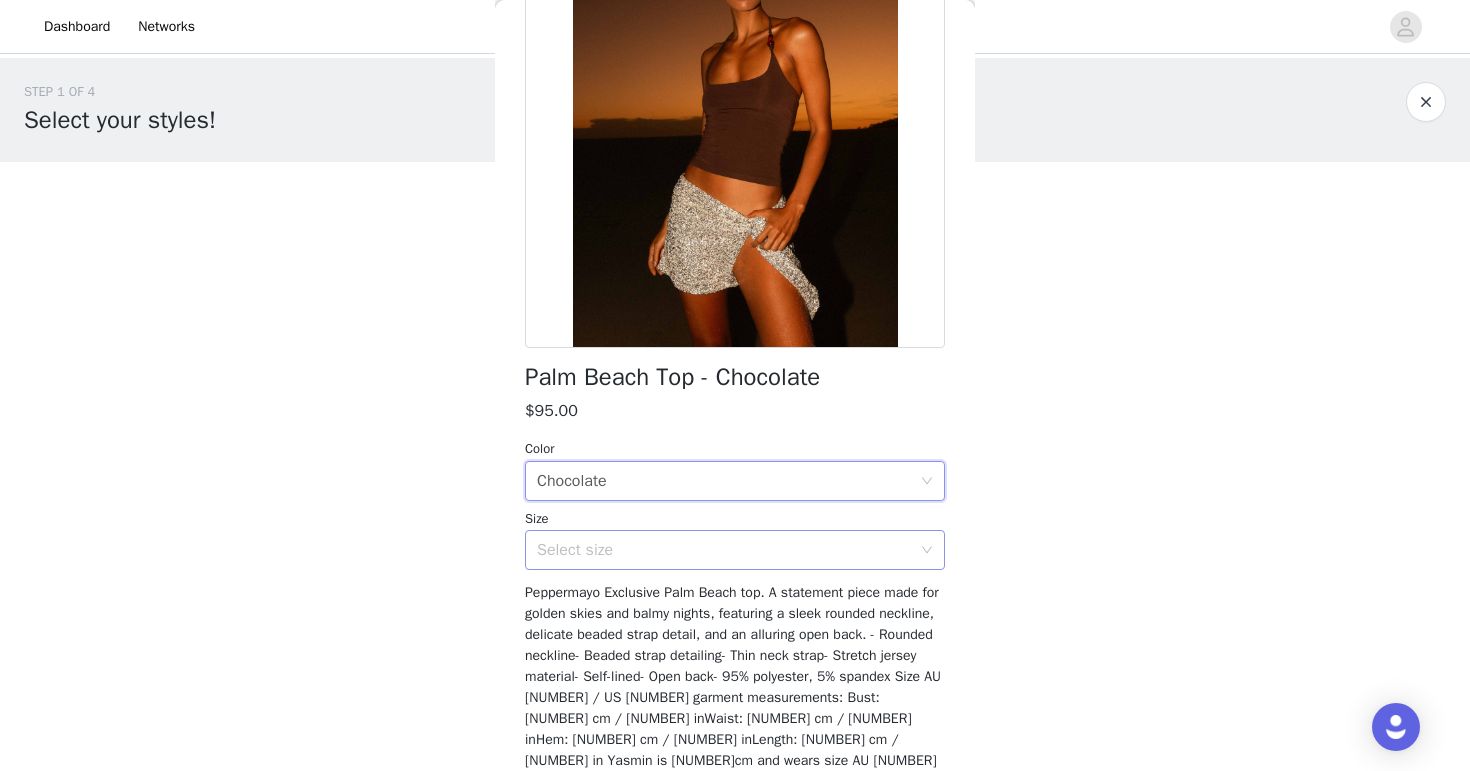 click on "Select size" at bounding box center (724, 550) 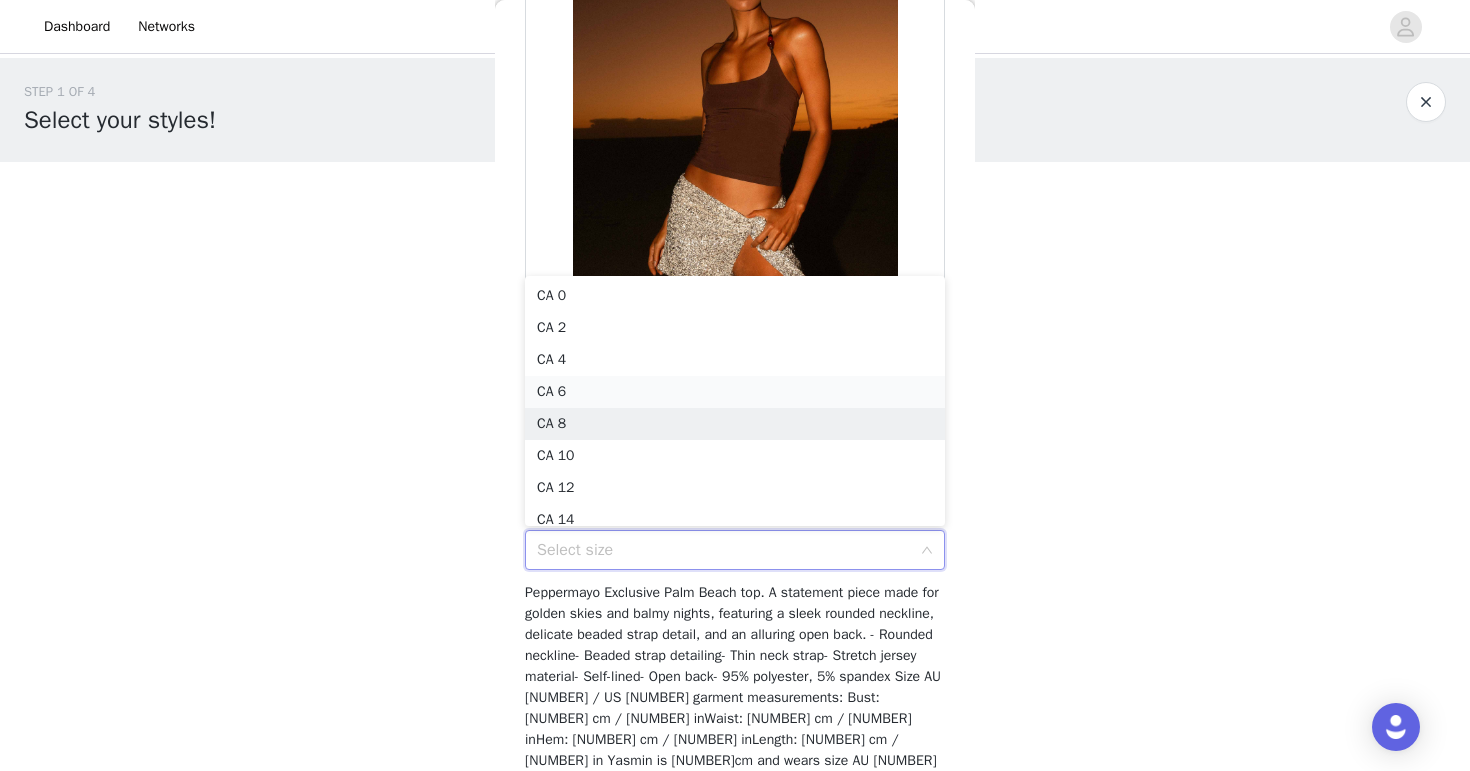 scroll, scrollTop: 10, scrollLeft: 0, axis: vertical 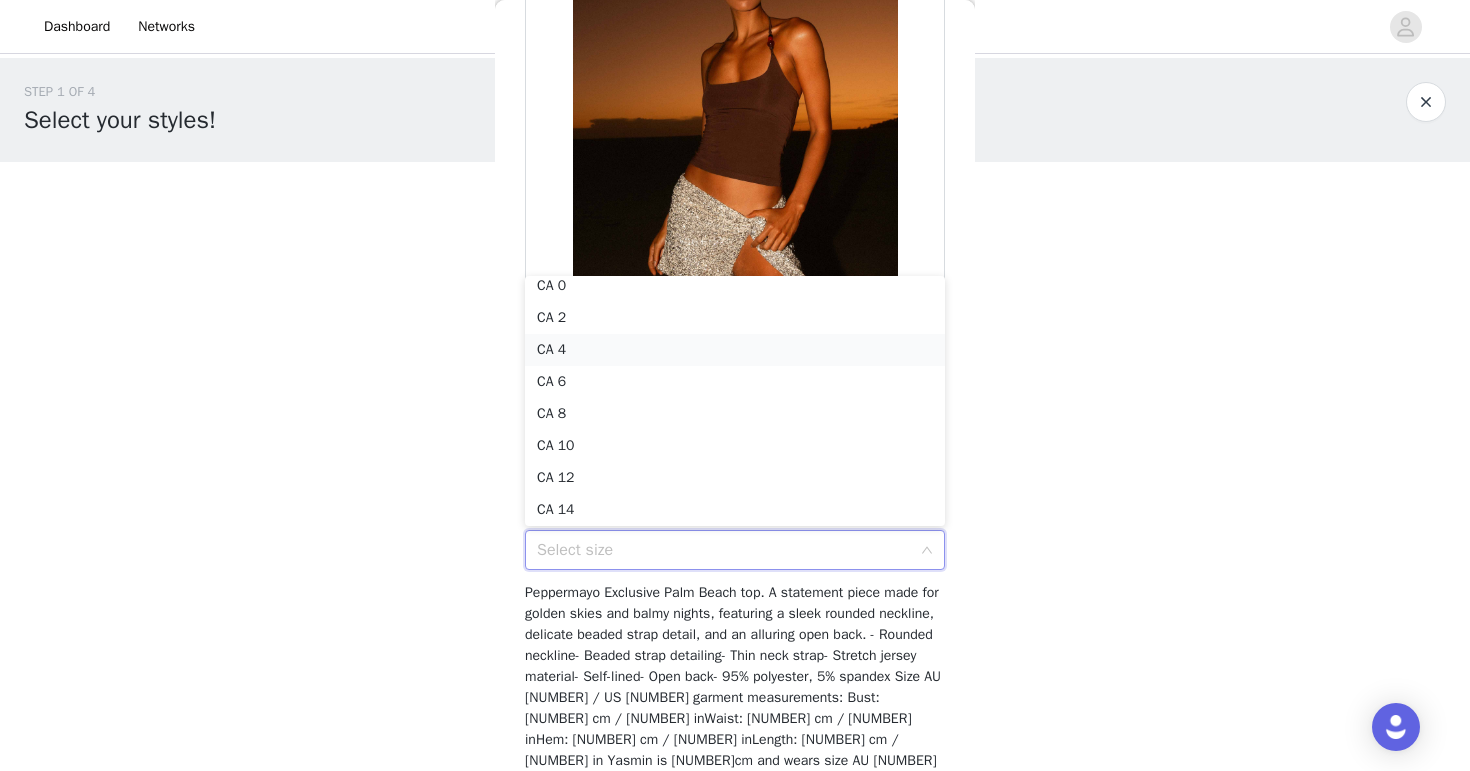 click on "CA 4" at bounding box center [735, 350] 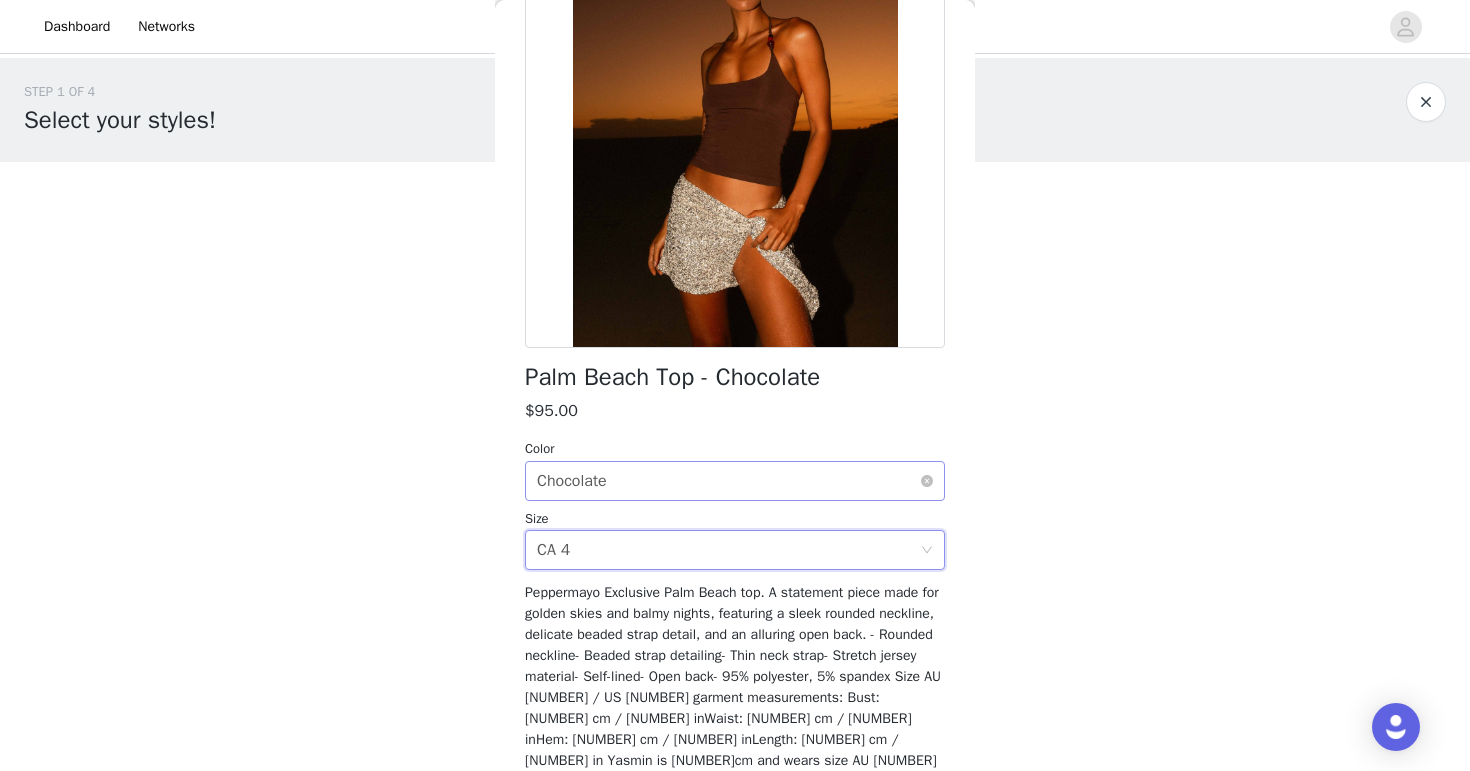 scroll, scrollTop: 265, scrollLeft: 0, axis: vertical 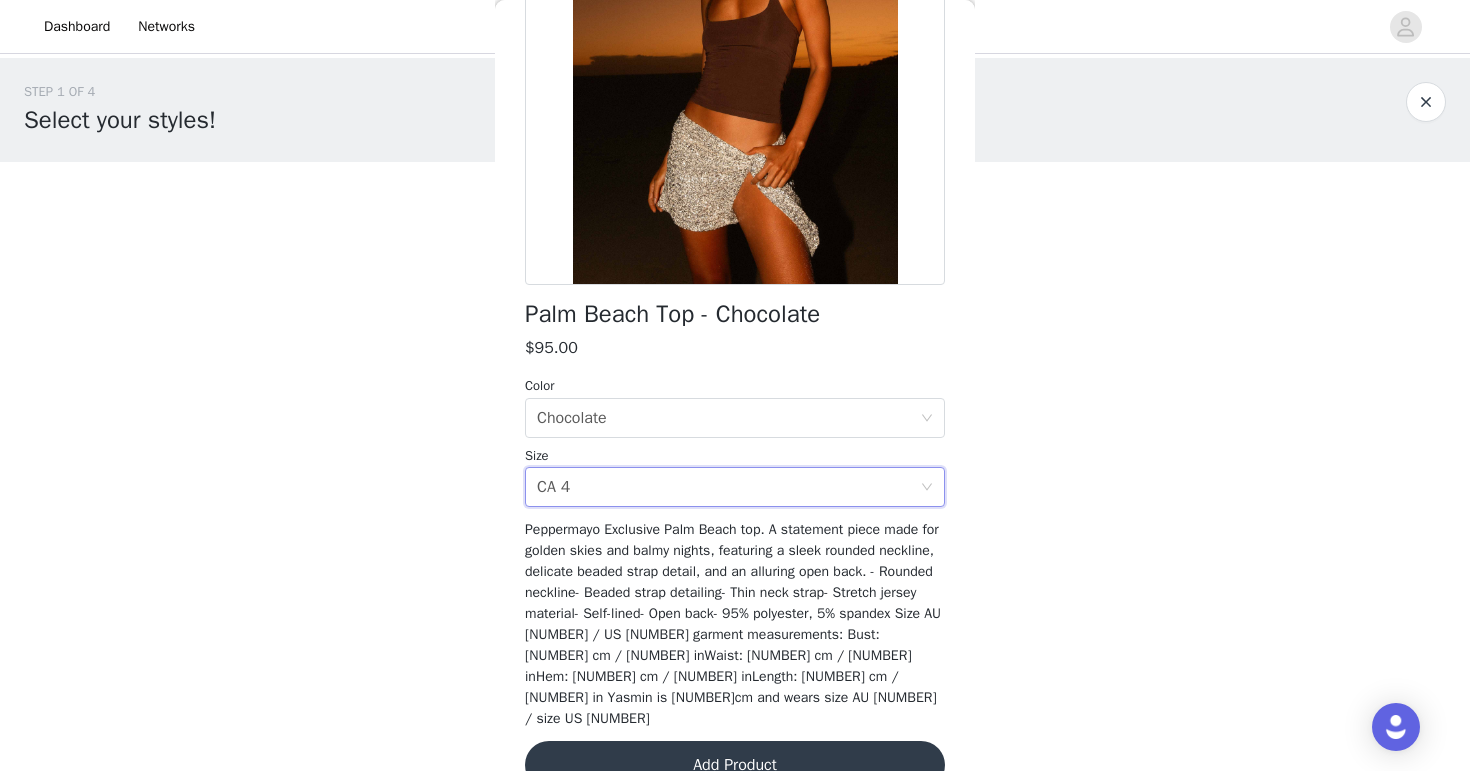 click on "Add Product" at bounding box center [735, 765] 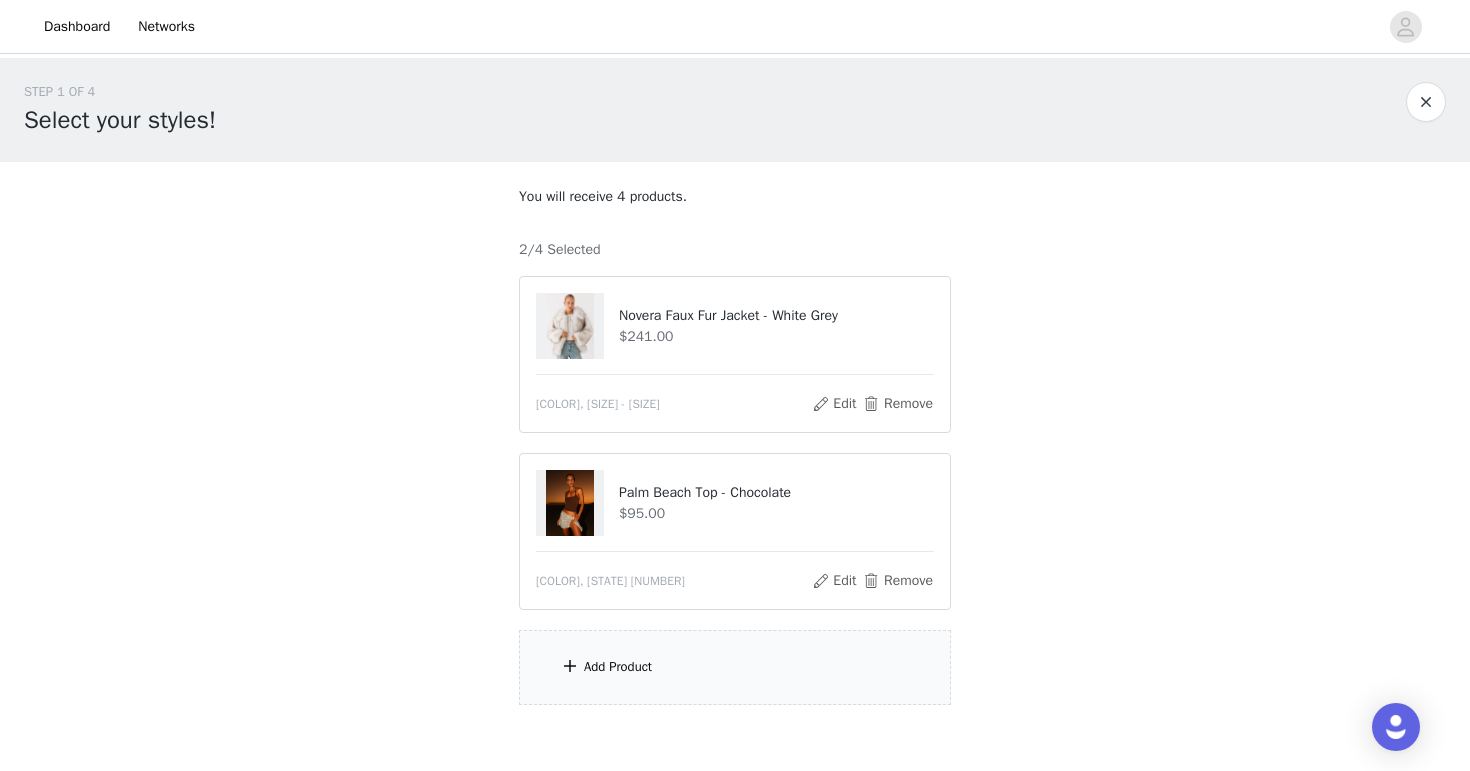 click on "Add Product" at bounding box center (618, 667) 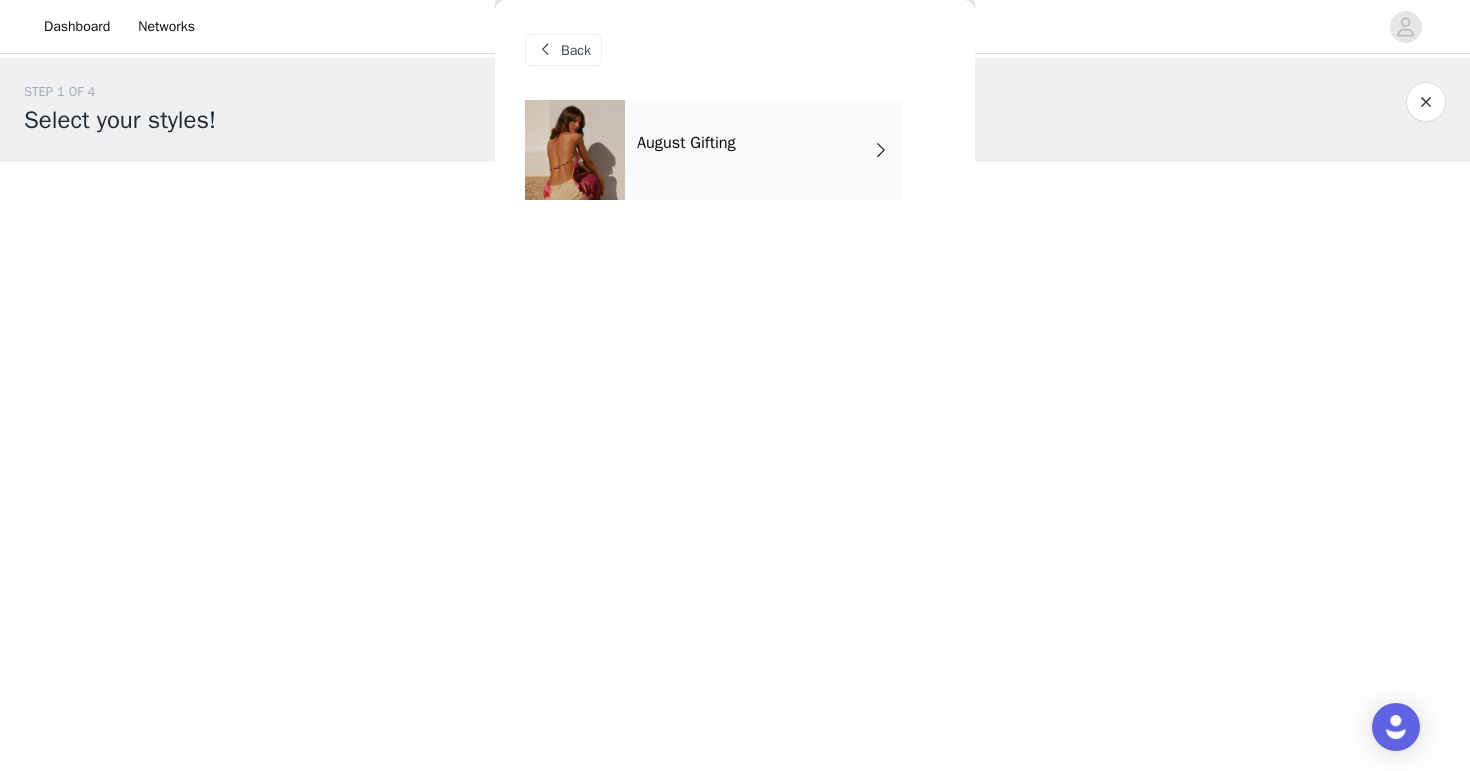 click on "August Gifting" at bounding box center [686, 143] 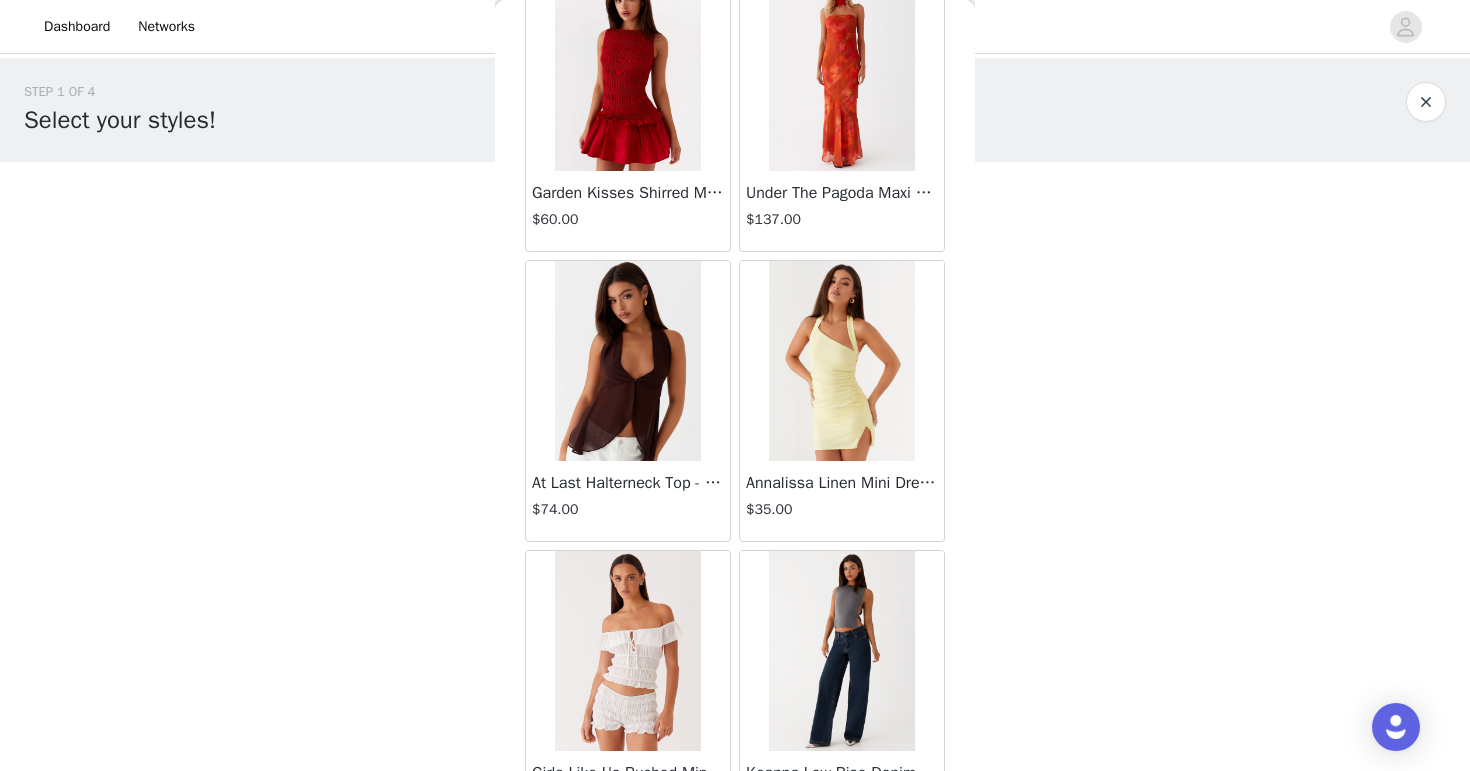 scroll, scrollTop: 2289, scrollLeft: 0, axis: vertical 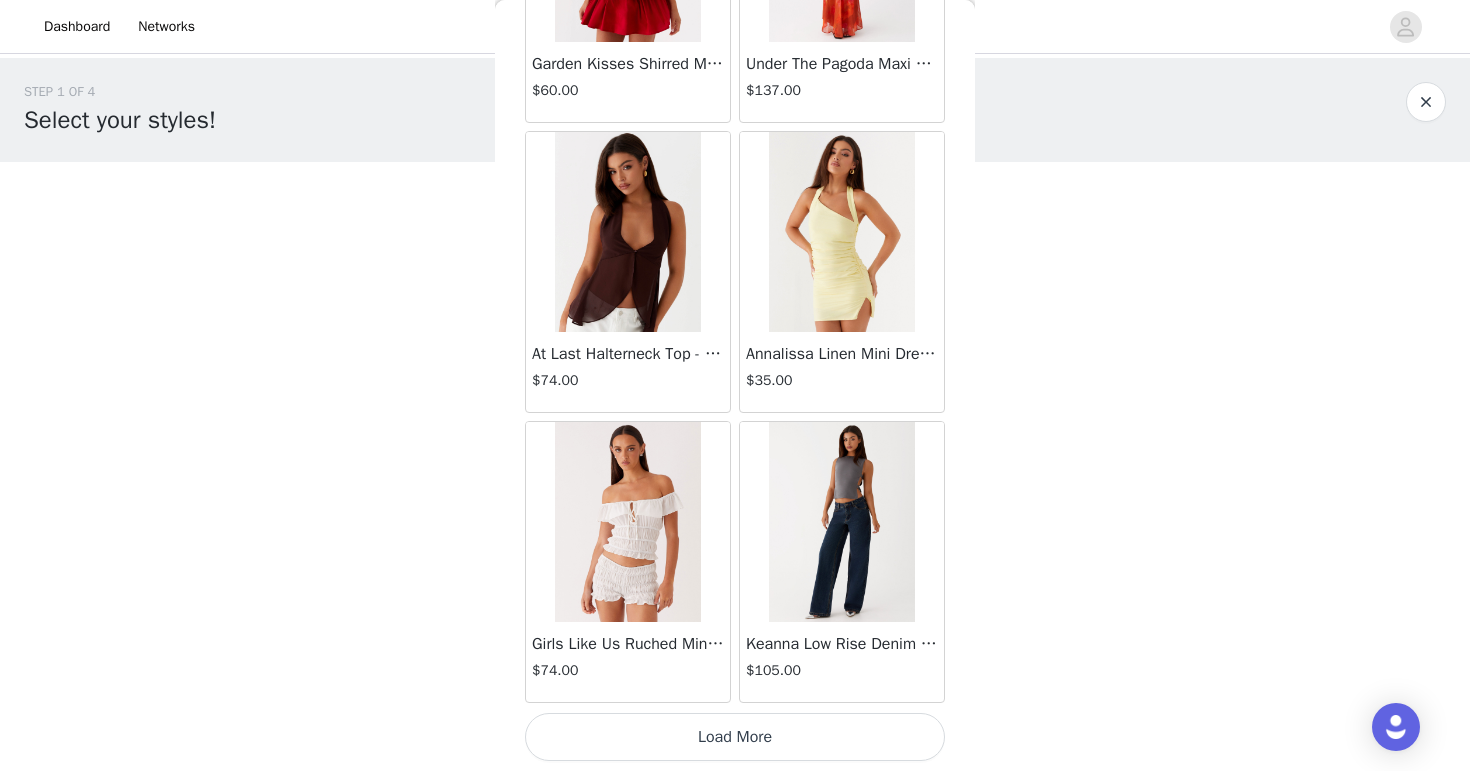 click on "Load More" at bounding box center [735, 737] 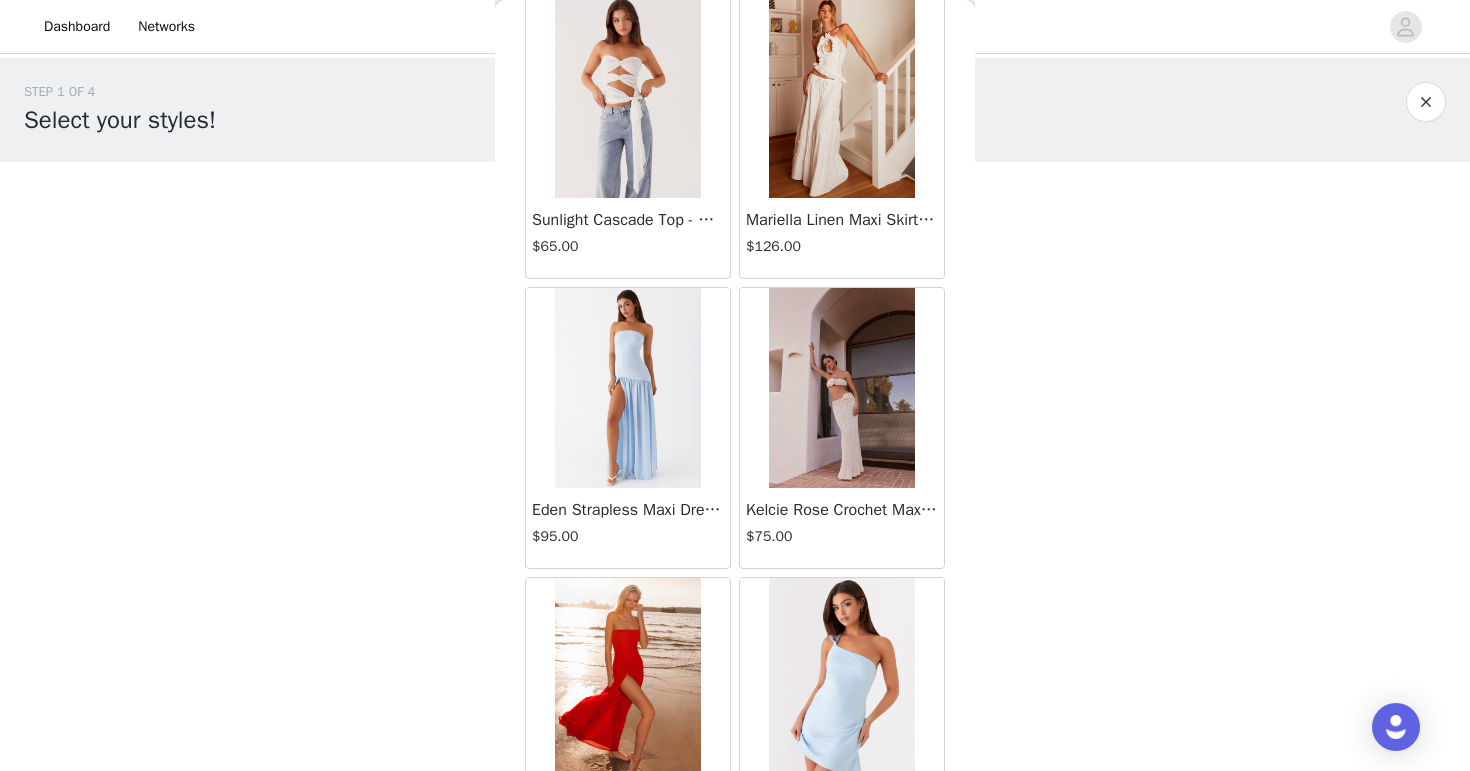 scroll, scrollTop: 5189, scrollLeft: 0, axis: vertical 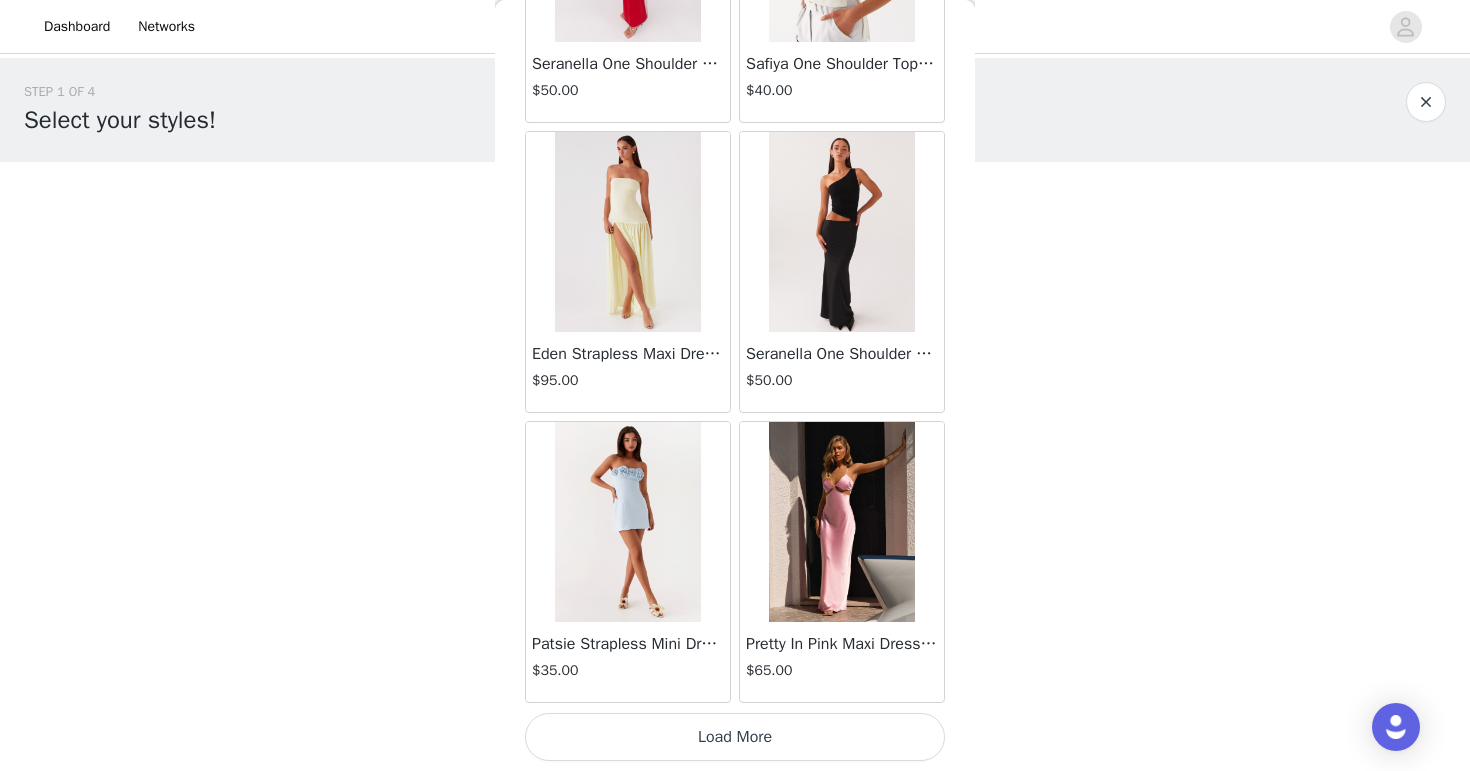 click on "Load More" at bounding box center (735, 737) 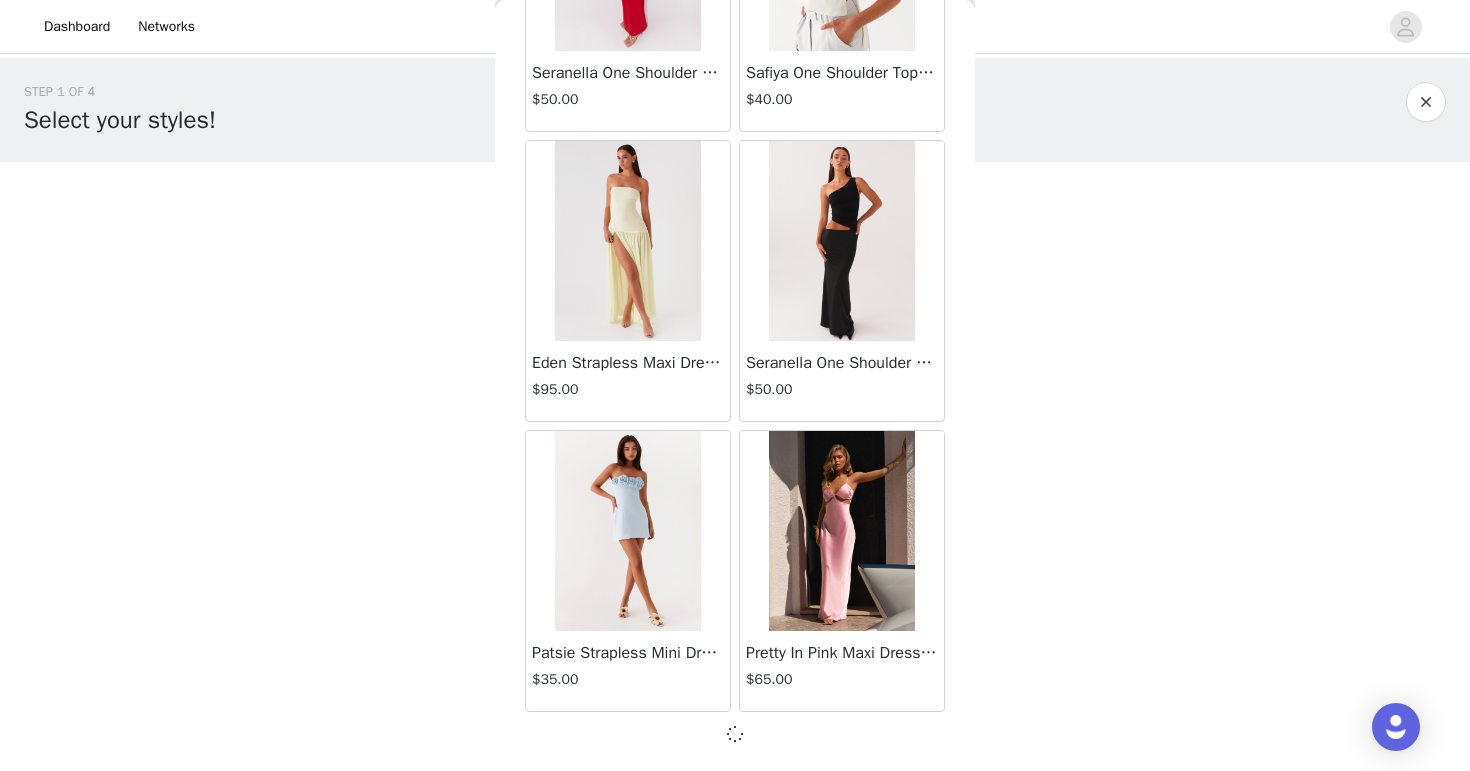 scroll, scrollTop: 101, scrollLeft: 0, axis: vertical 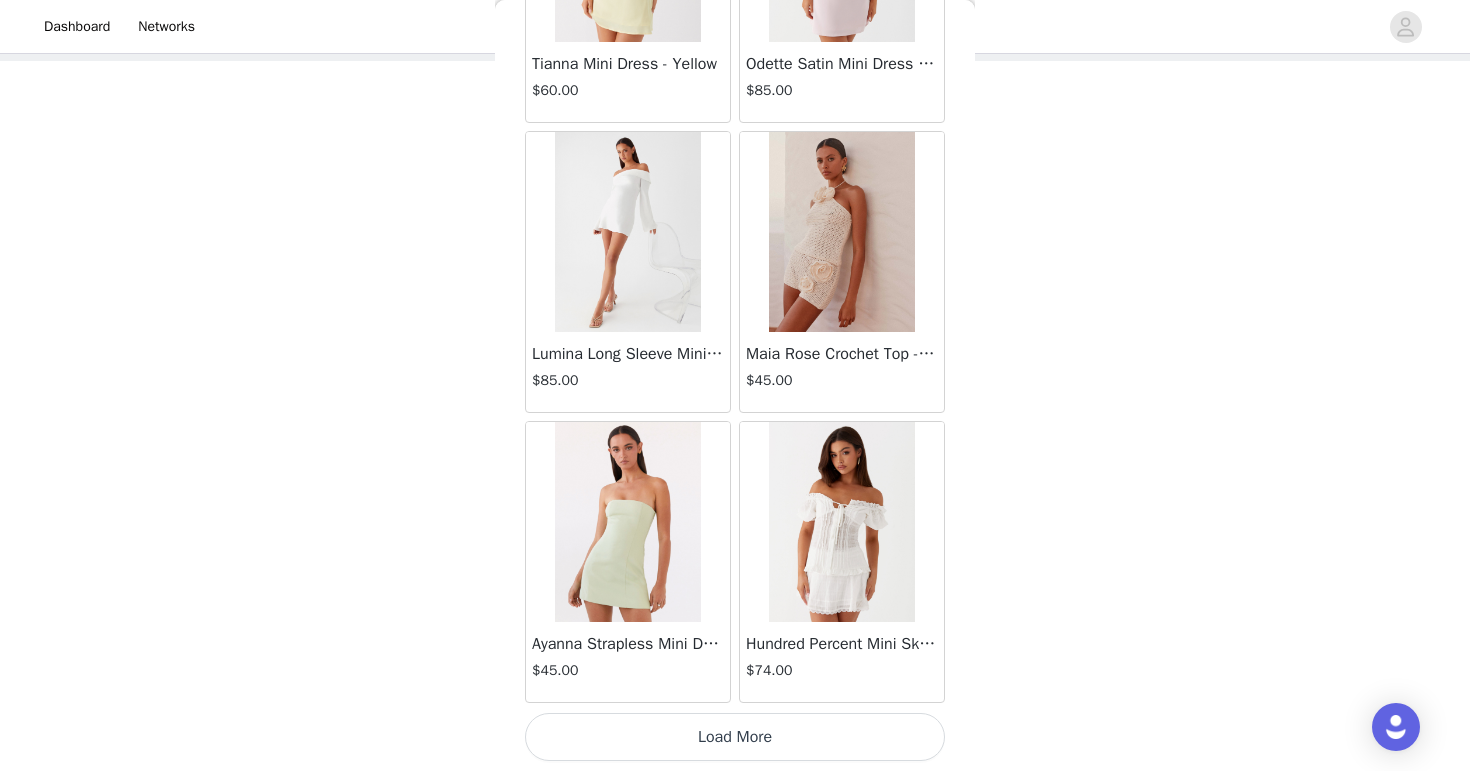 click on "Load More" at bounding box center (735, 737) 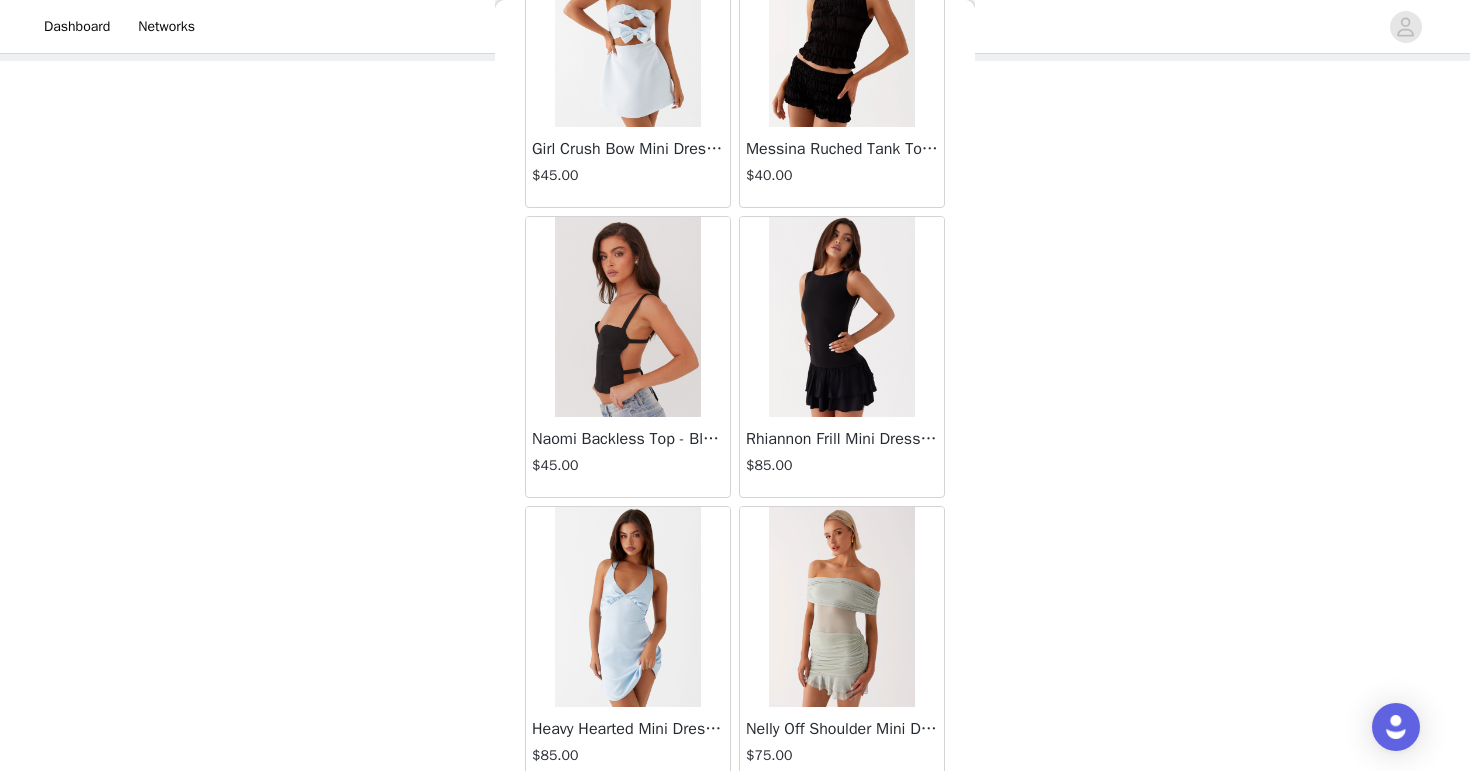 scroll, scrollTop: 10989, scrollLeft: 0, axis: vertical 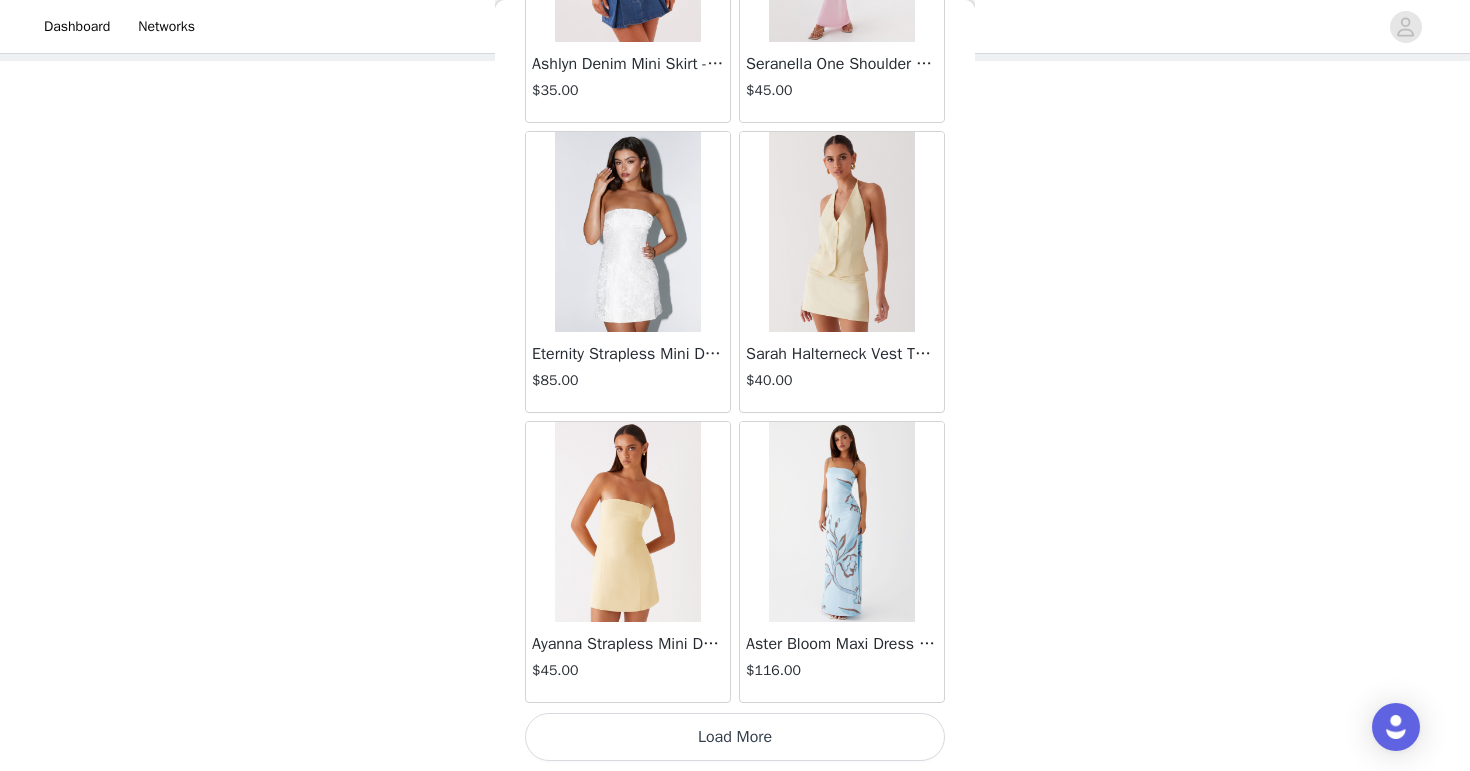 click on "Load More" at bounding box center [735, 737] 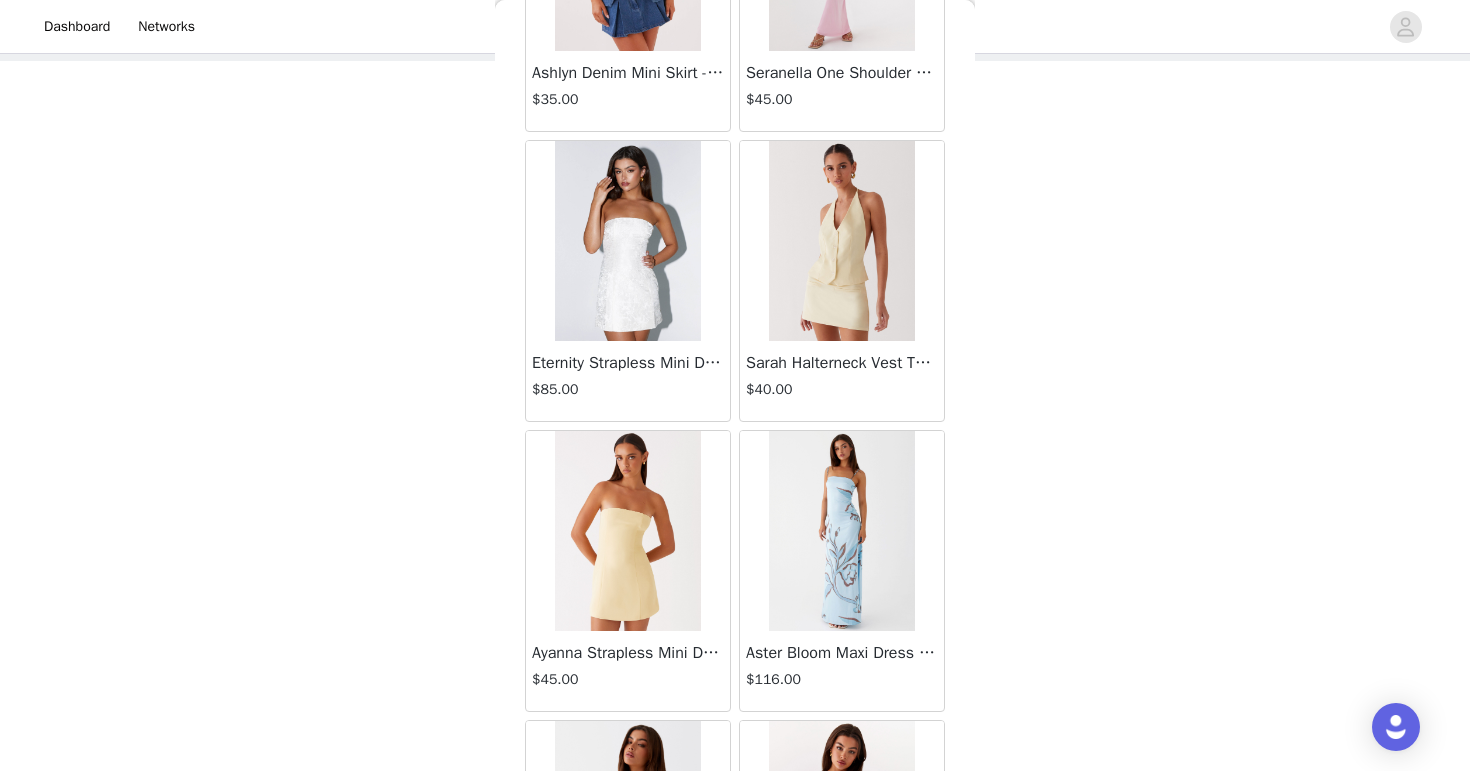 scroll, scrollTop: 10989, scrollLeft: 0, axis: vertical 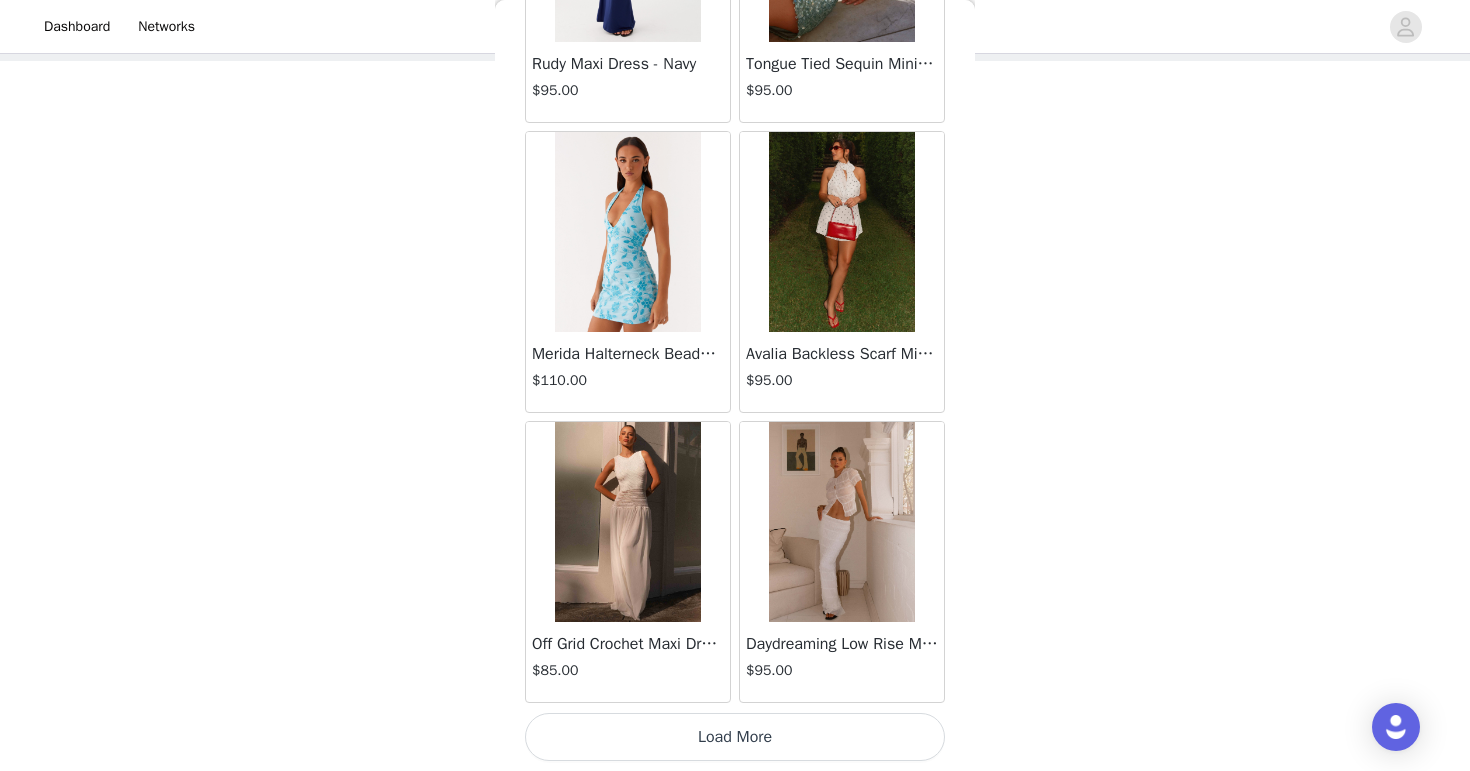 click on "Load More" at bounding box center [735, 737] 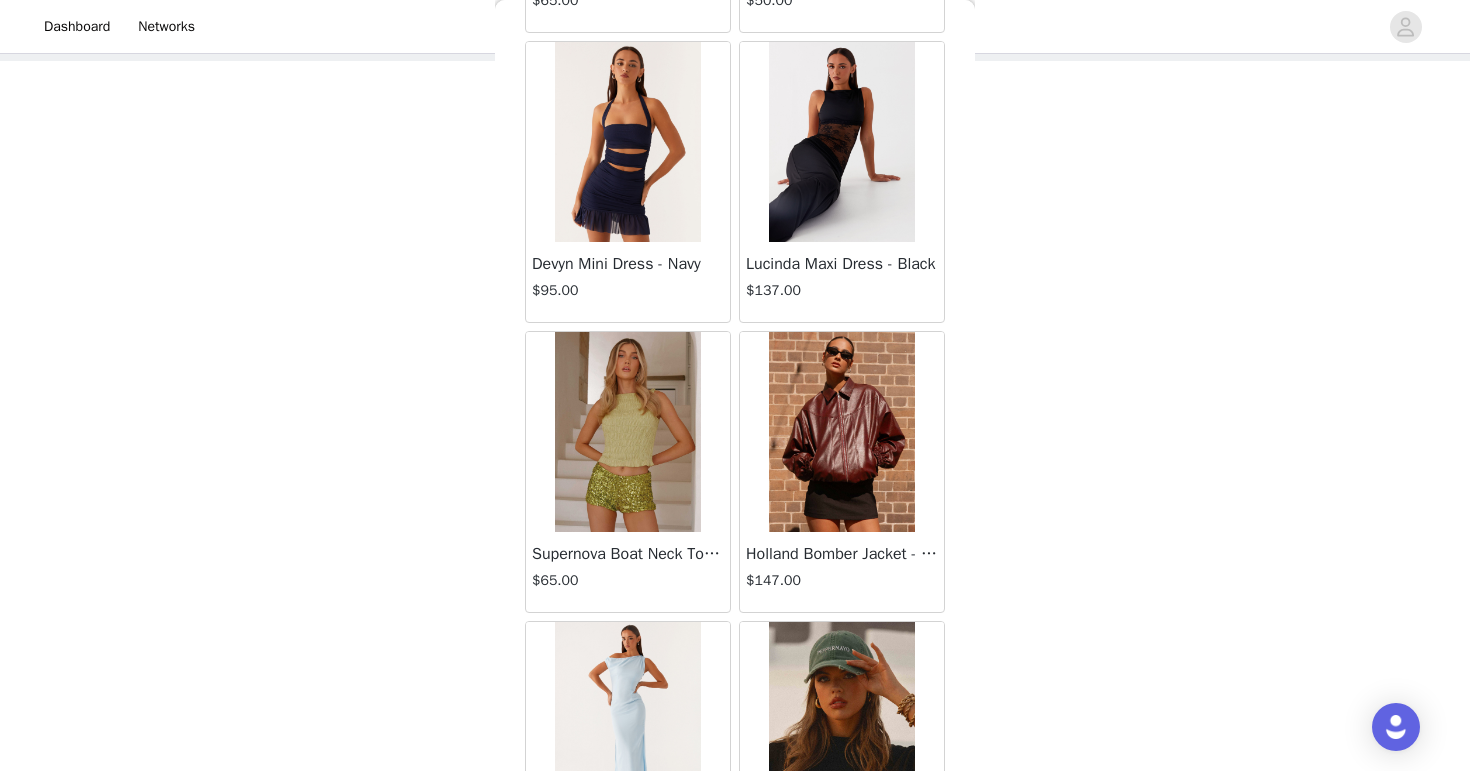 scroll, scrollTop: 16789, scrollLeft: 0, axis: vertical 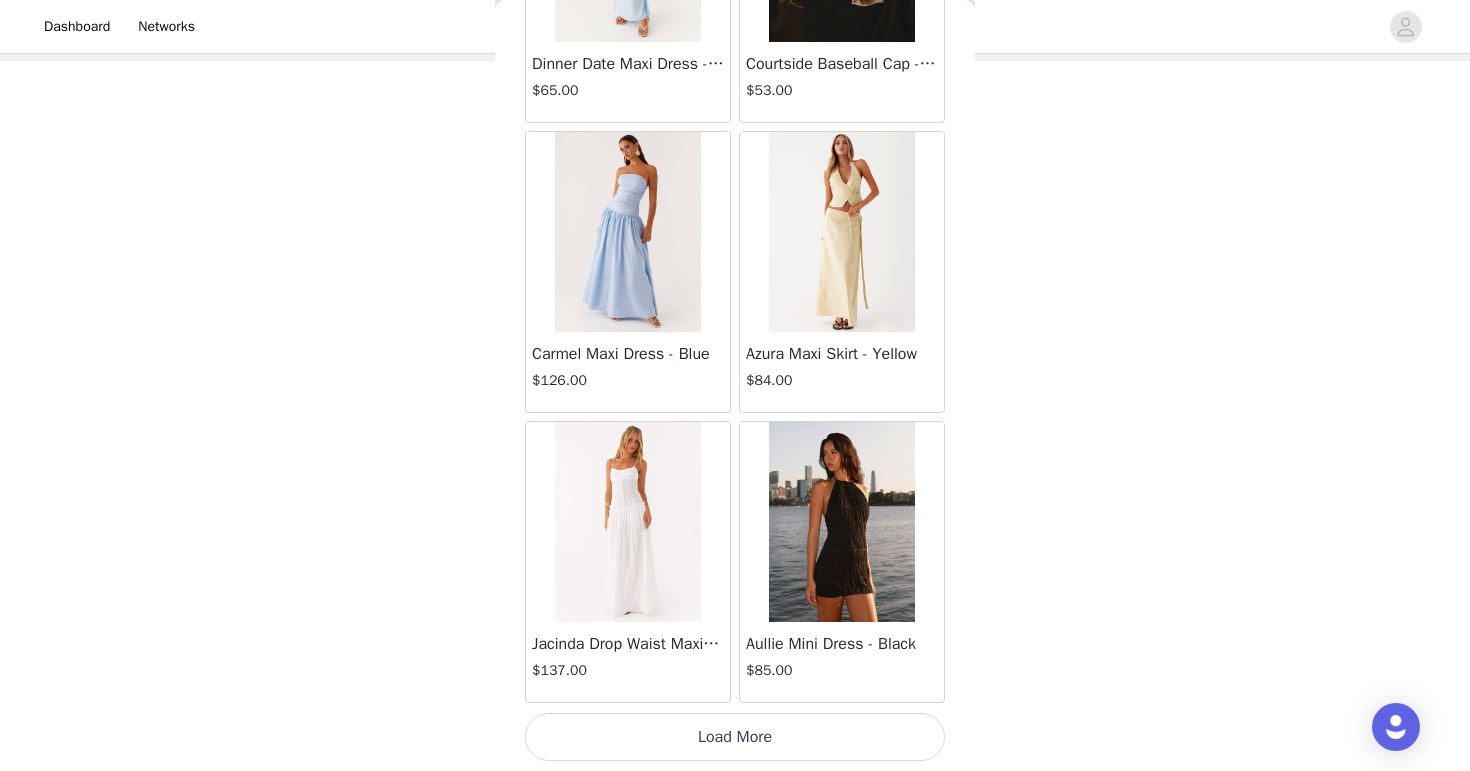click on "Load More" at bounding box center [735, 737] 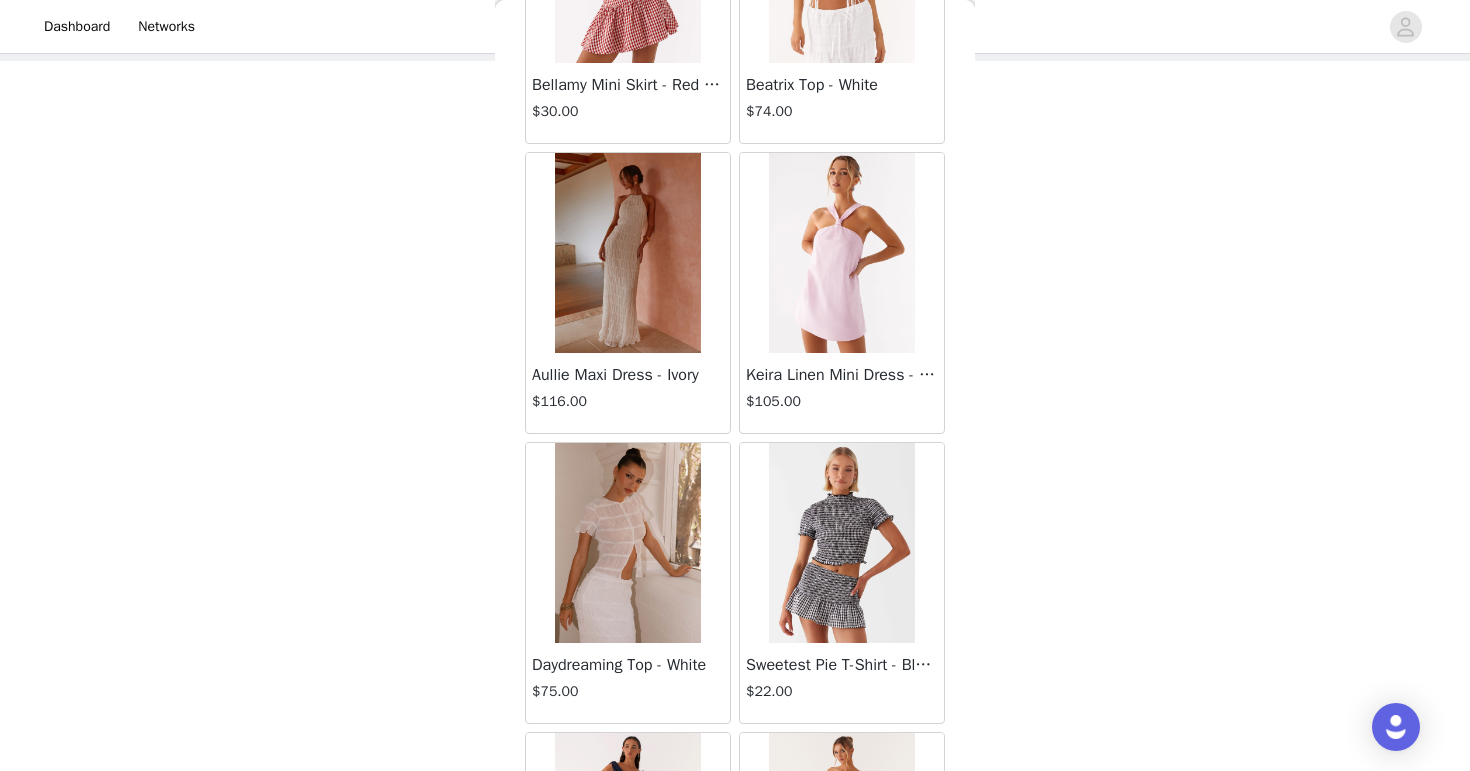 scroll, scrollTop: 19689, scrollLeft: 0, axis: vertical 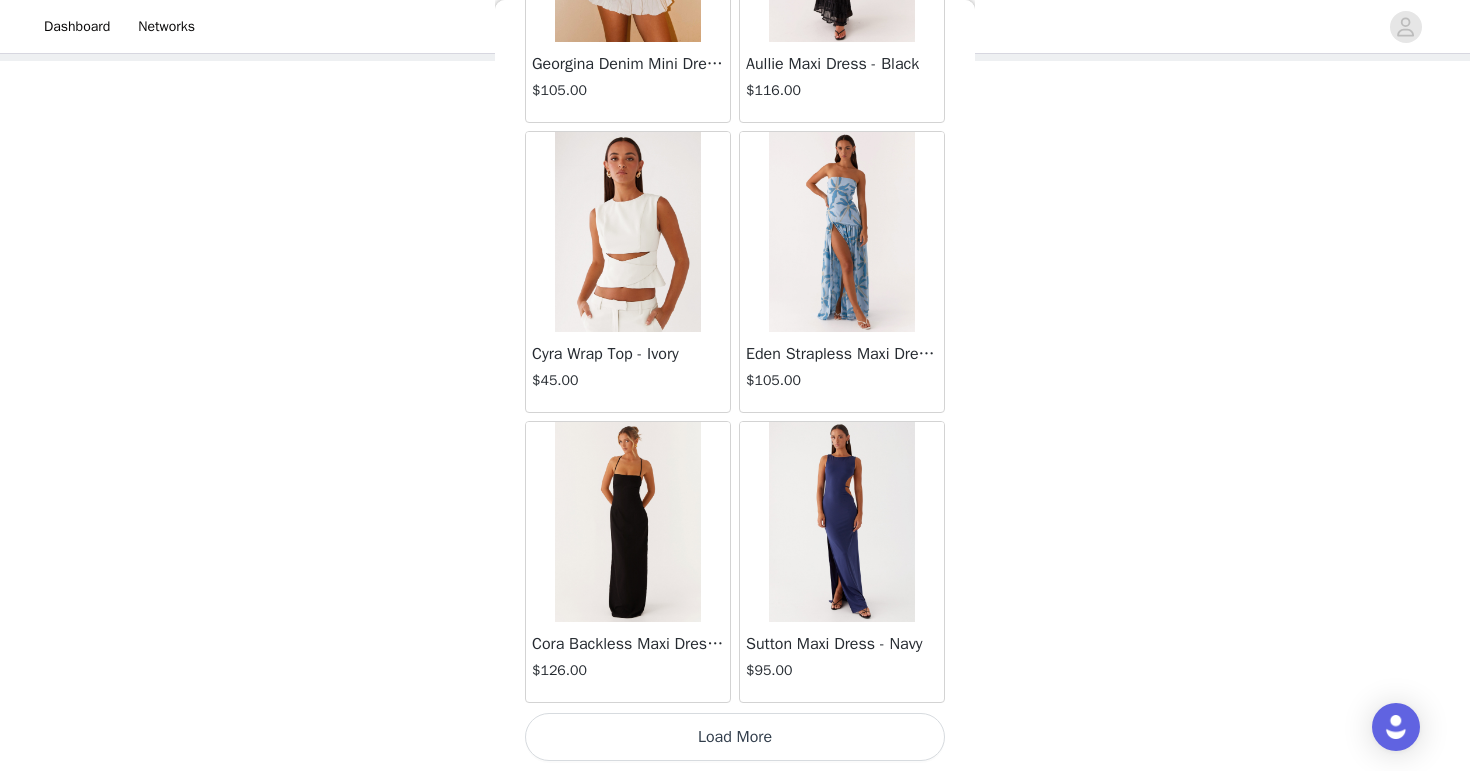 click on "Load More" at bounding box center [735, 737] 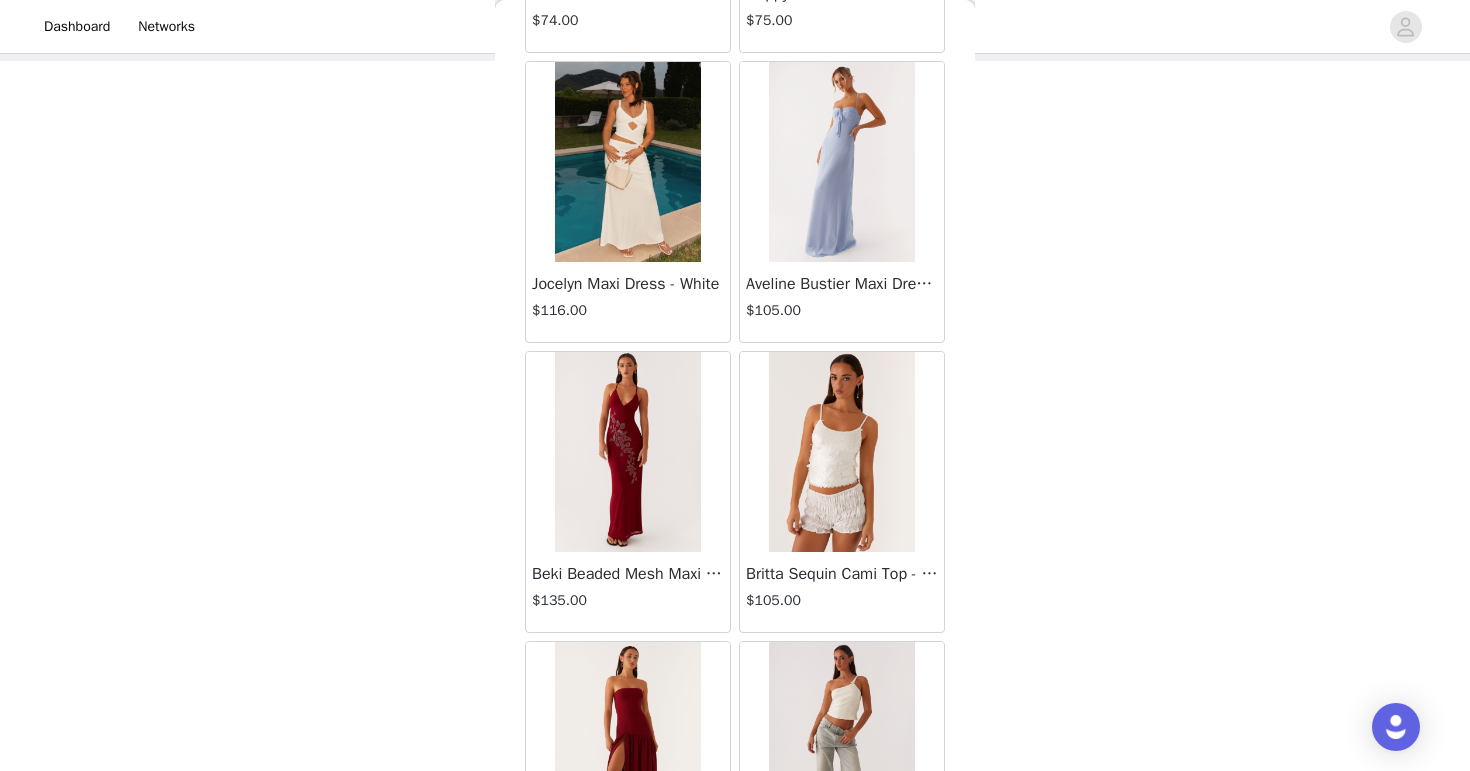scroll, scrollTop: 22589, scrollLeft: 0, axis: vertical 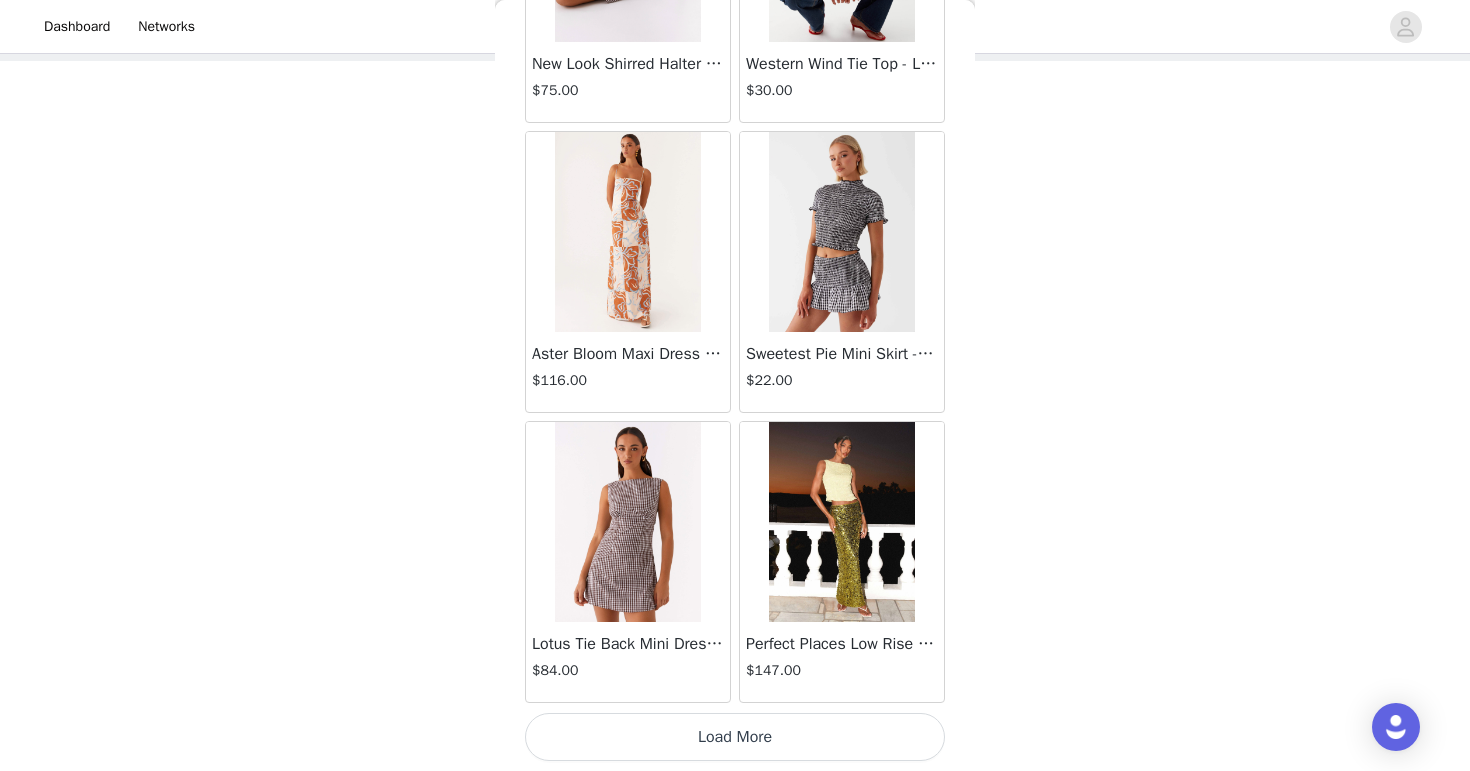 click on "Load More" at bounding box center (735, 737) 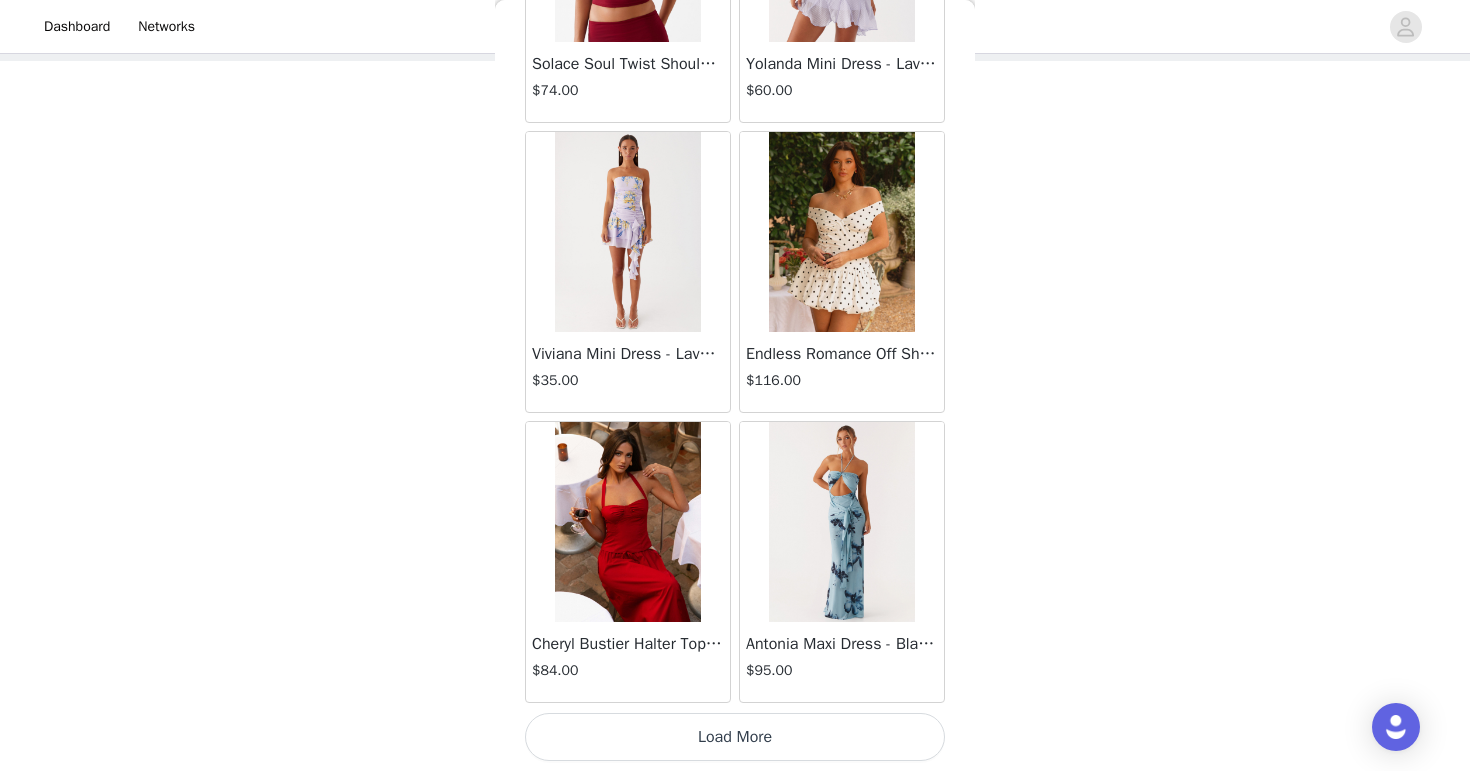 click on "Load More" at bounding box center [735, 737] 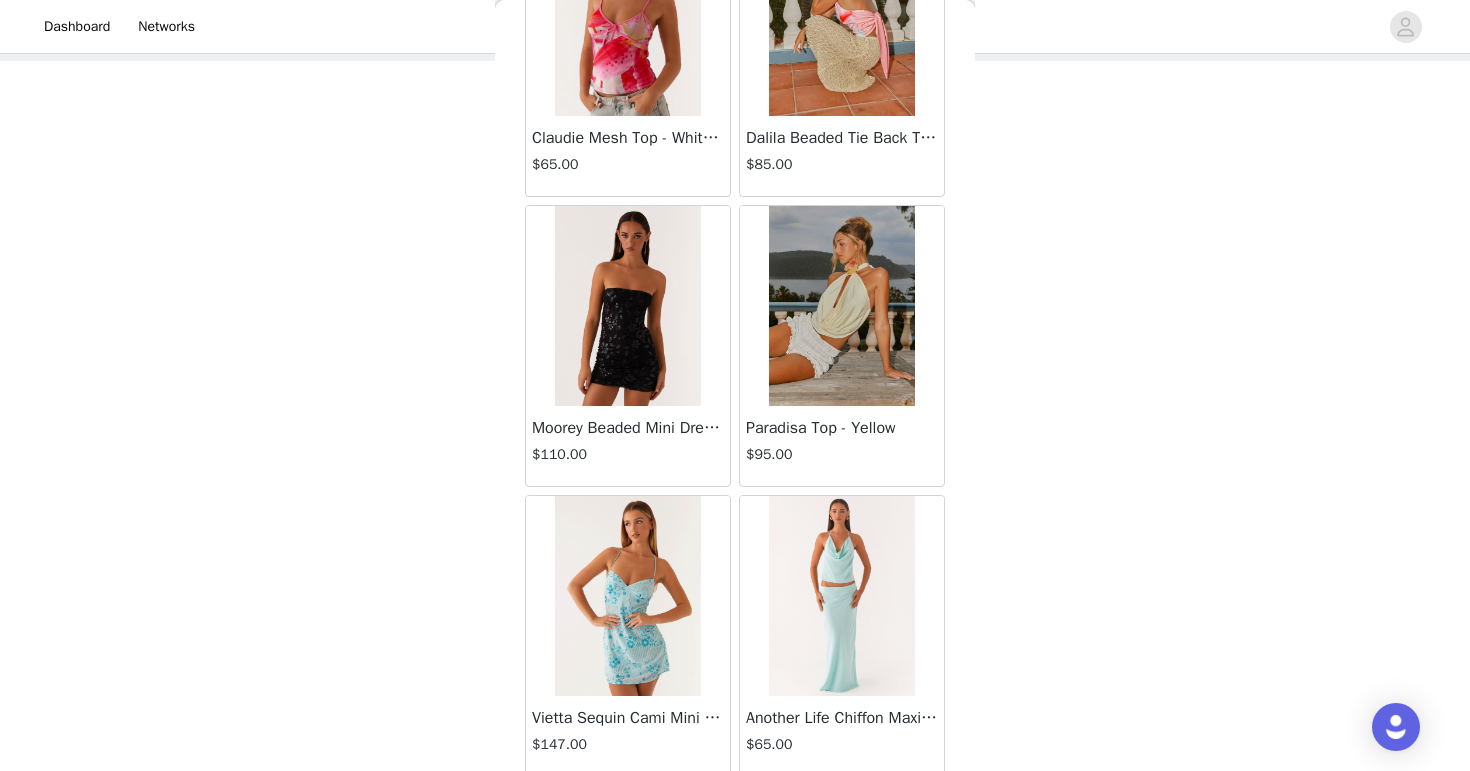 scroll, scrollTop: 28389, scrollLeft: 0, axis: vertical 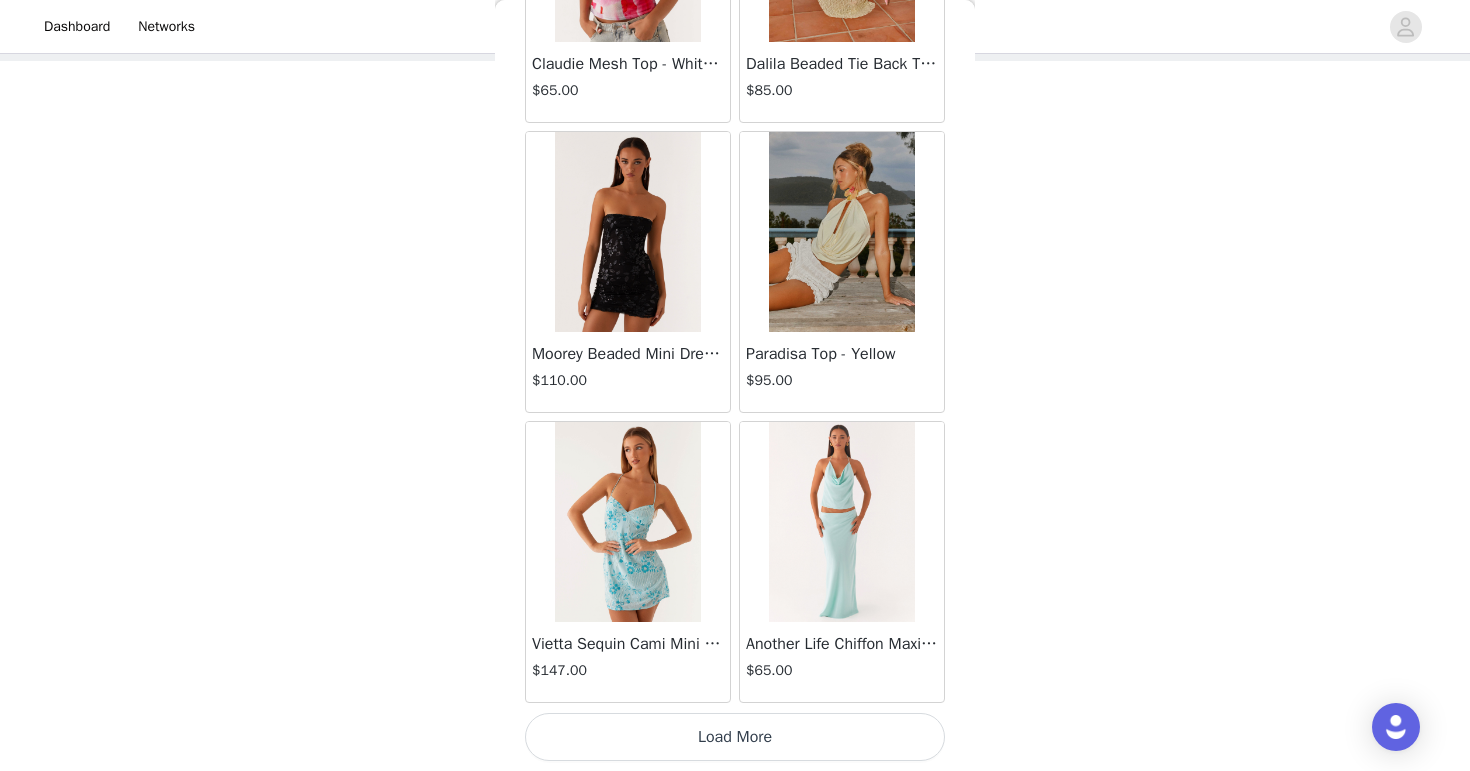 click on "Load More" at bounding box center [735, 737] 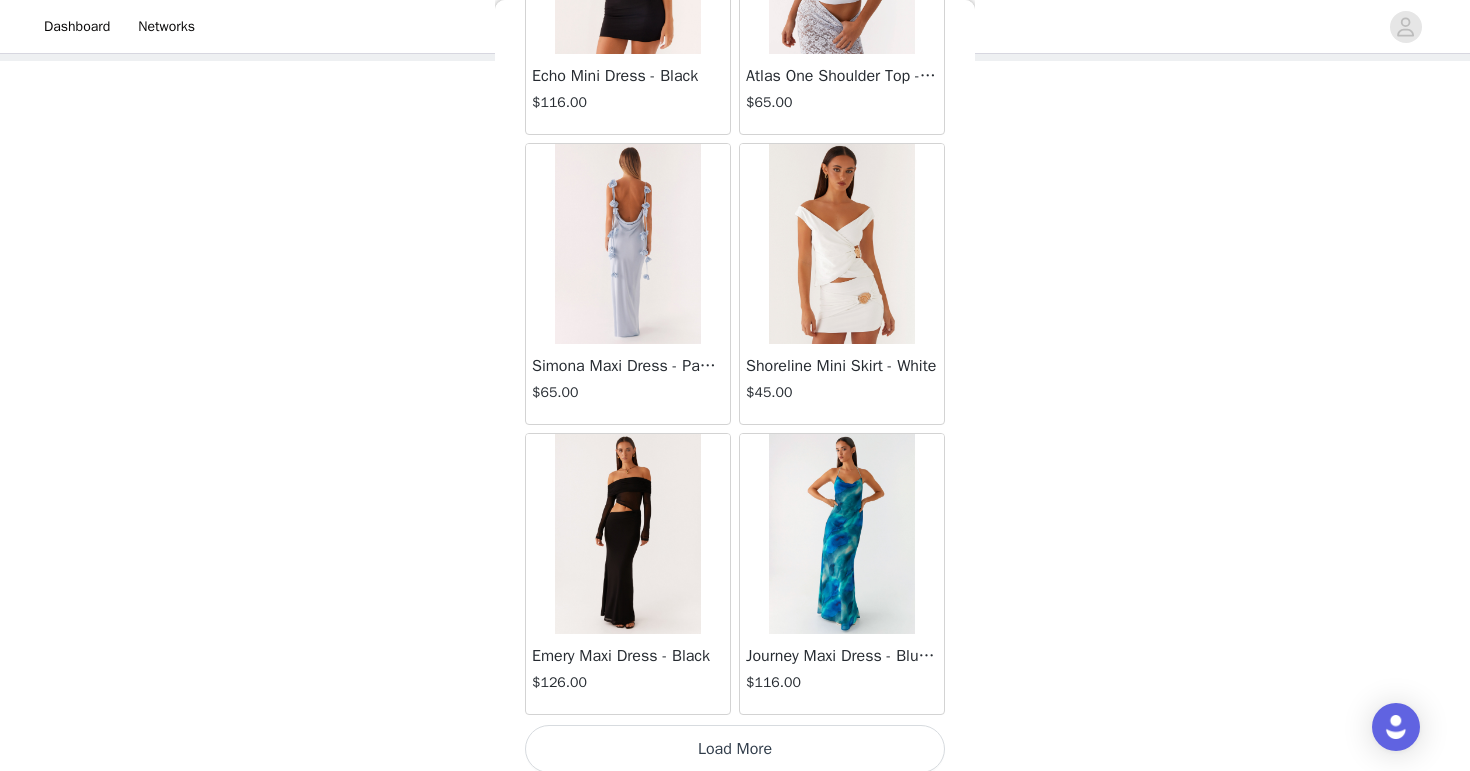 scroll, scrollTop: 31289, scrollLeft: 0, axis: vertical 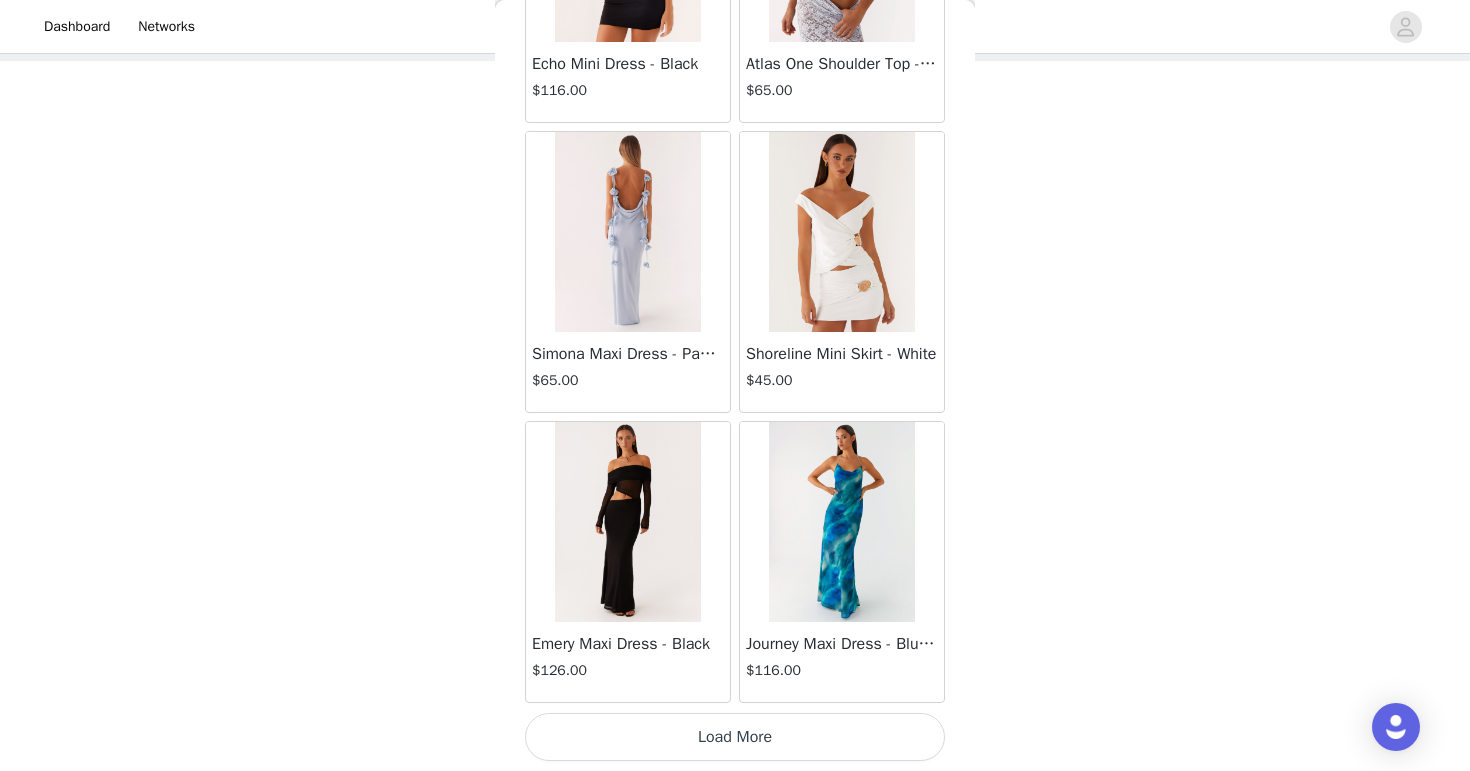 click on "Load More" at bounding box center (735, 737) 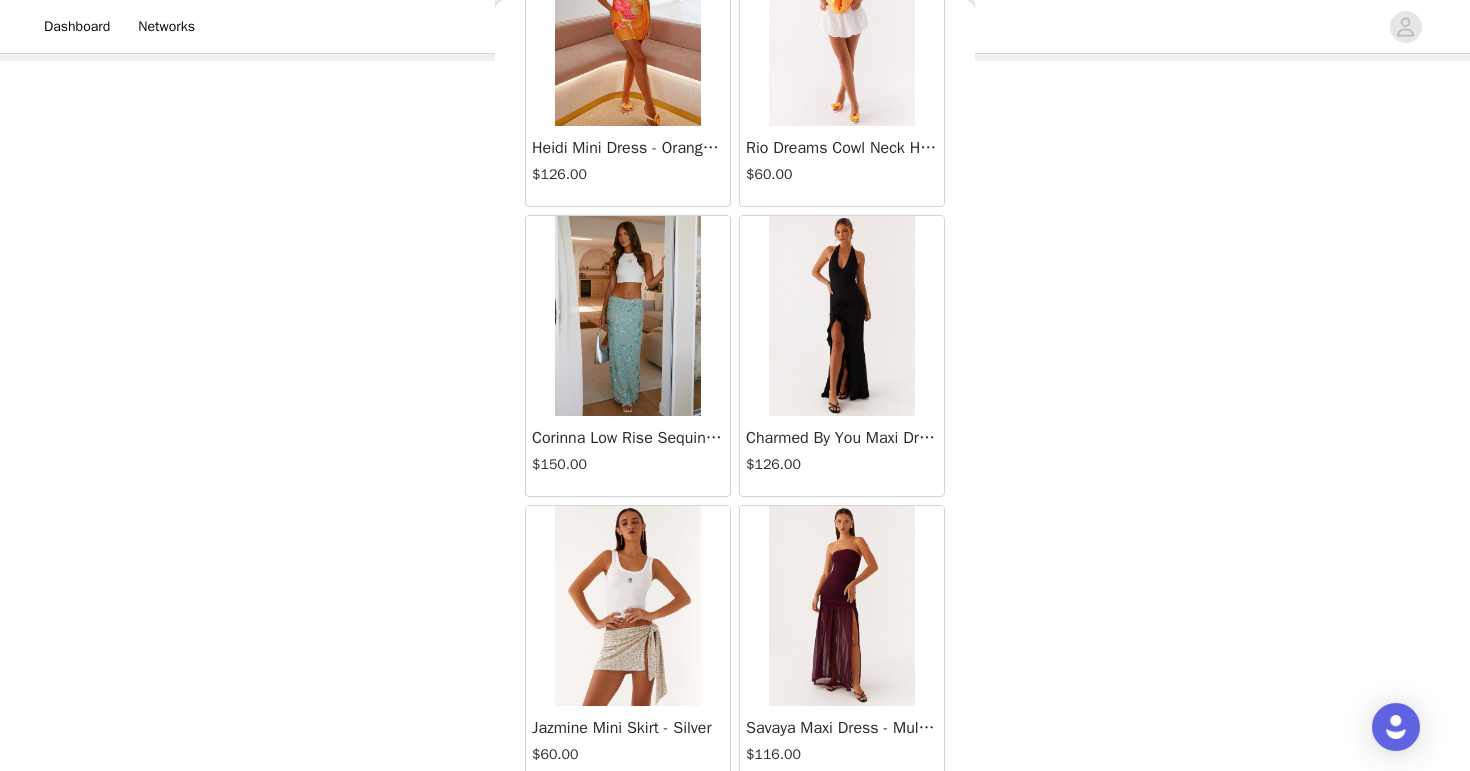 scroll, scrollTop: 34189, scrollLeft: 0, axis: vertical 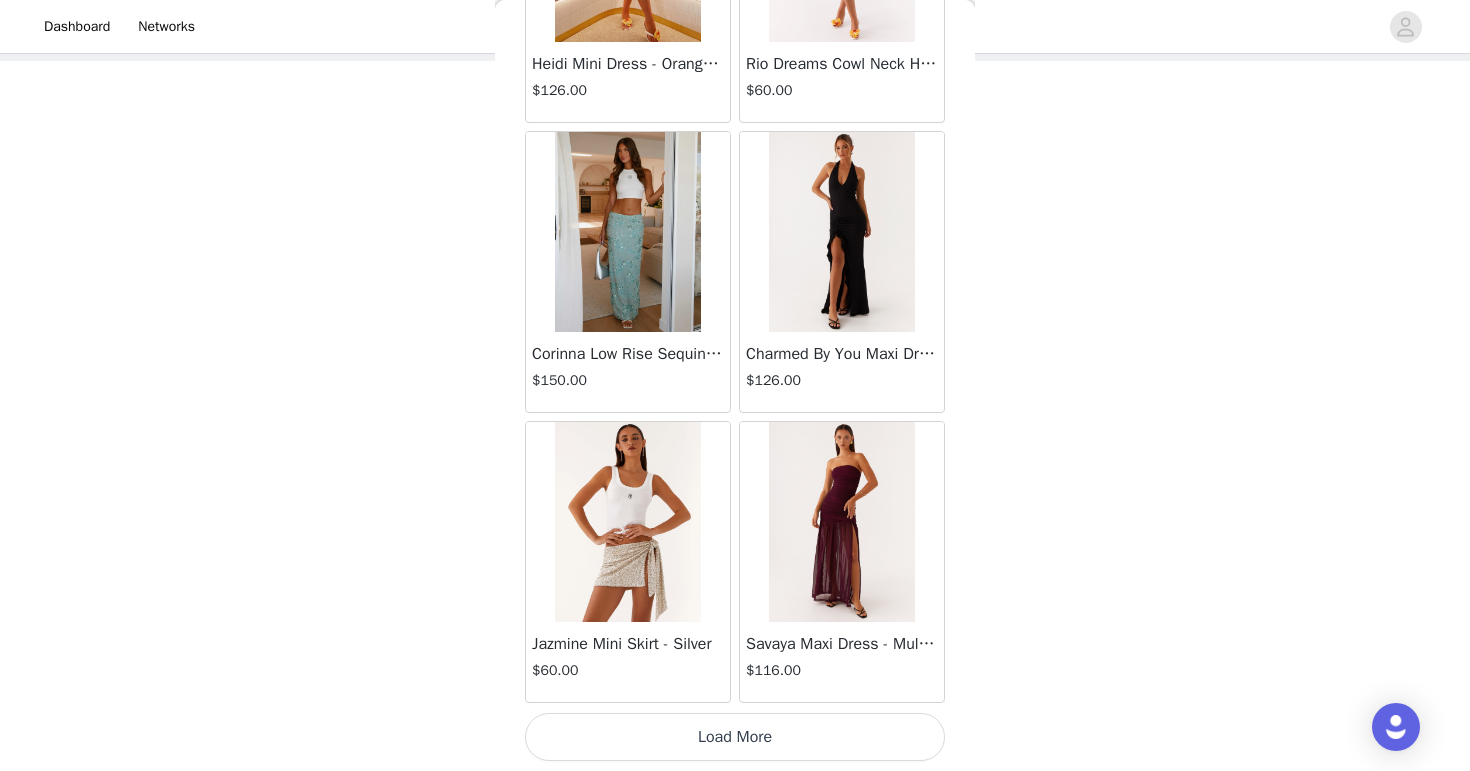 click on "Load More" at bounding box center (735, 737) 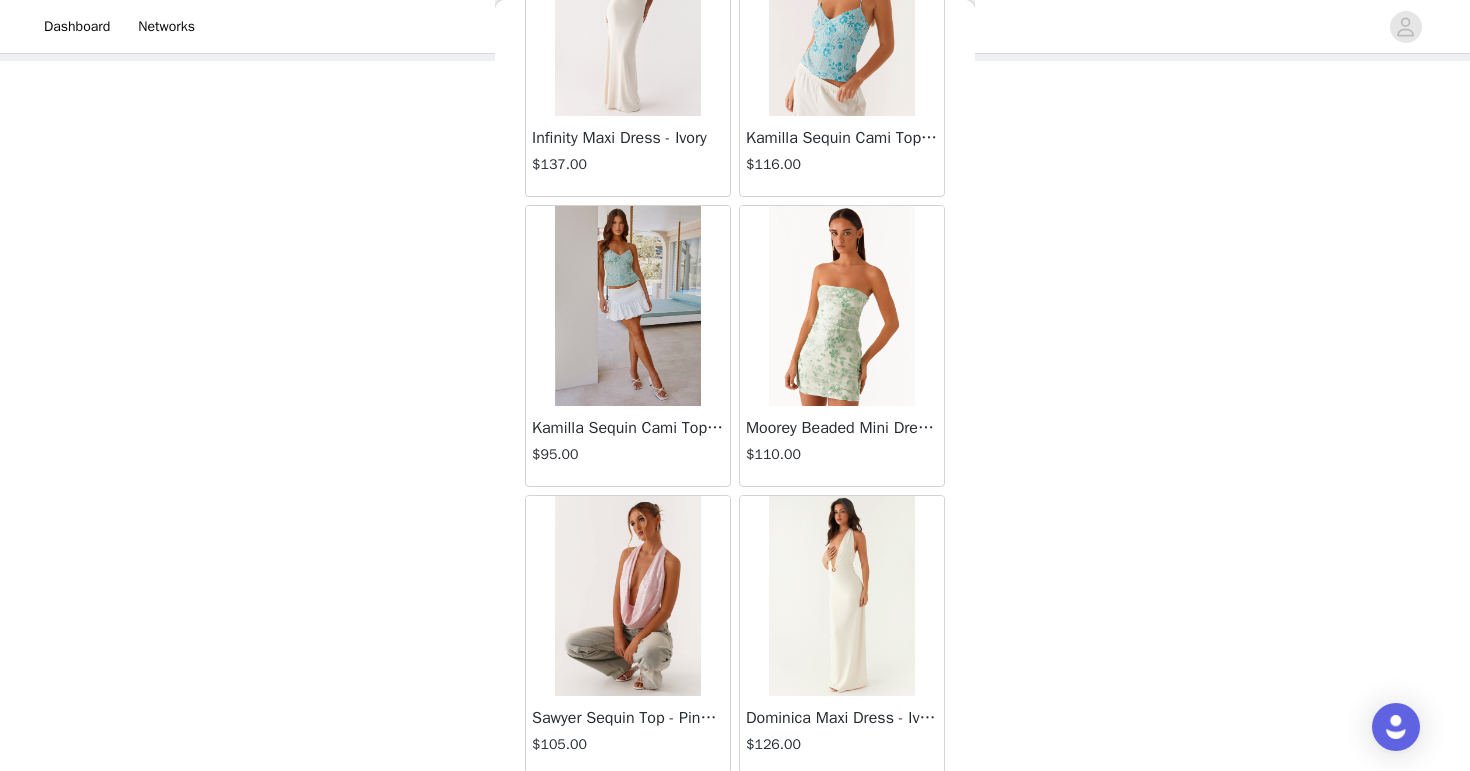 scroll, scrollTop: 37089, scrollLeft: 0, axis: vertical 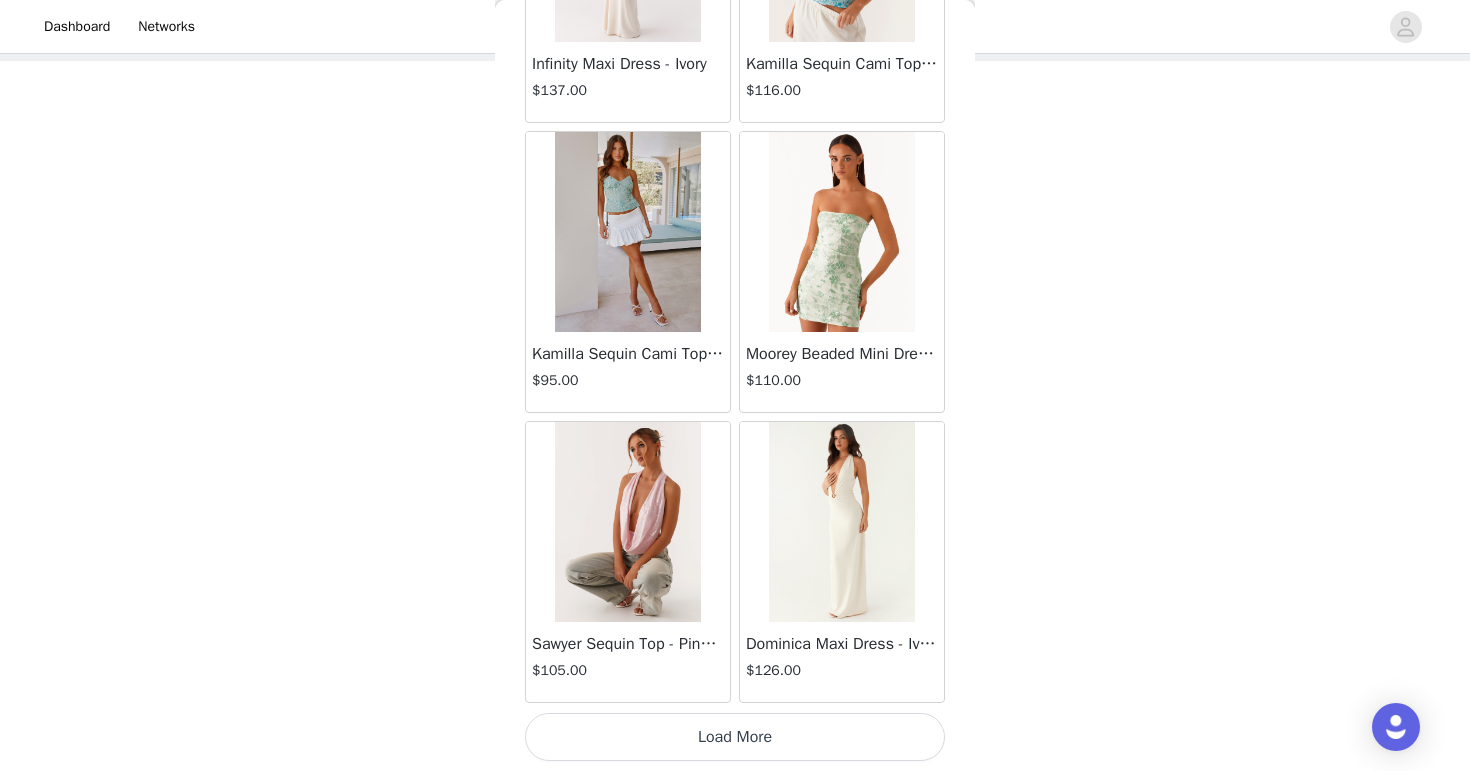 click on "Load More" at bounding box center [735, 737] 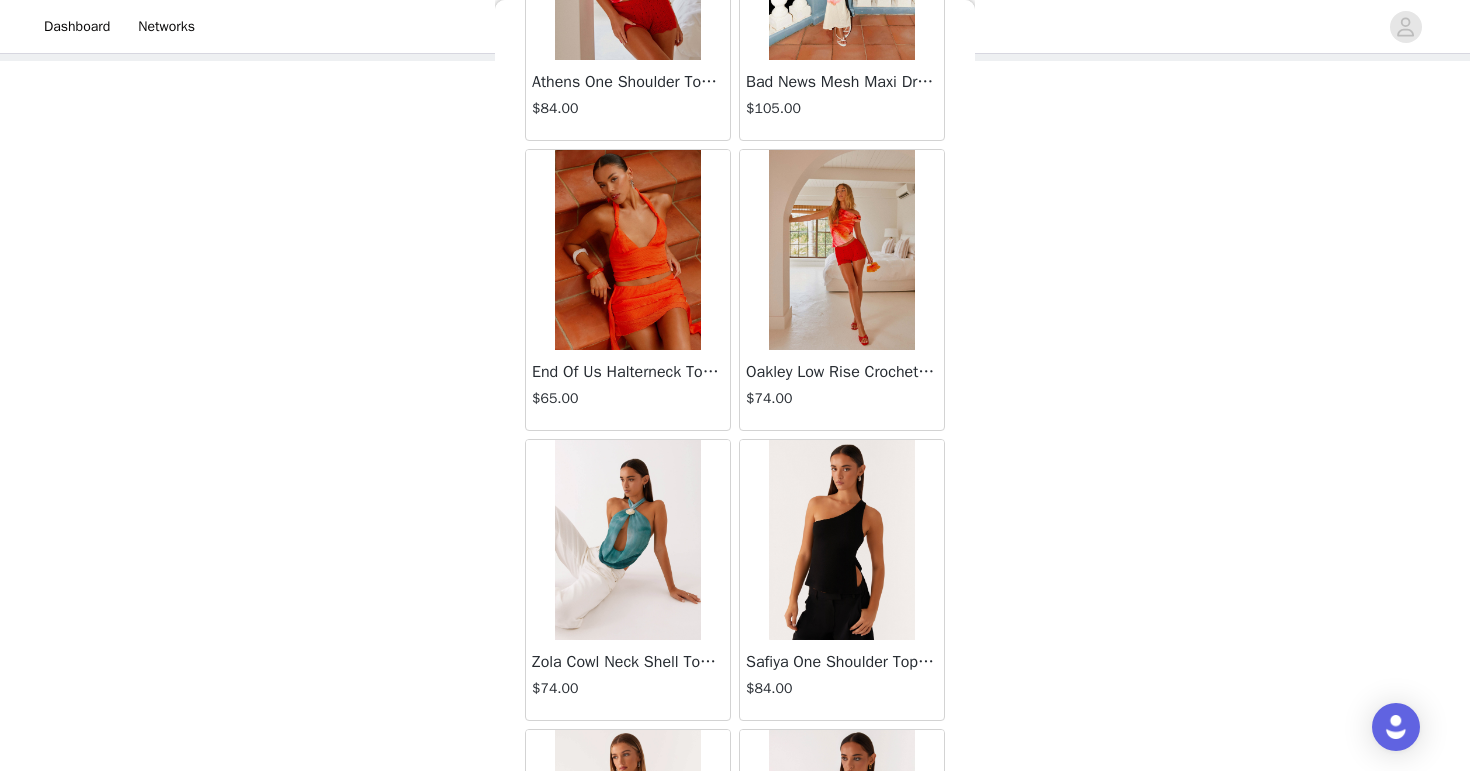 scroll, scrollTop: 39104, scrollLeft: 0, axis: vertical 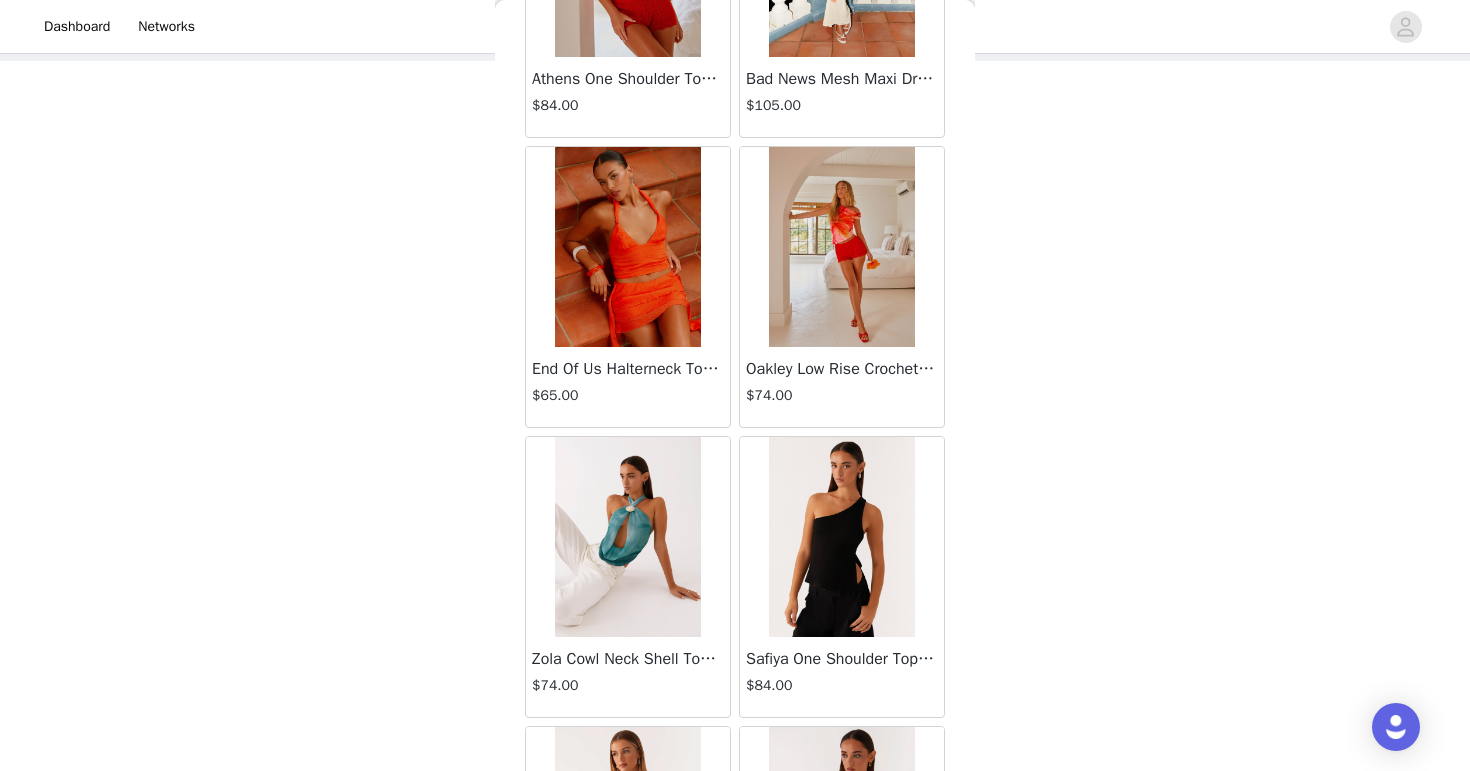 click on "STEP 1 OF 4
Select your styles!
You will receive 4 products.       2/4 Selected           Novera Faux Fur Jacket - White Grey     $241.00       White Grey, S - M       Edit   Remove     Palm Beach Top - Chocolate     $95.00       Chocolate, [STATE] 4       Edit   Remove     Add Product       Back       Aullie Mini Dress - White   $60.00       Mira Halter Neck Mini Dress - Black   $85.00       Heavy Hearted Mini Dress - Yellow   $85.00       Hundred Percent Puff Sleeve Top - White   $105.00       Love Seeker Corset Mini Dress - Red   $45.00       Cherish You Buckle Top - Red   $30.00       Ayla Satin Mini Dress - Yellow   $105.00       Rudy Tube Top - Ivory   $30.00       Keira Linen Mini Dress - White   $105.00       Not One Time Knit Mini Dress - Red   $35.00       Carmel Maxi Dress - Brown   $126.00       Moorey Beaded Mini Dress - Blue   $45.00       Solaris Strapless Maxi Dress - Blue Floral   $126.00         $95.00" at bounding box center [735, 292] 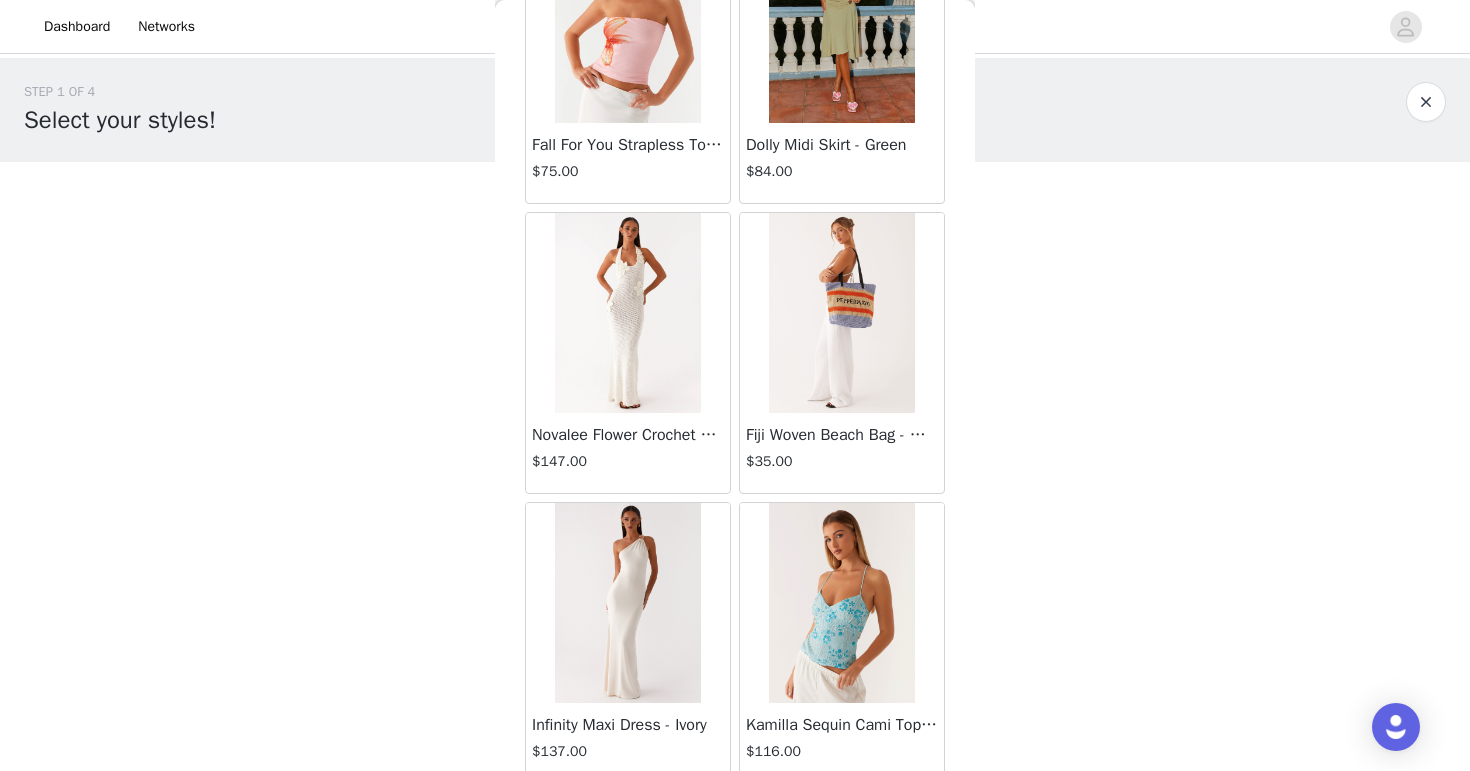 scroll, scrollTop: 38843, scrollLeft: 0, axis: vertical 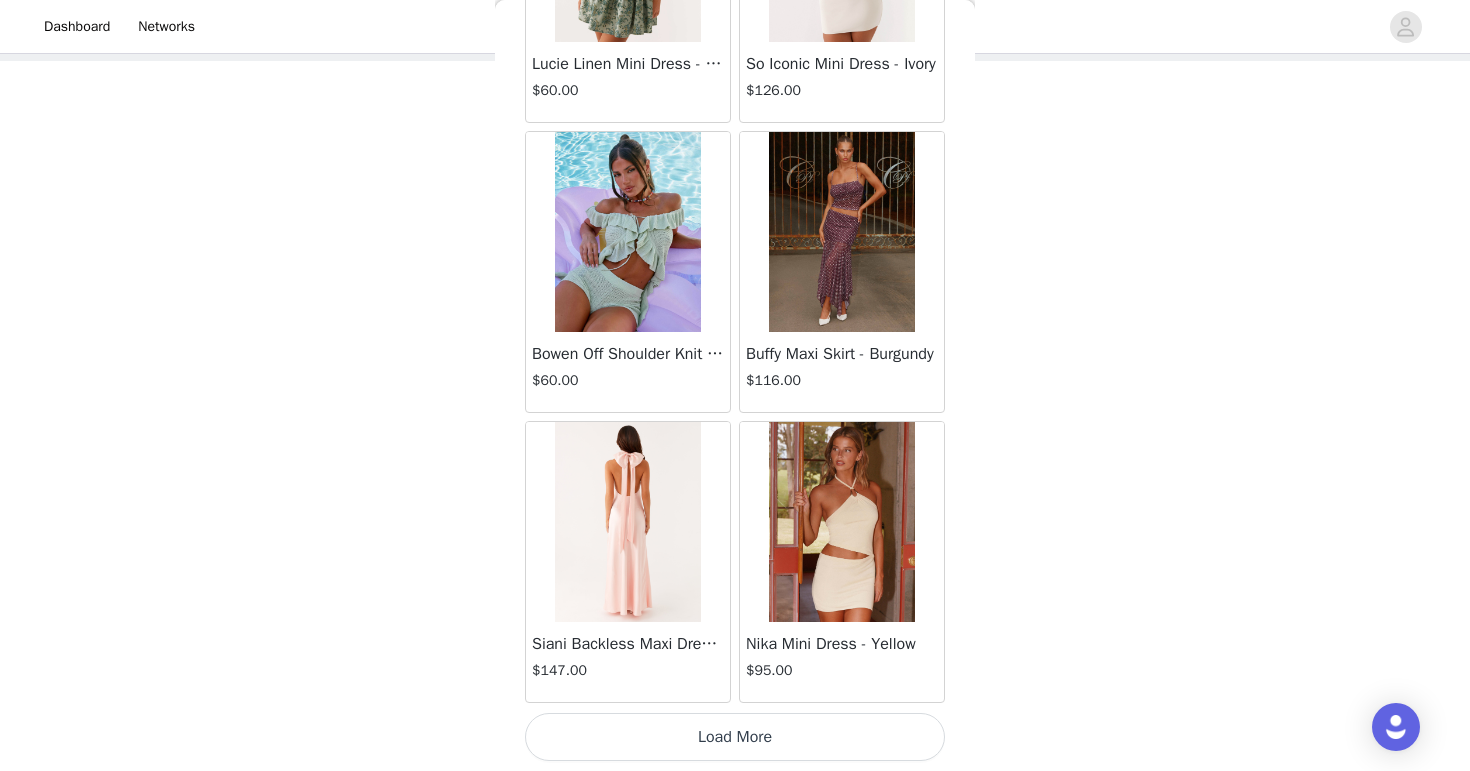 click on "Load More" at bounding box center (735, 737) 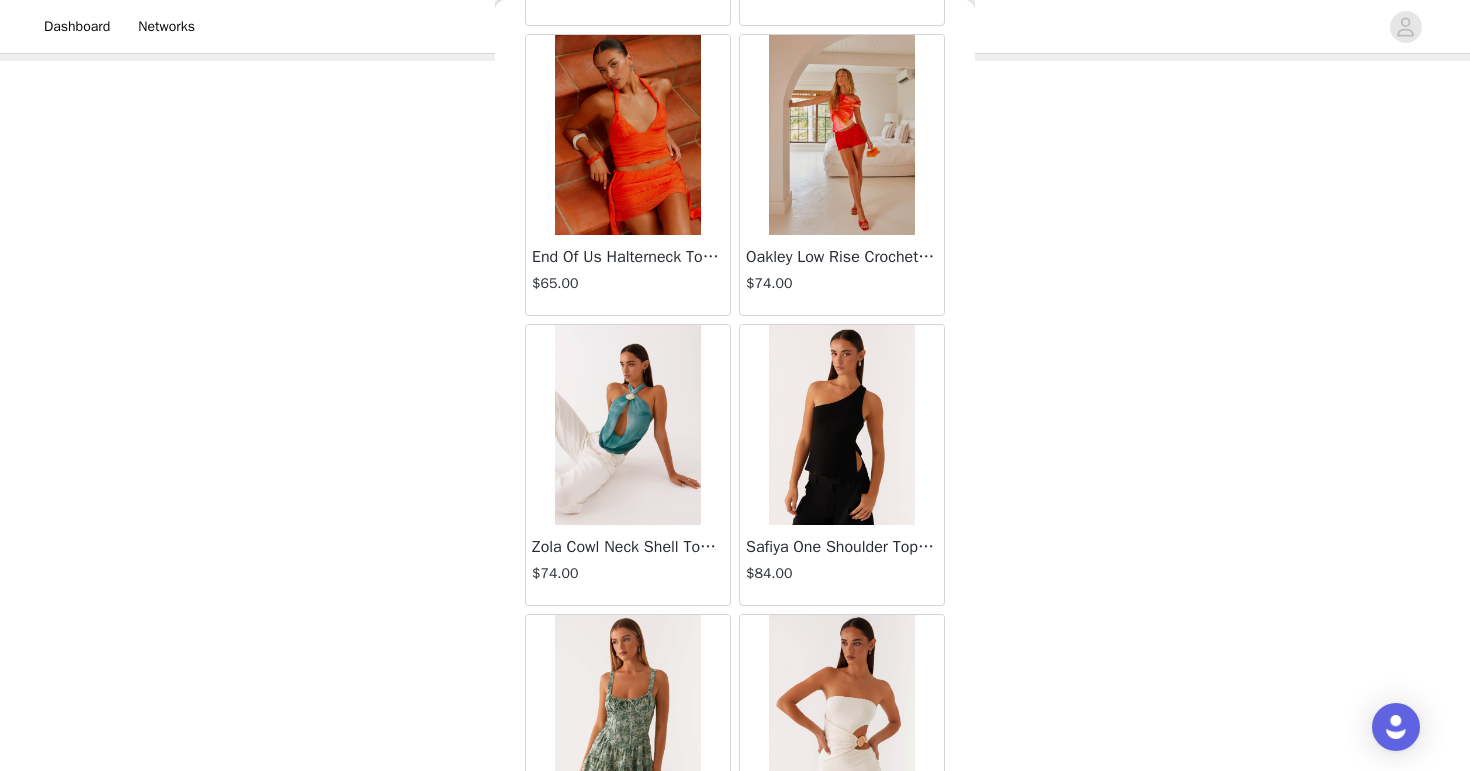 scroll, scrollTop: 39215, scrollLeft: 0, axis: vertical 